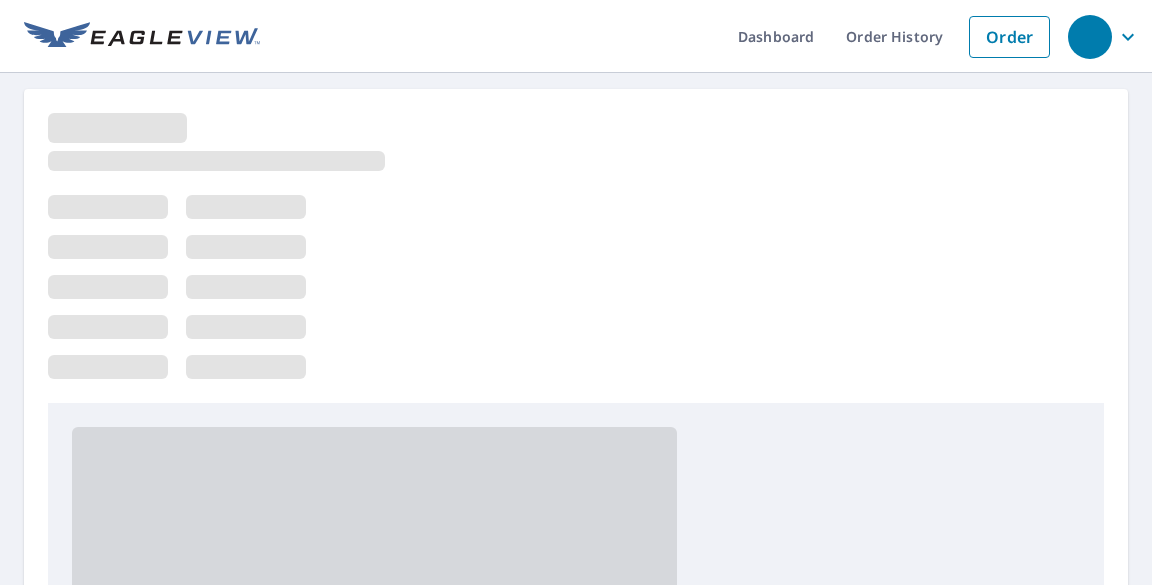 scroll, scrollTop: 0, scrollLeft: 0, axis: both 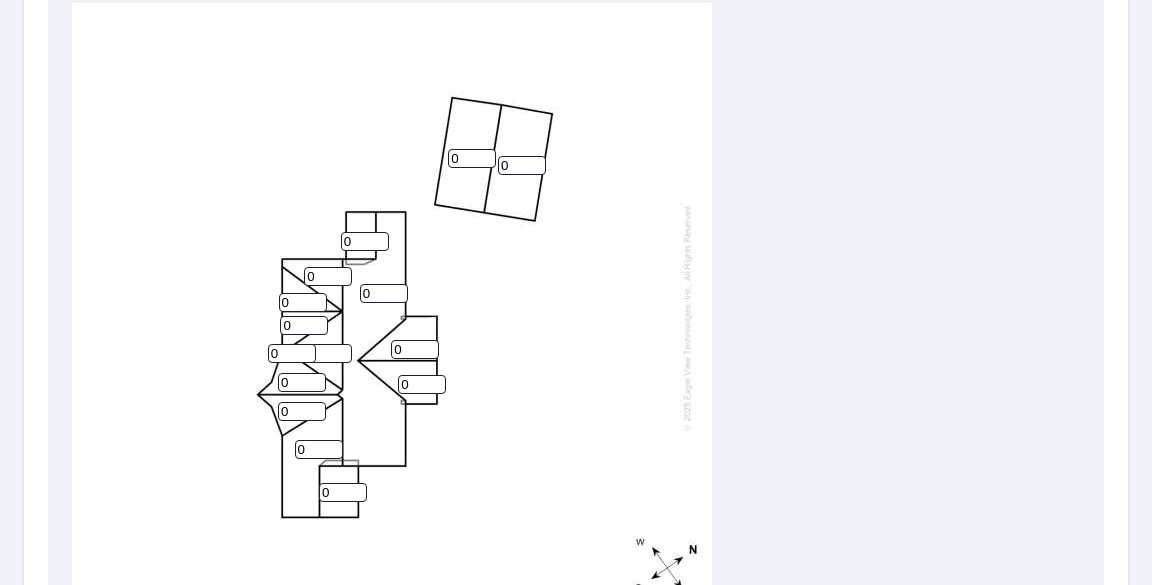 click on "0 0 0 0 0 0 0 0 0 0 0 0 0 0 0" at bounding box center (392, 317) 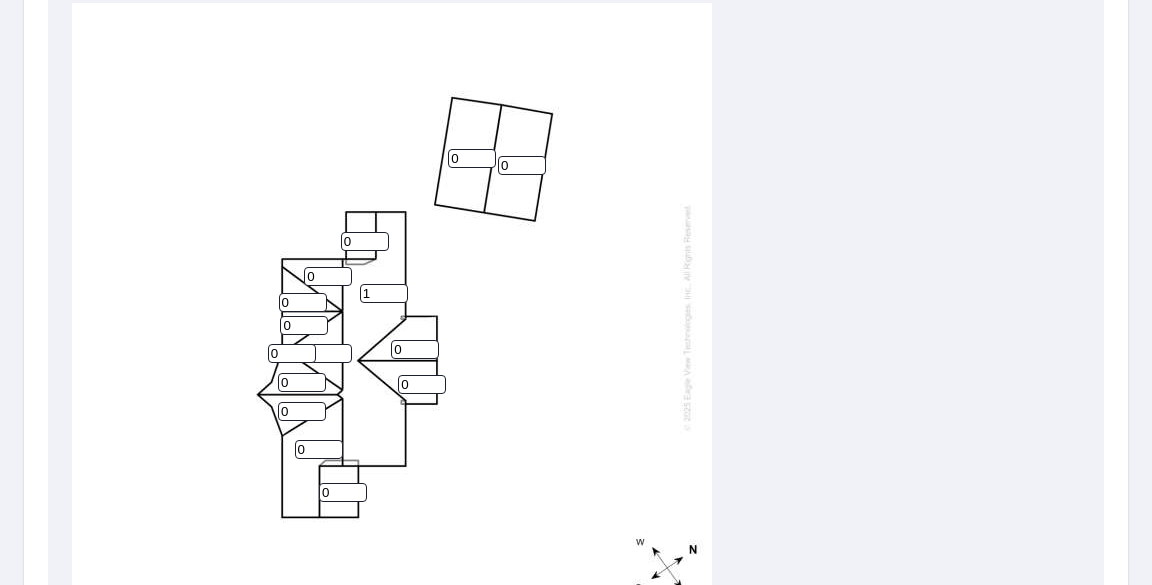 click on "1" at bounding box center (384, 293) 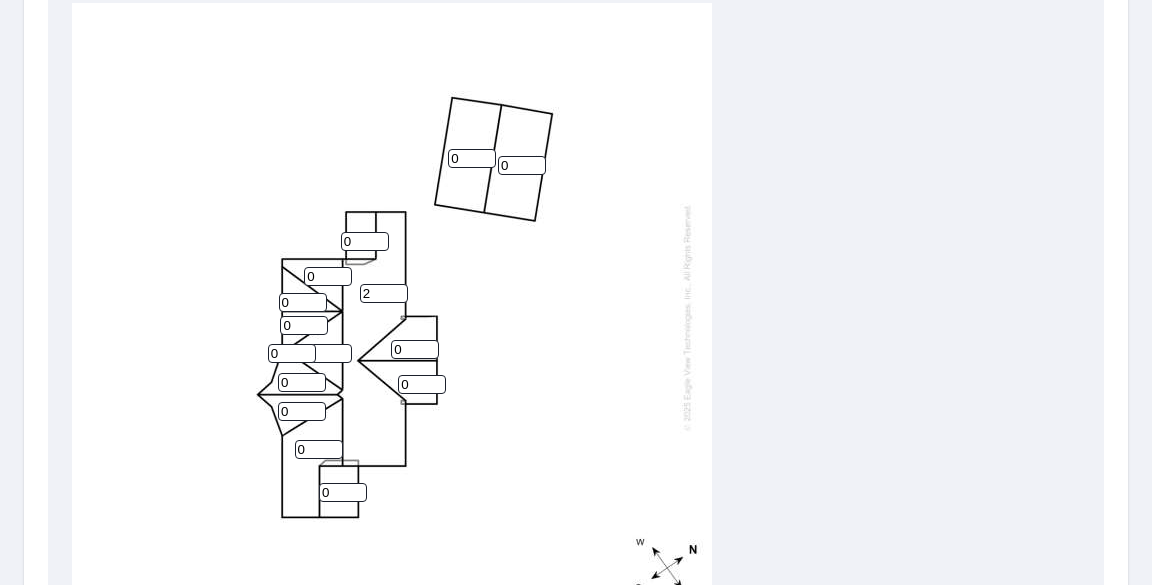 click on "2" at bounding box center (384, 293) 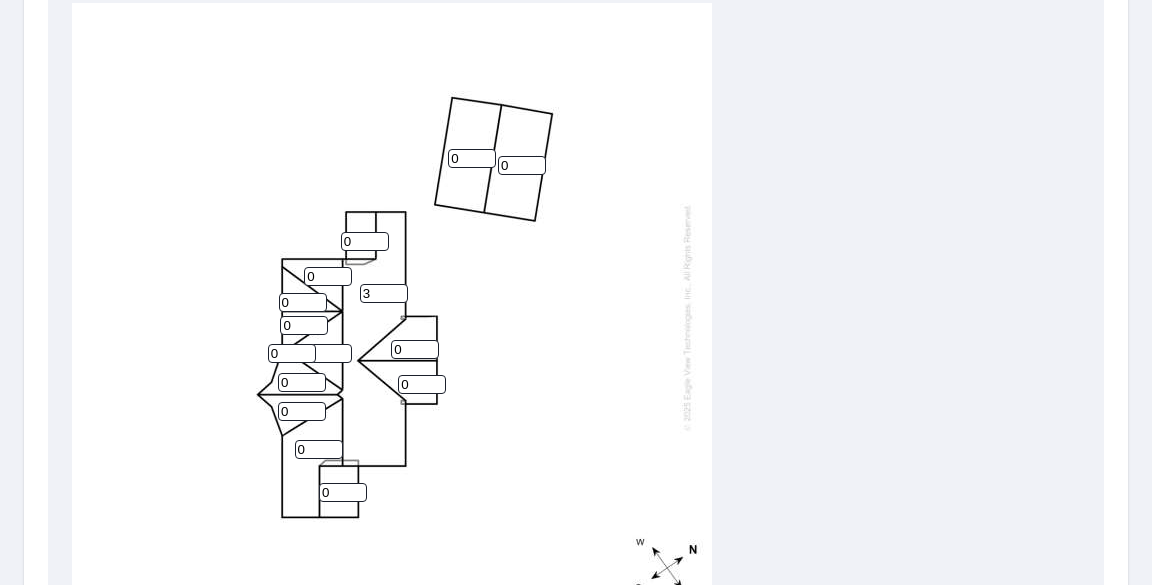 click on "3" at bounding box center [384, 293] 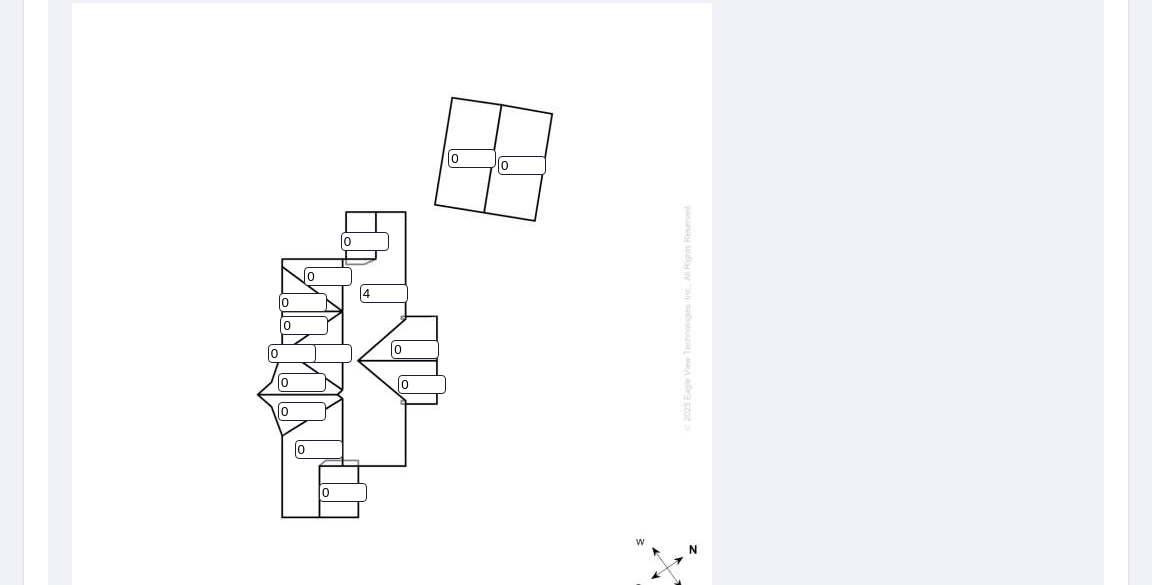click on "4" at bounding box center (384, 293) 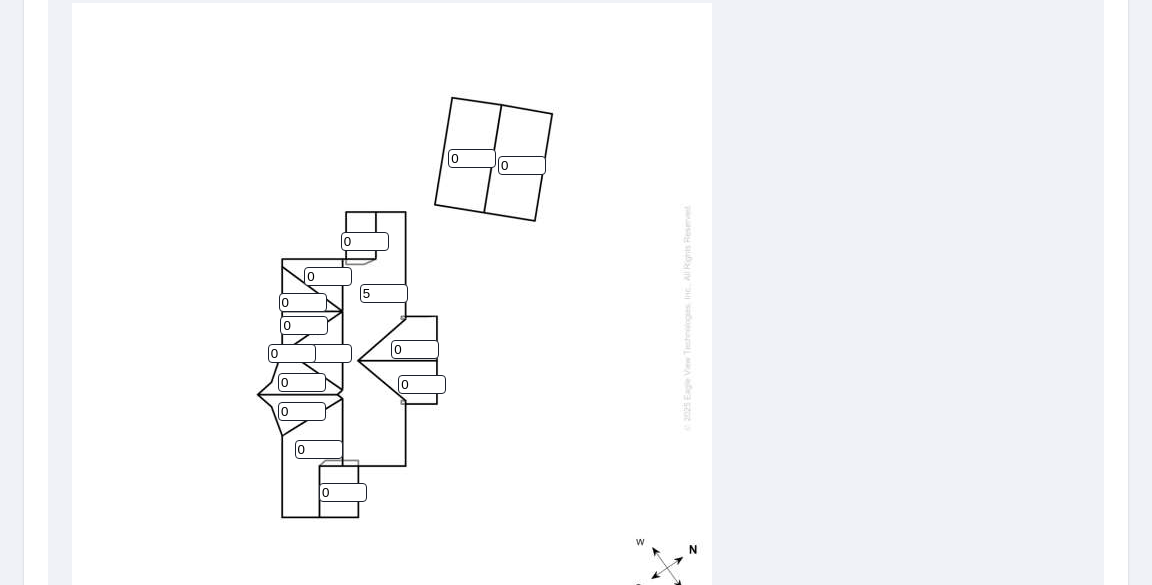 click on "5" at bounding box center (384, 293) 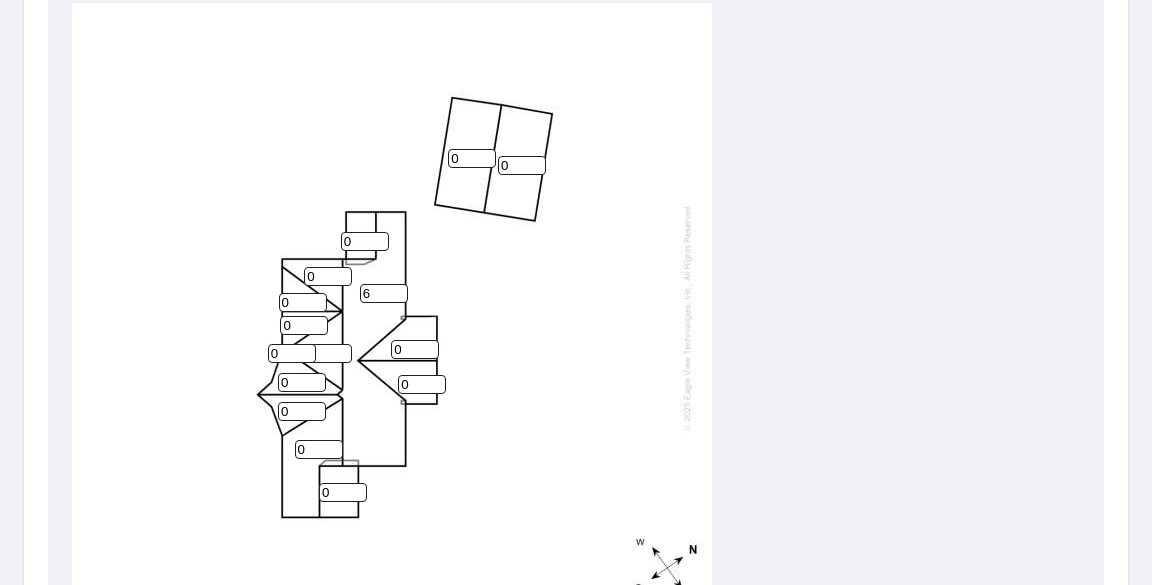 type on "6" 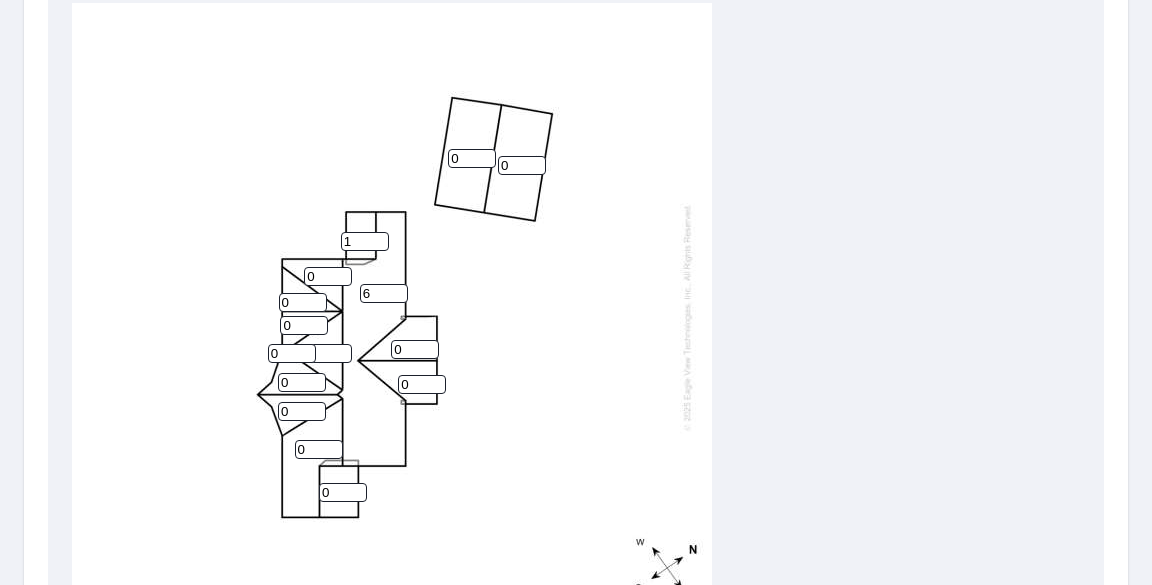 click on "1" at bounding box center [365, 241] 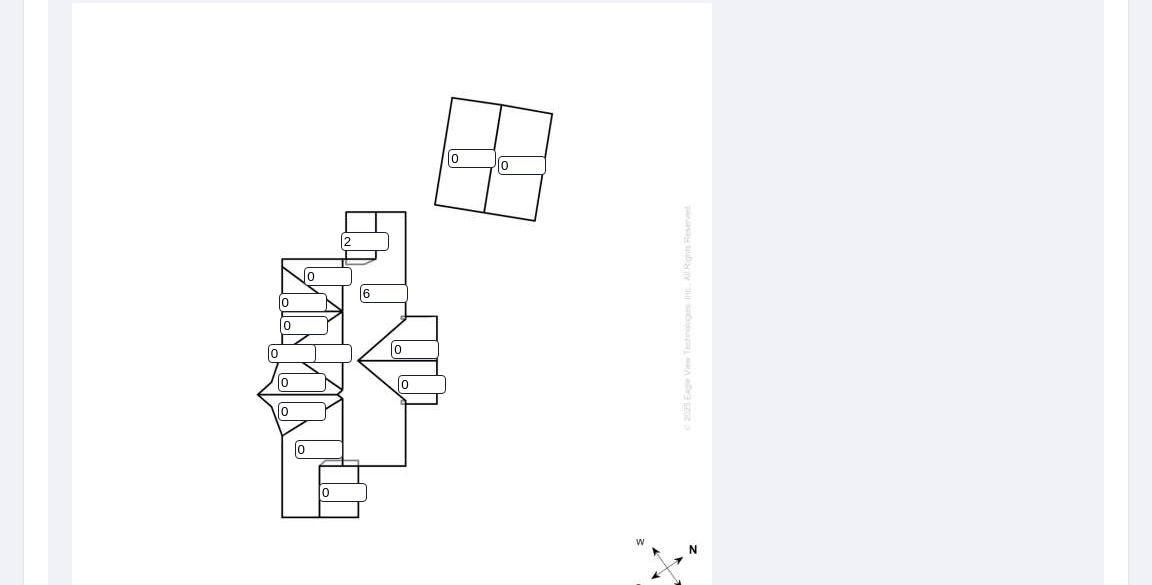 click on "2" at bounding box center [365, 241] 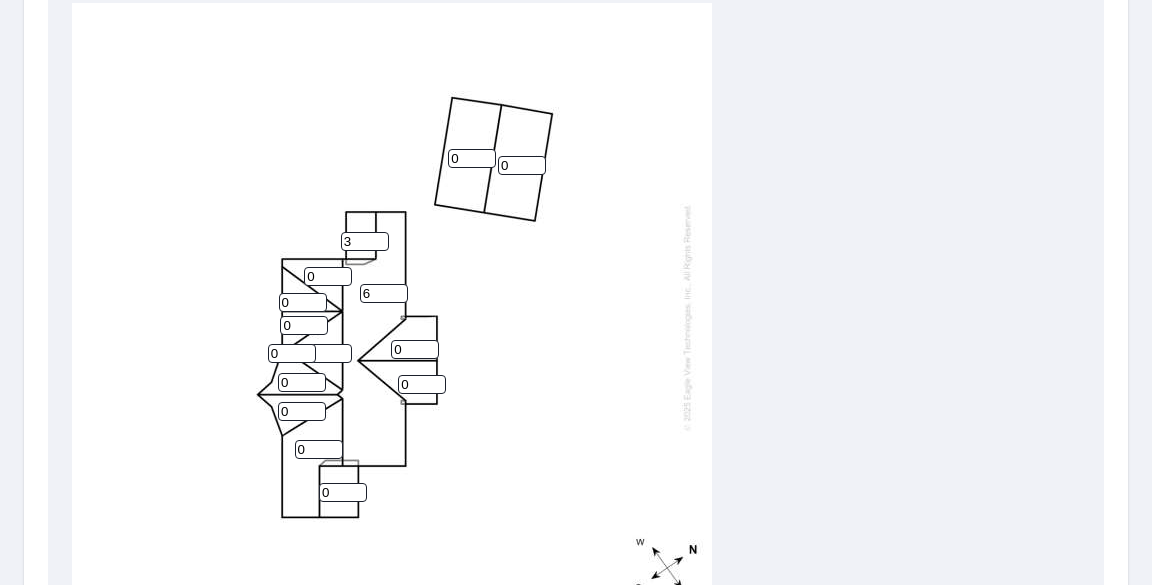 click on "3" at bounding box center (365, 241) 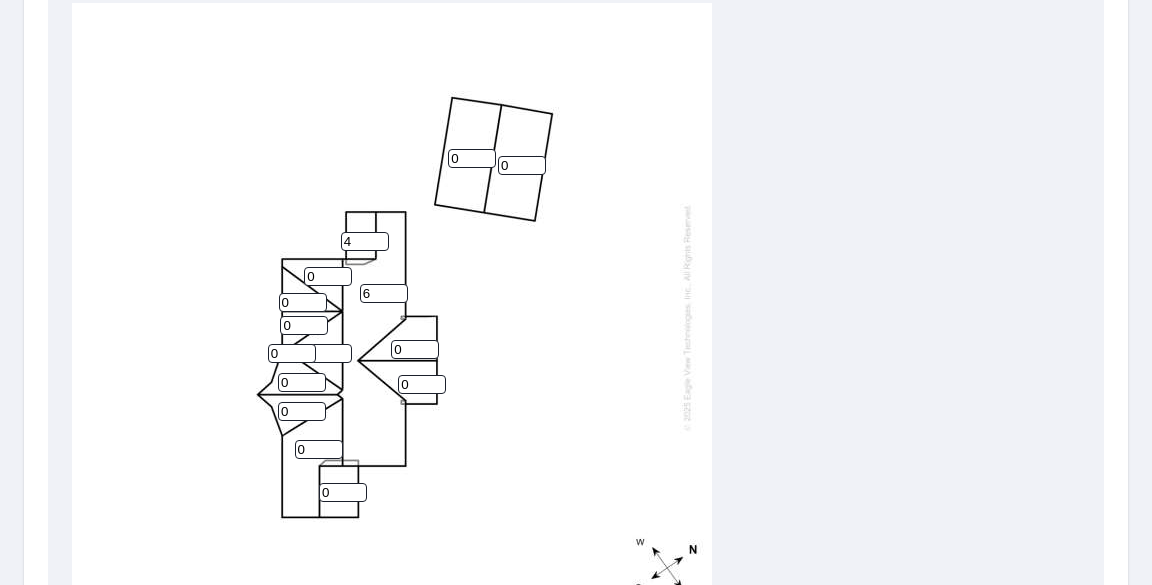 click on "4" at bounding box center (365, 241) 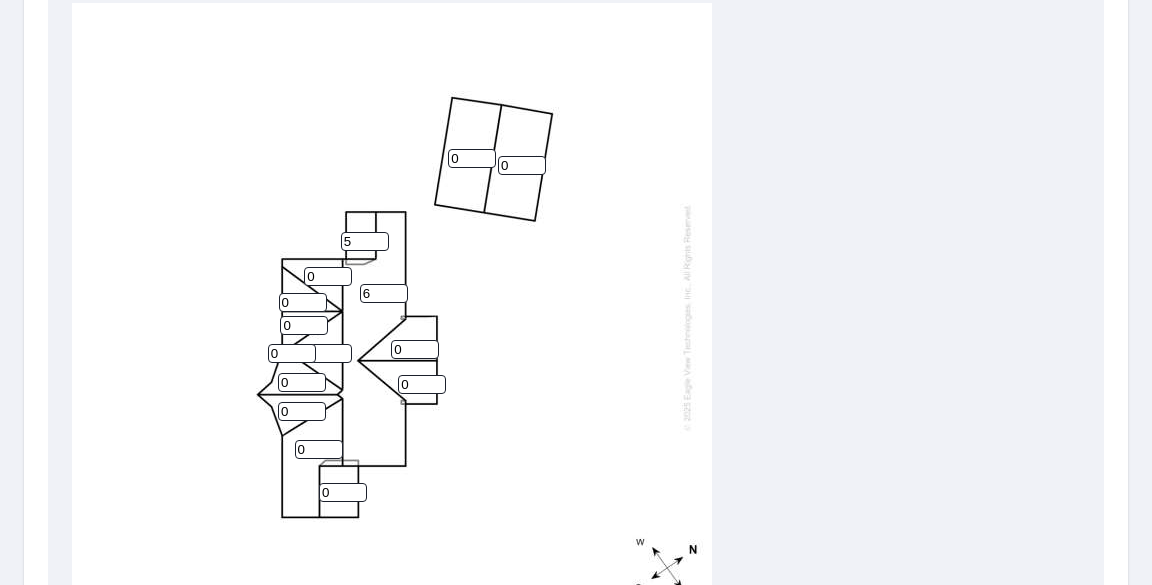 click on "5" at bounding box center [365, 241] 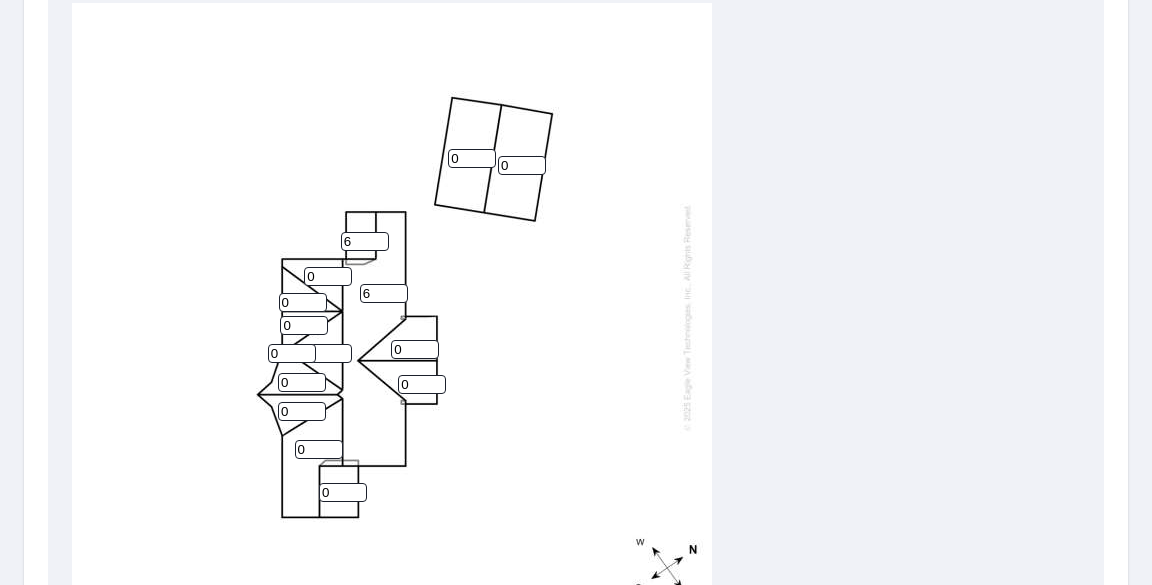 type on "6" 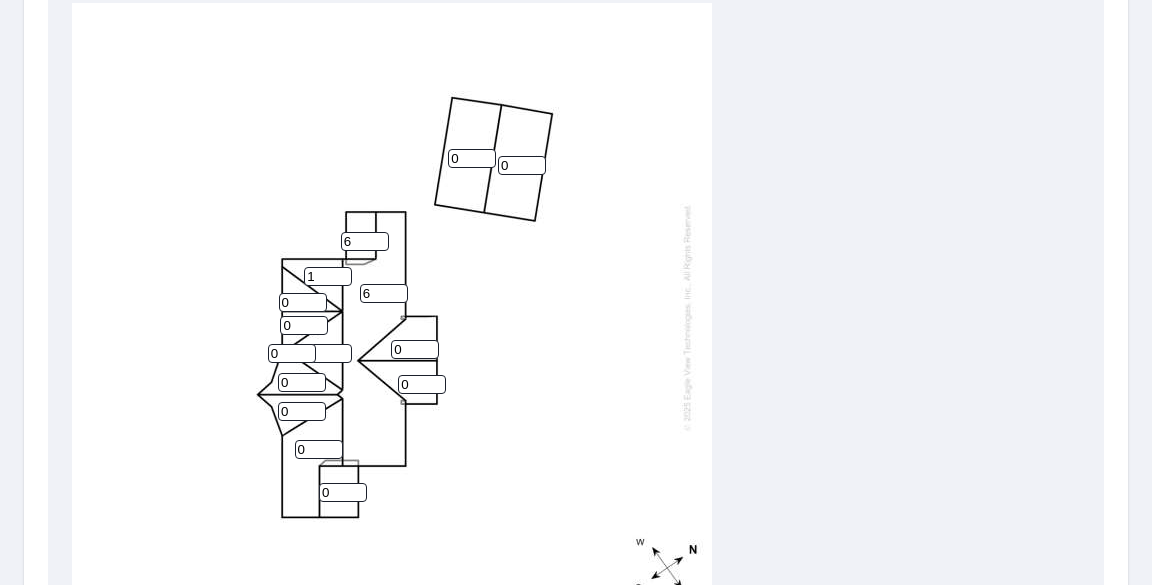 click on "1" at bounding box center (328, 276) 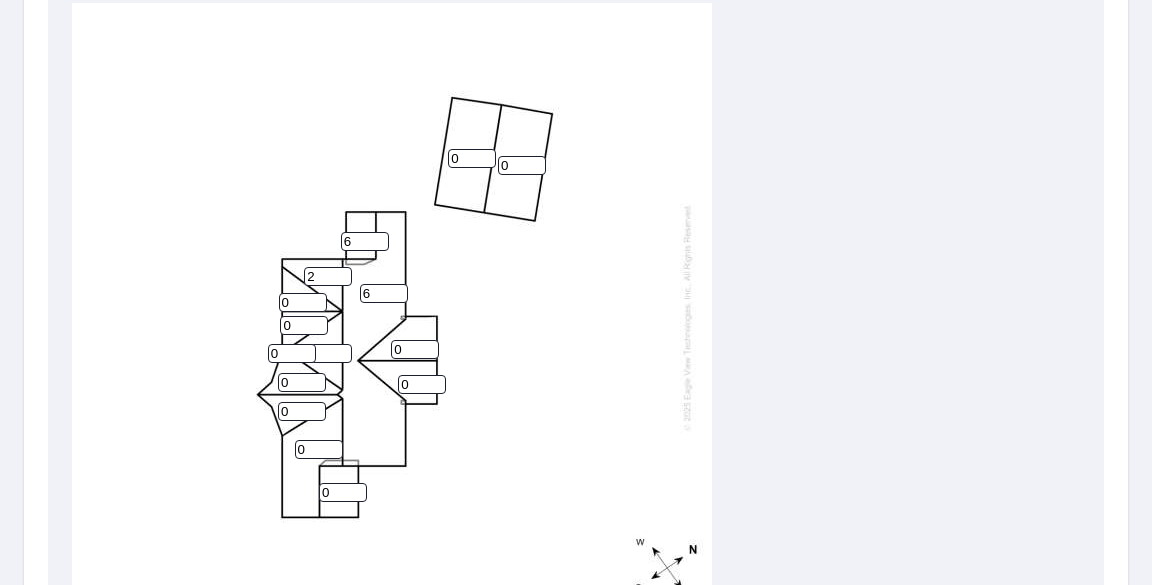 click on "2" at bounding box center (328, 276) 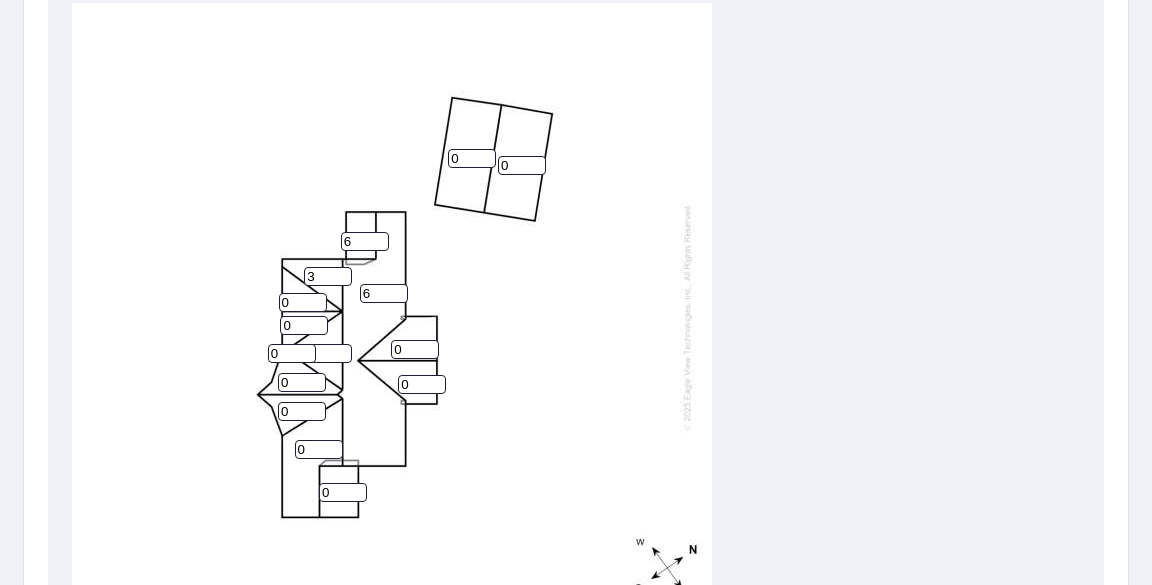 click on "3" at bounding box center [328, 276] 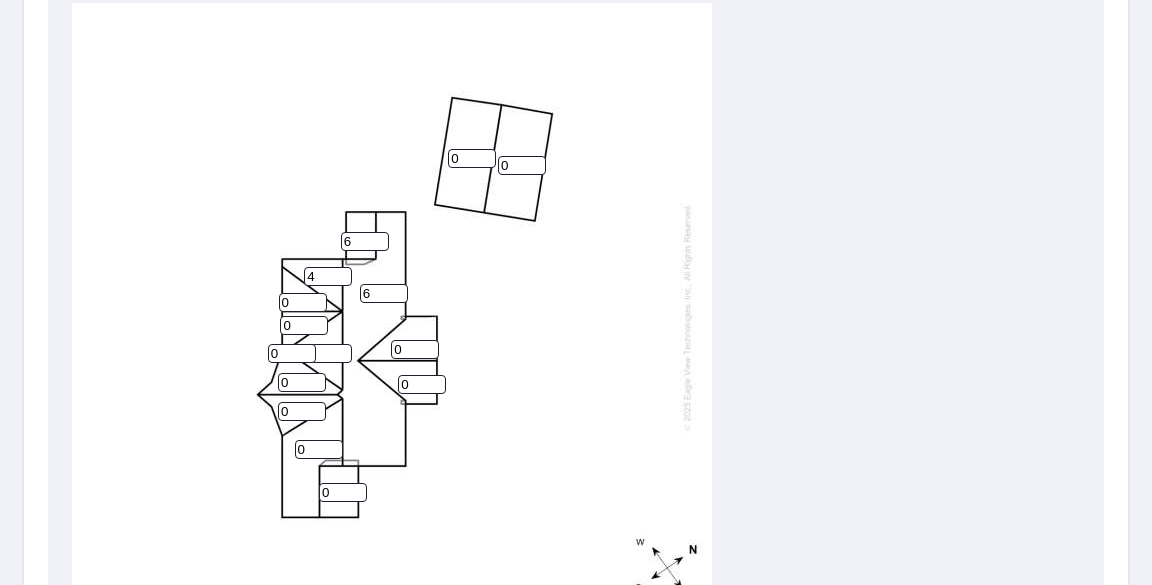 click on "4" at bounding box center (328, 276) 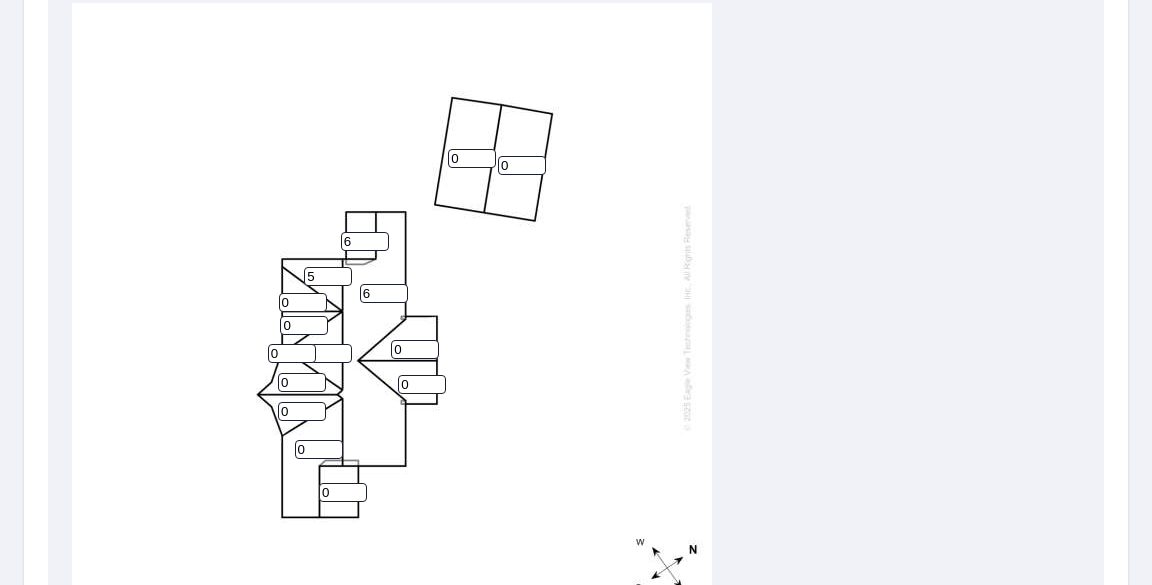 click on "5" at bounding box center (328, 276) 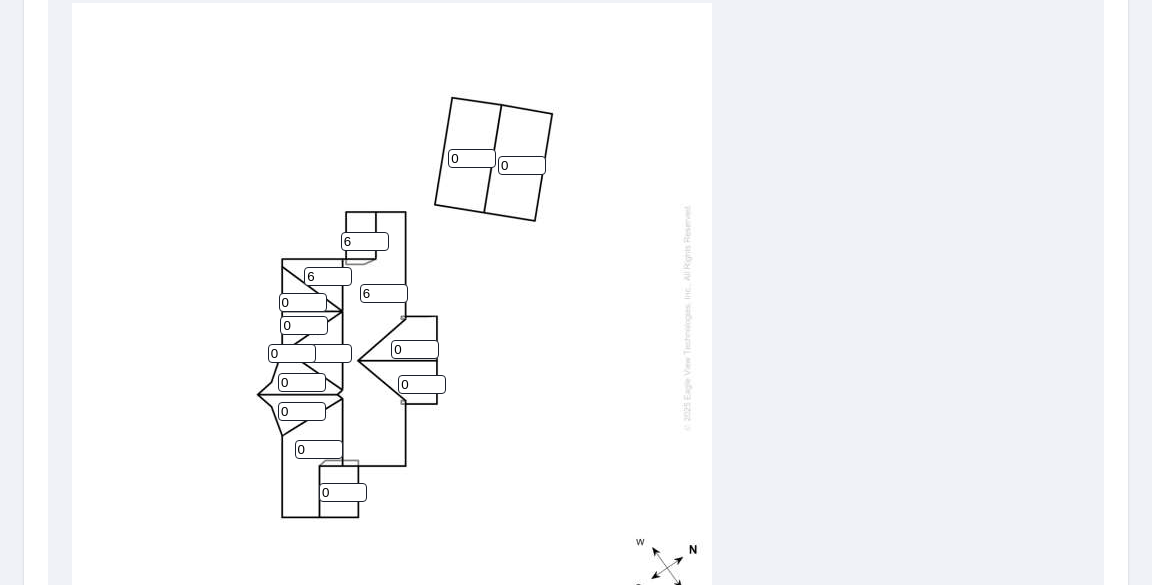 type on "6" 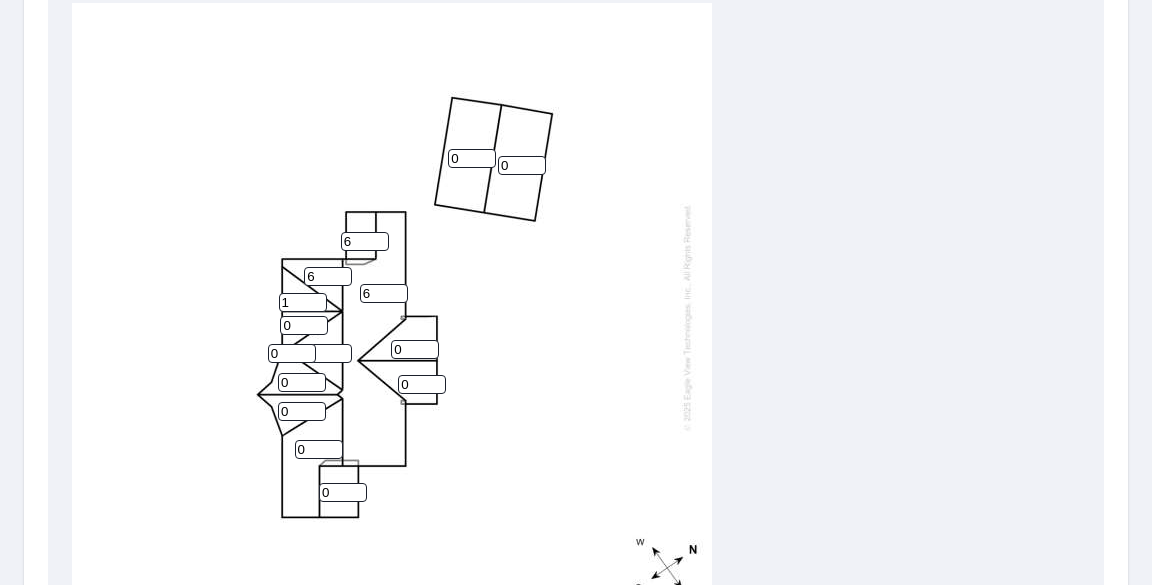 click on "1" at bounding box center (303, 302) 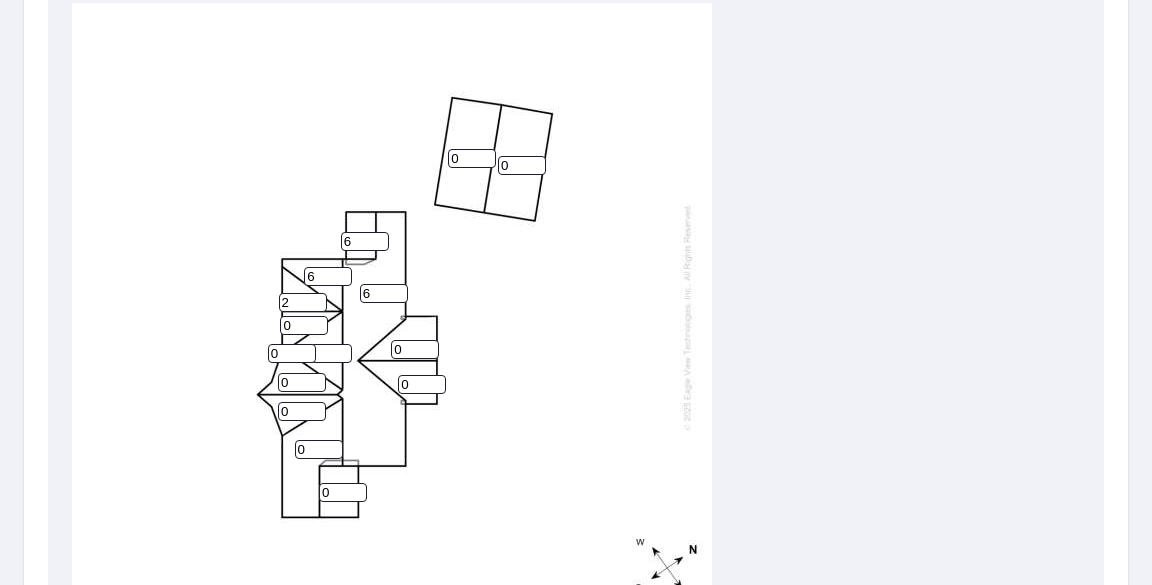 click on "2" at bounding box center (303, 302) 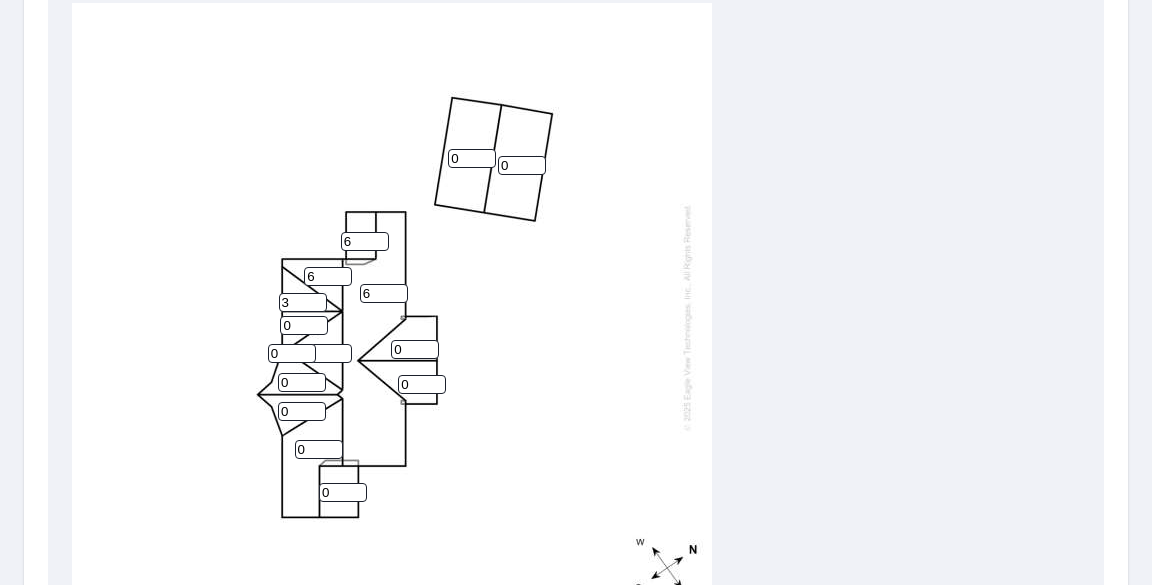 click on "3" at bounding box center [303, 302] 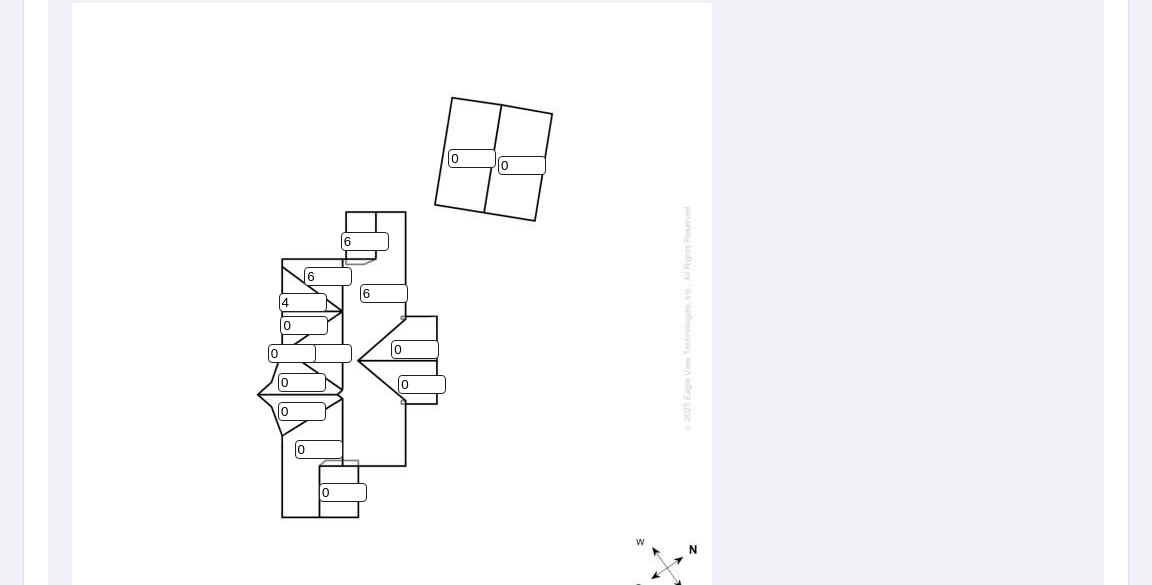 click on "4" at bounding box center [303, 302] 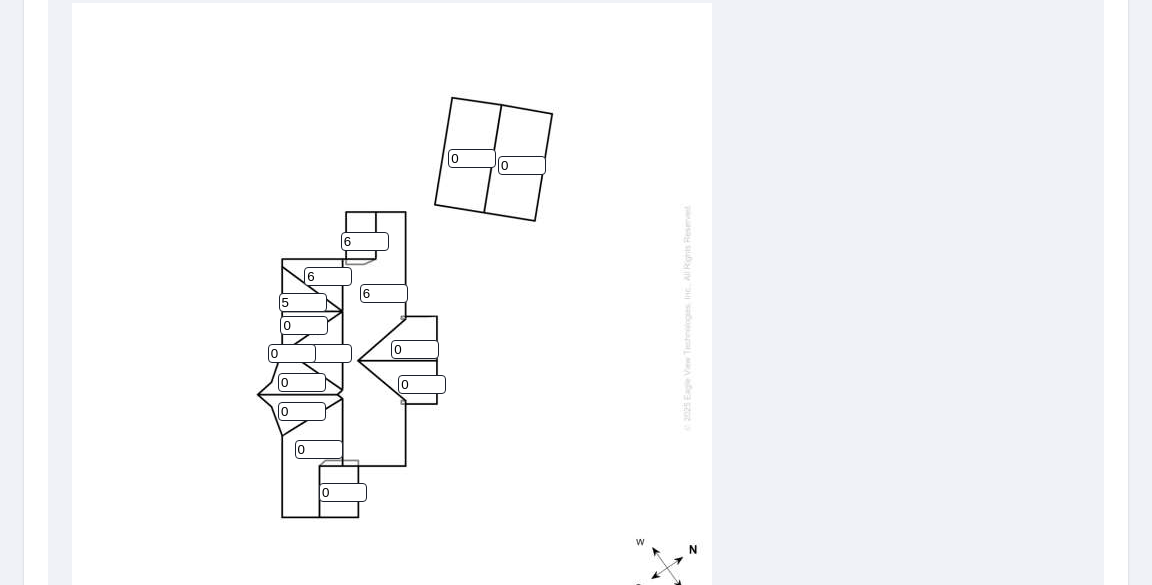 click on "5" at bounding box center [303, 302] 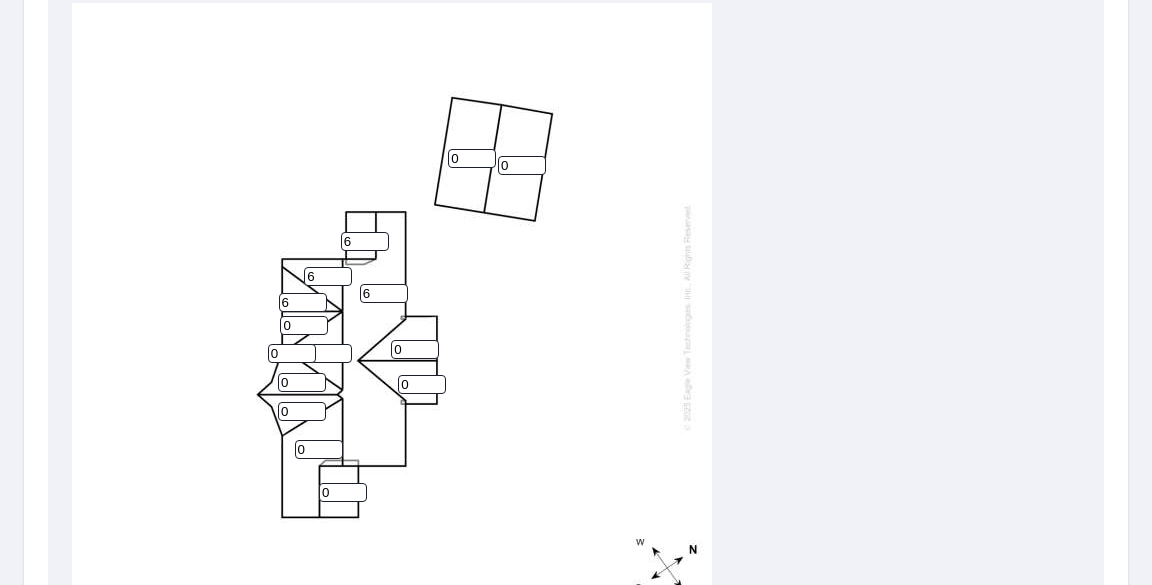 click on "6" at bounding box center [303, 302] 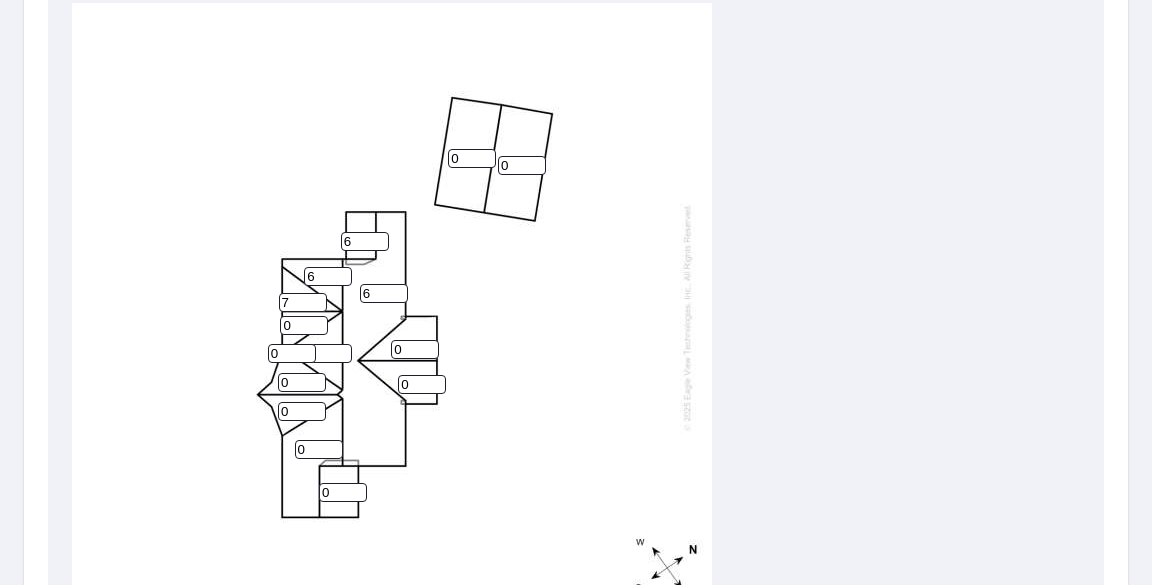 click on "7" at bounding box center (303, 302) 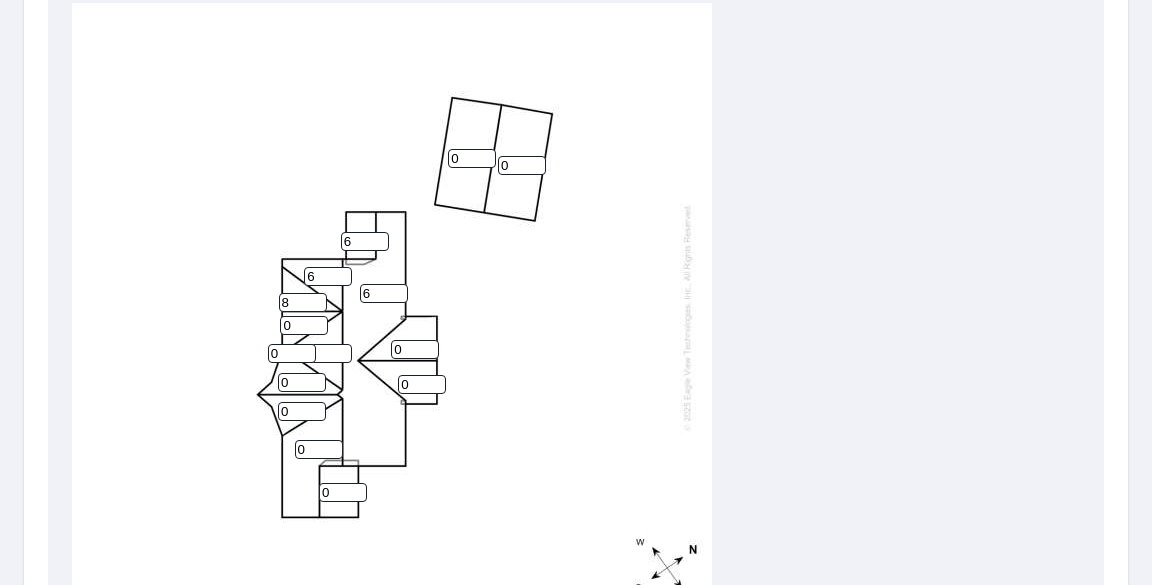 type on "8" 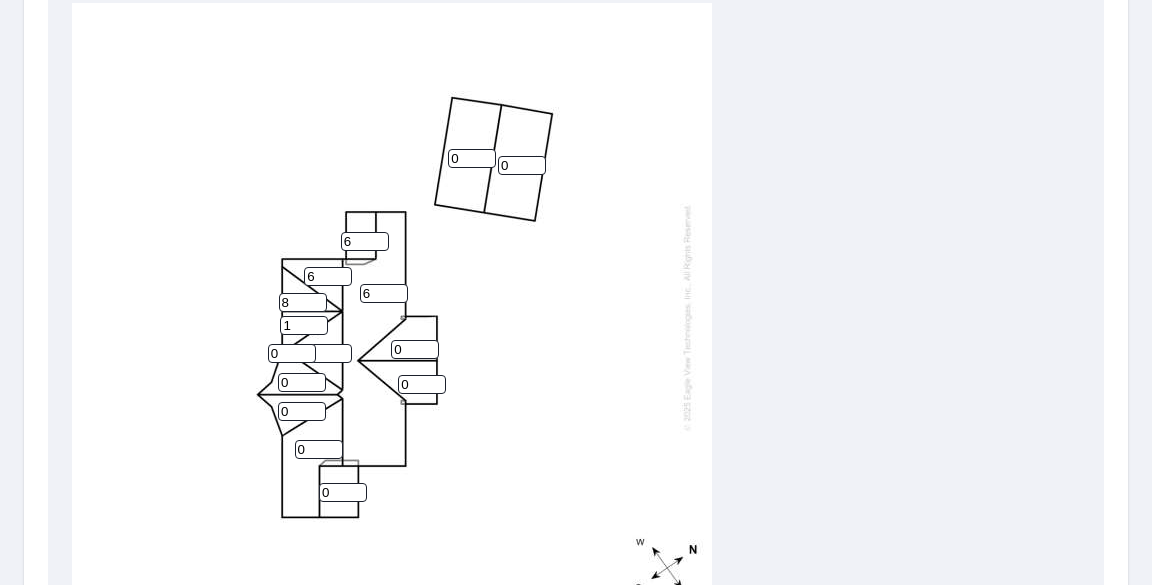 click on "1" at bounding box center (304, 325) 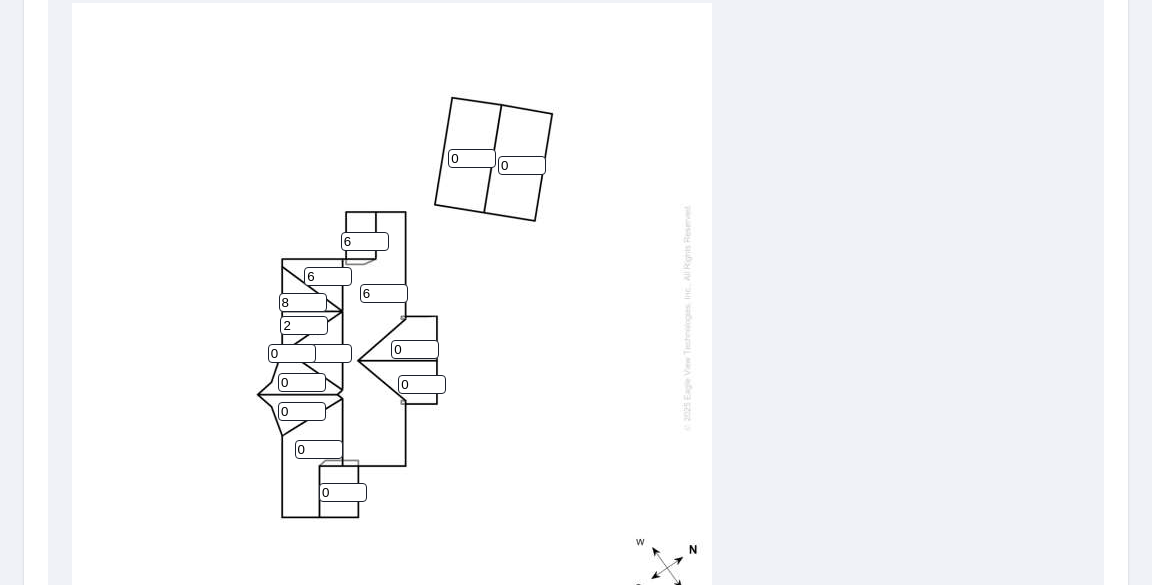 click on "2" at bounding box center (304, 325) 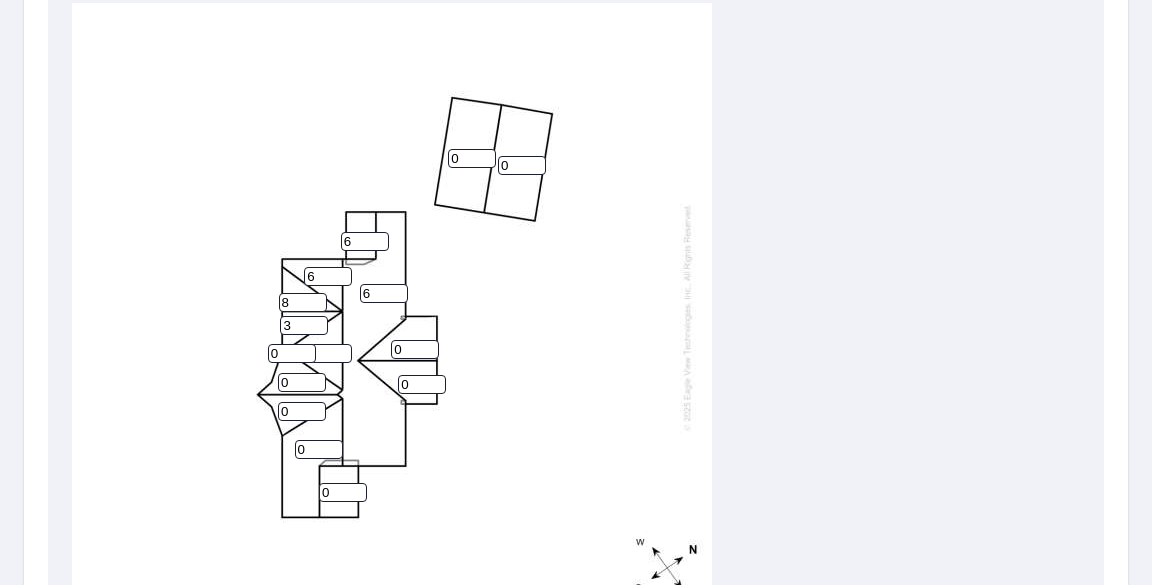 click on "3" at bounding box center (304, 325) 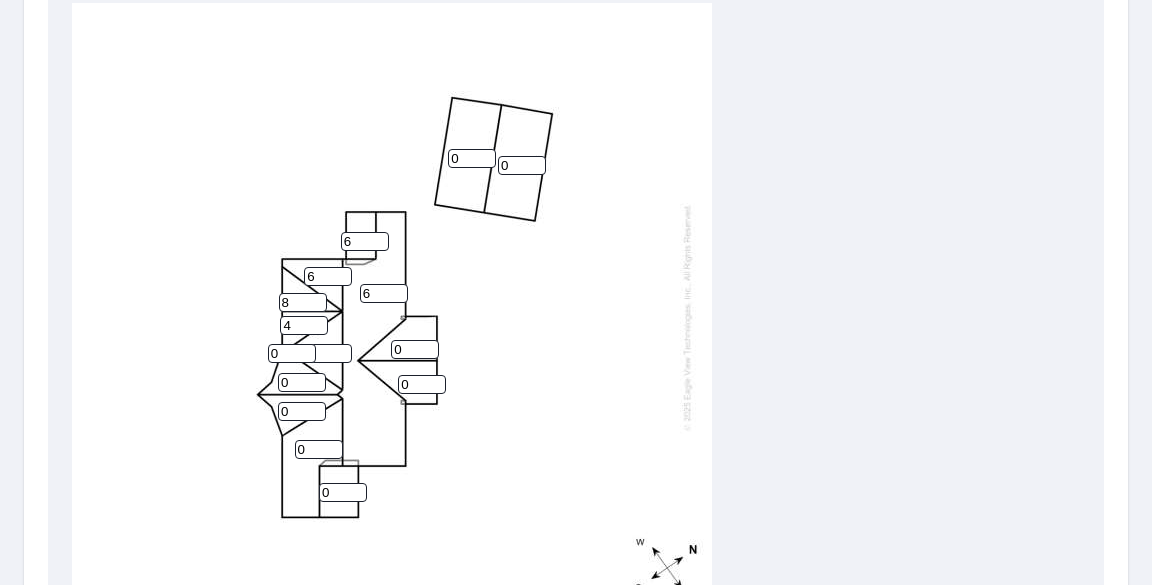 click on "4" at bounding box center [304, 325] 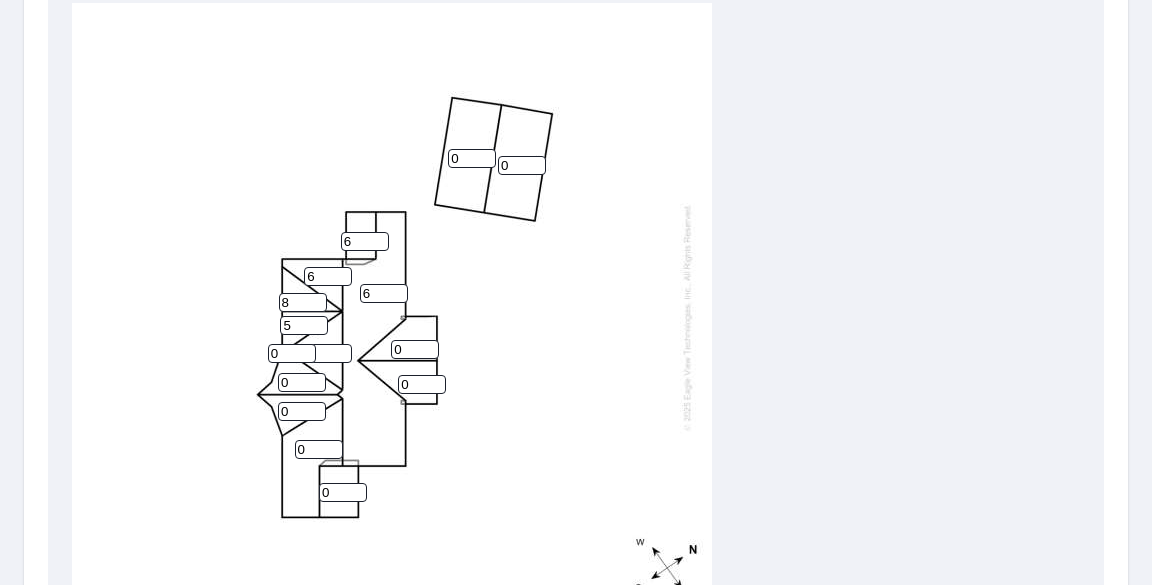 click on "5" at bounding box center (304, 325) 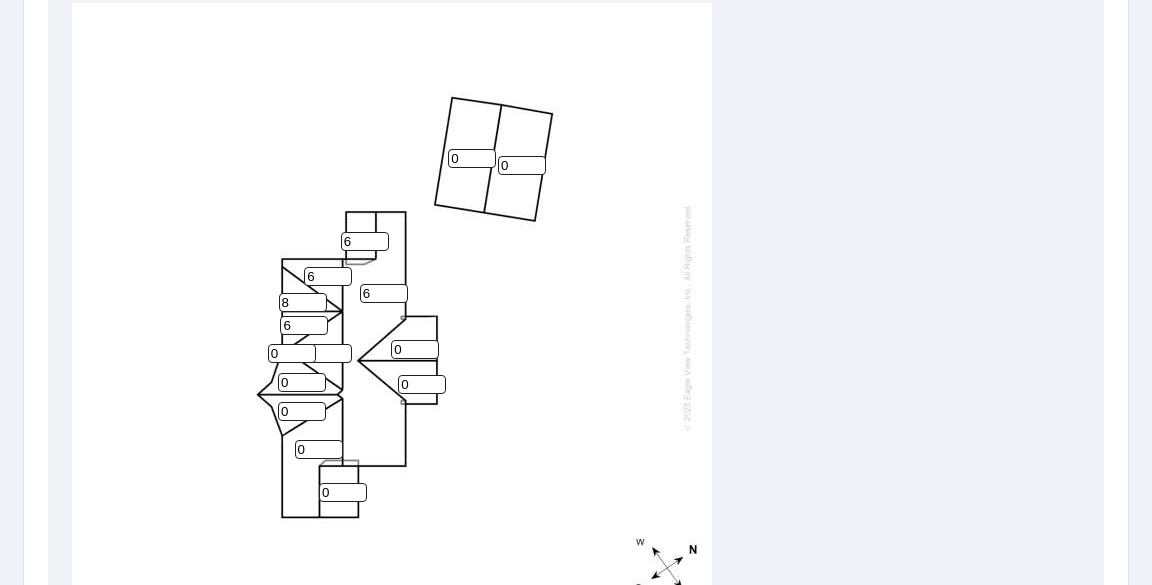 click on "6" at bounding box center (304, 325) 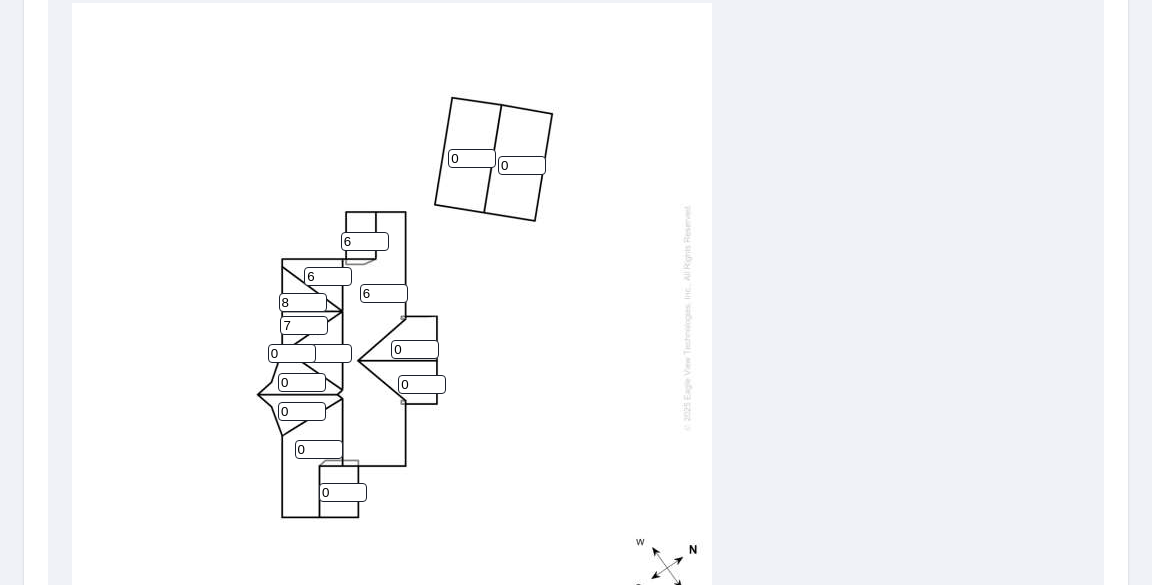 click on "7" at bounding box center (304, 325) 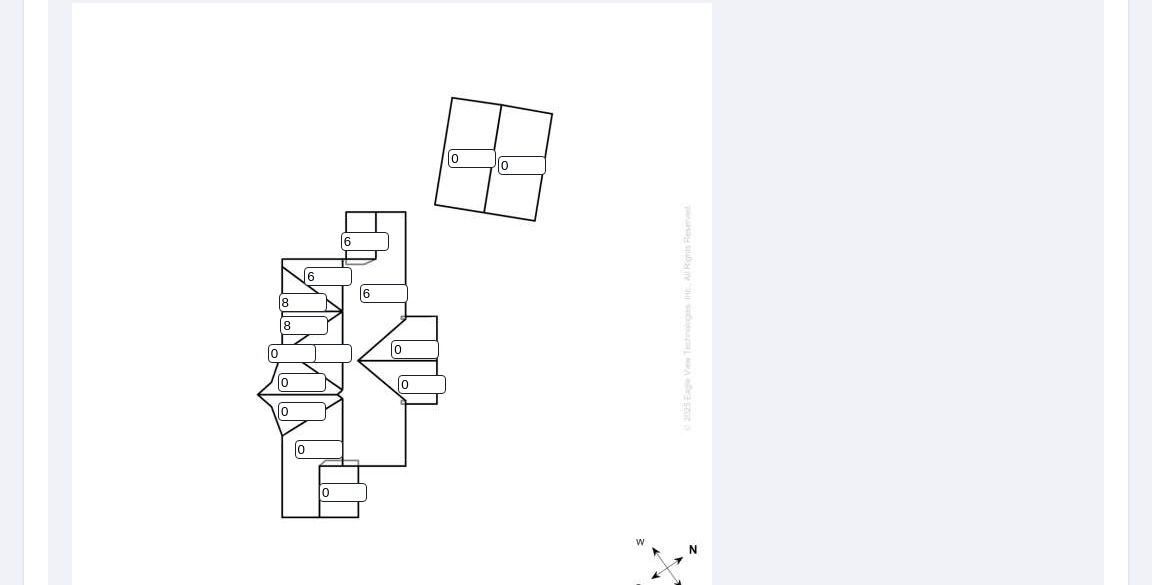 type on "8" 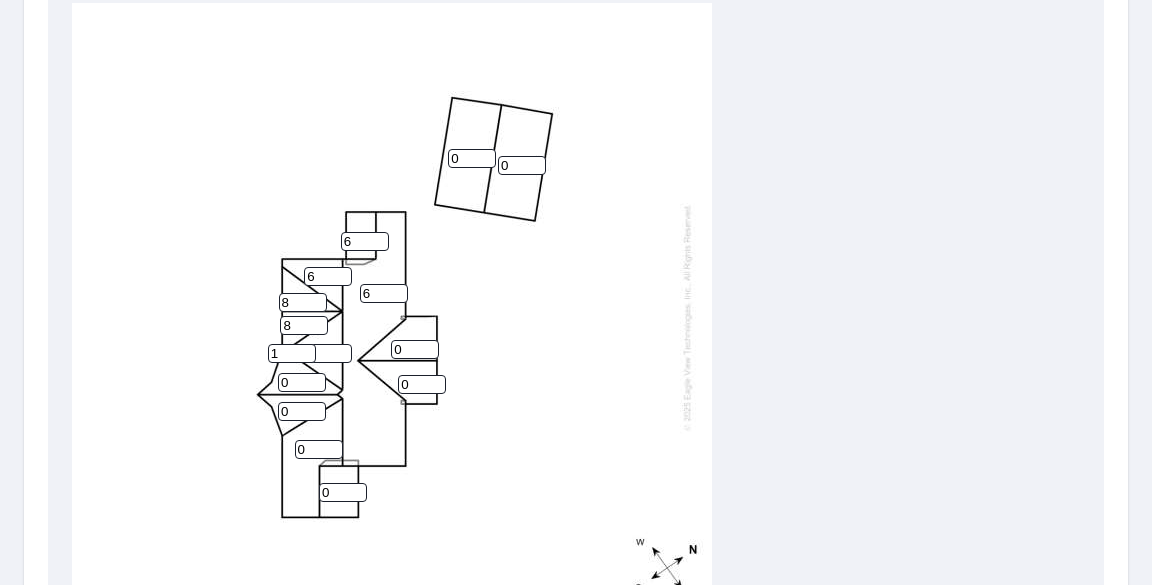click on "1" at bounding box center [292, 353] 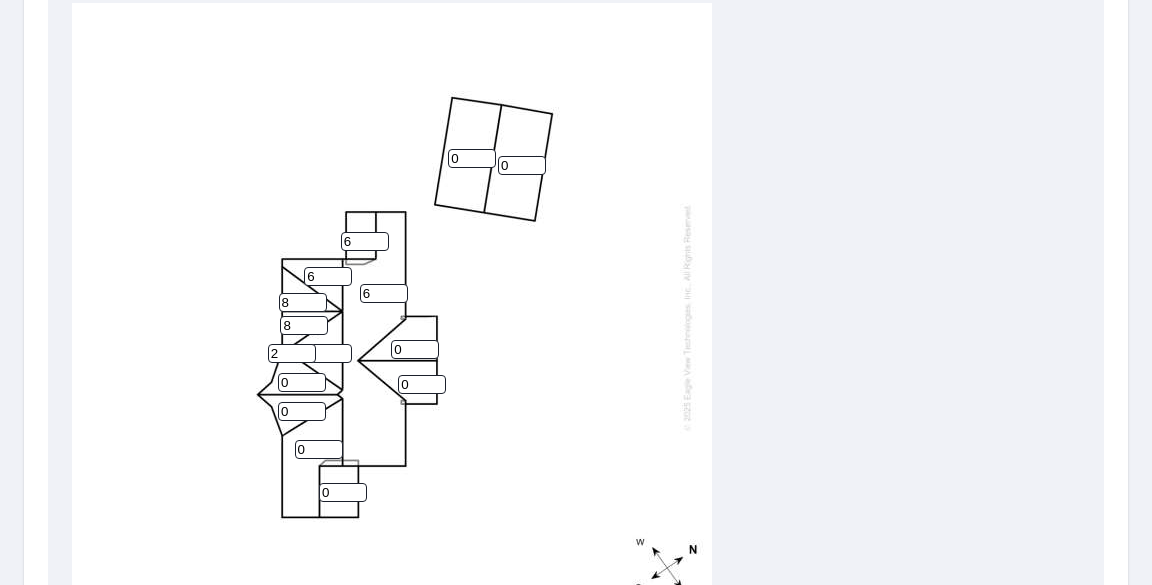 click on "2" at bounding box center [292, 353] 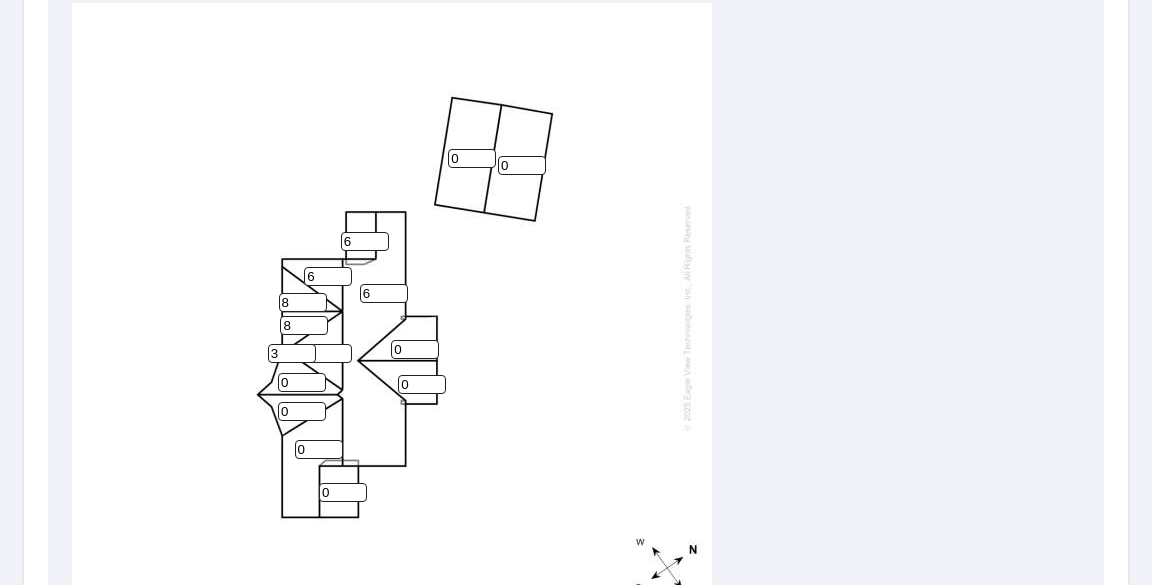 click on "3" at bounding box center (292, 353) 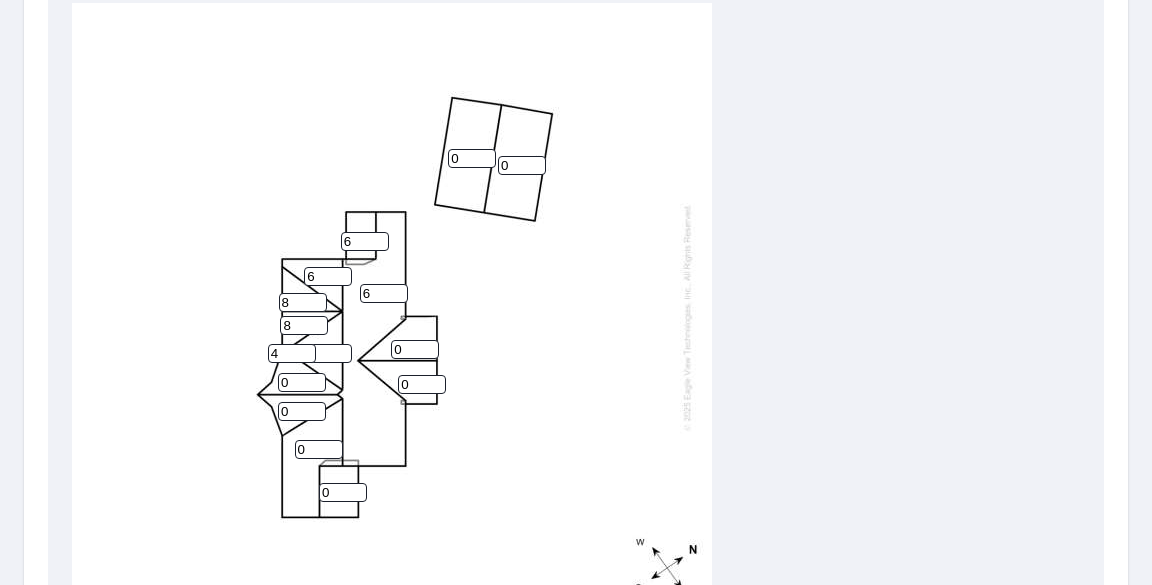 click on "4" at bounding box center (292, 353) 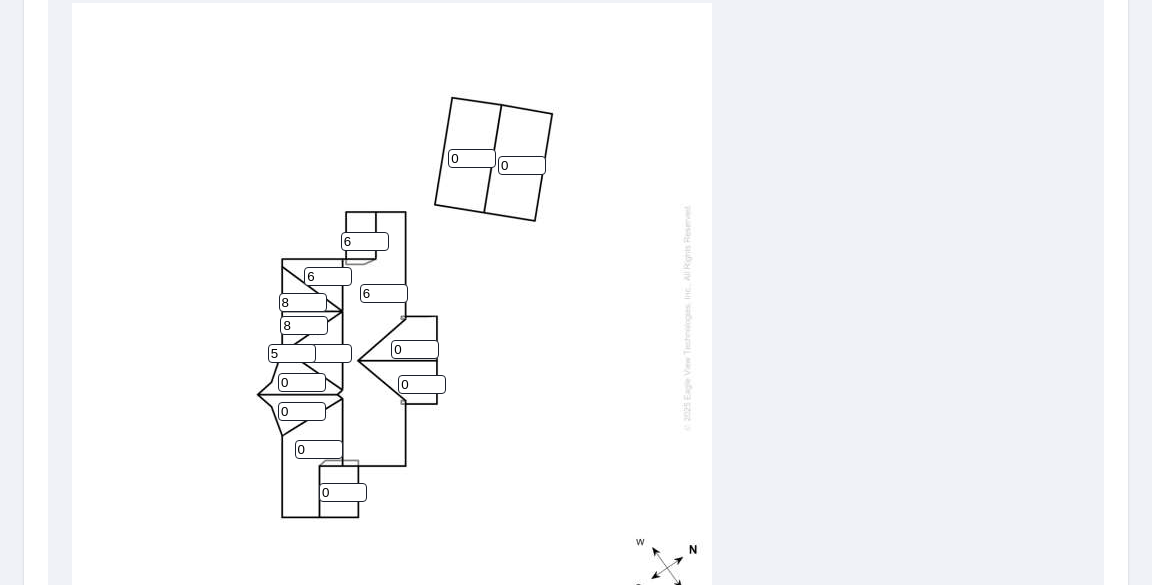 click on "5" at bounding box center [292, 353] 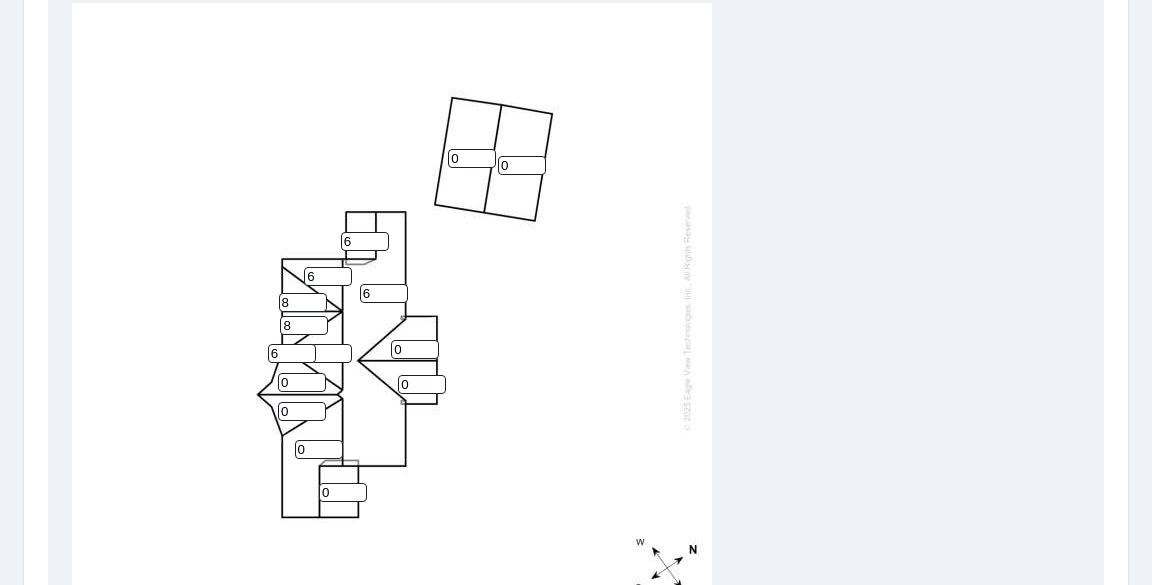 type on "6" 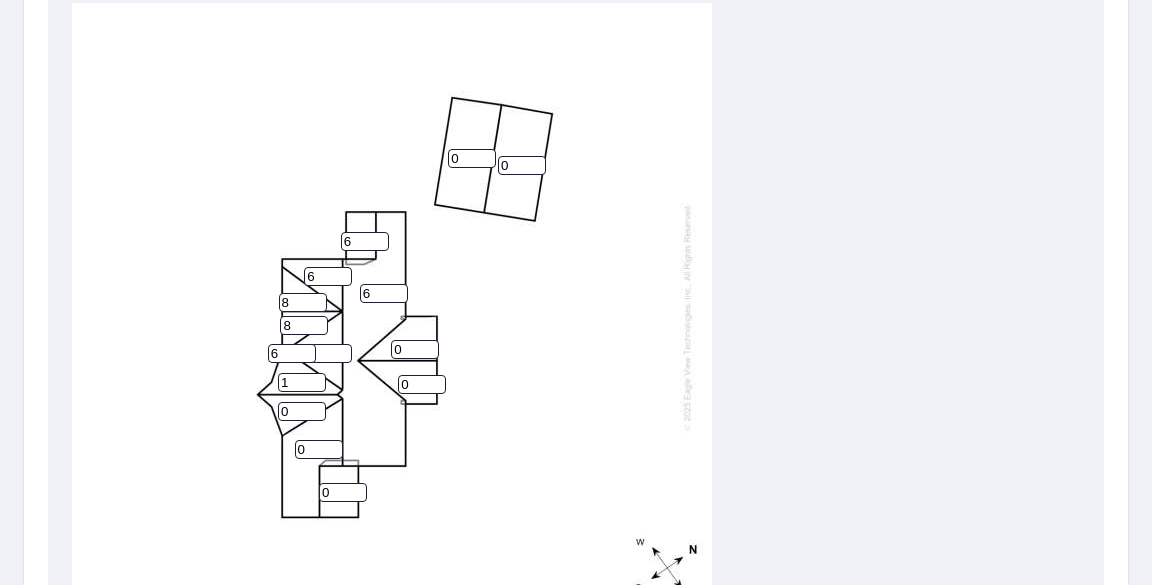 click on "1" at bounding box center [302, 382] 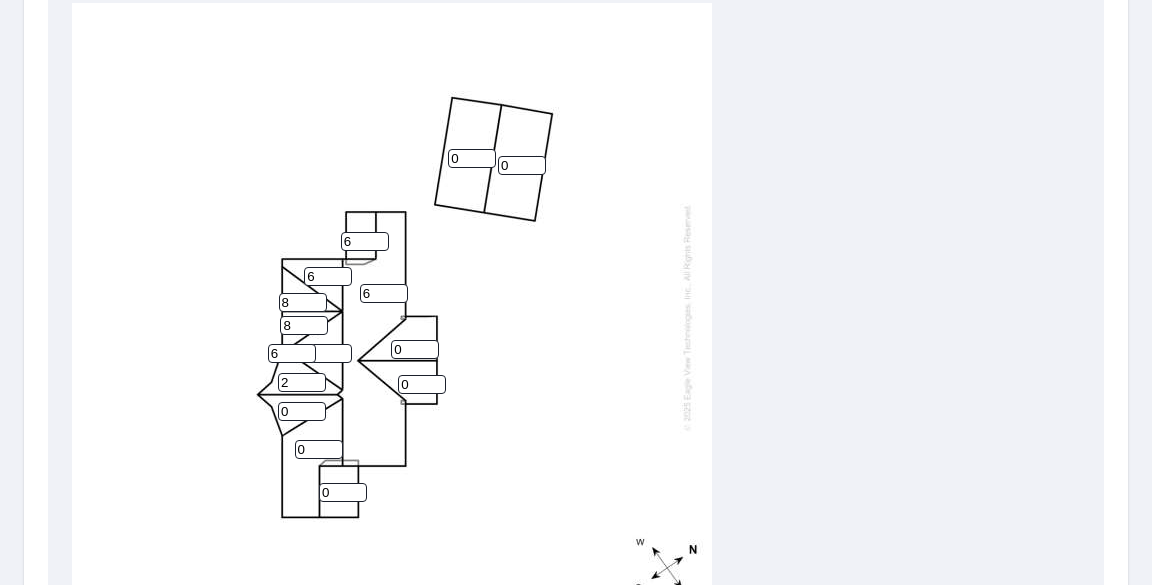 click on "2" at bounding box center [302, 382] 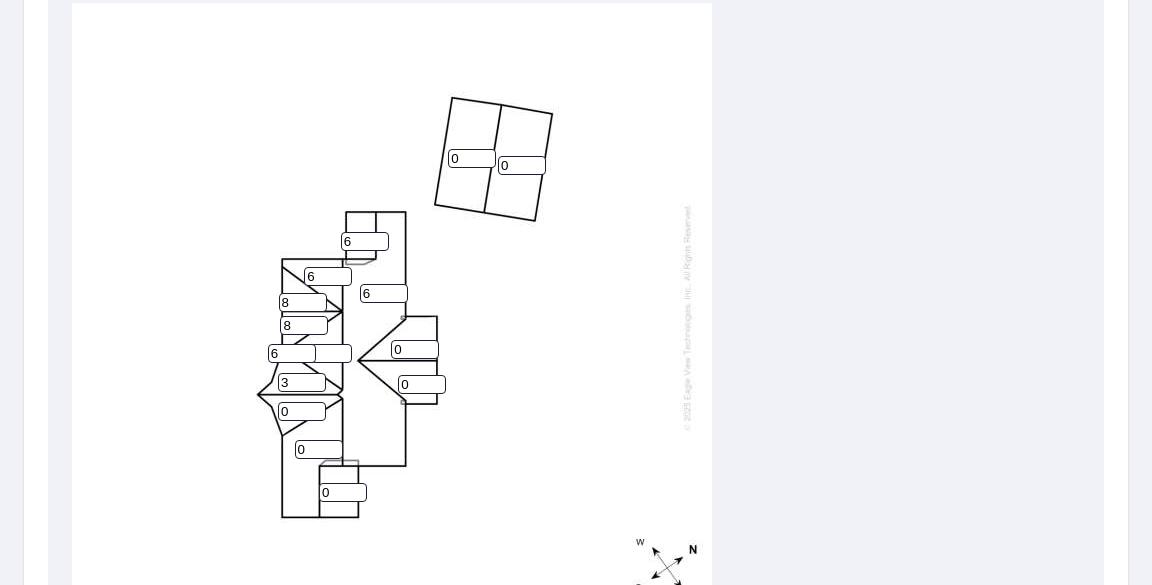 click on "3" at bounding box center (302, 382) 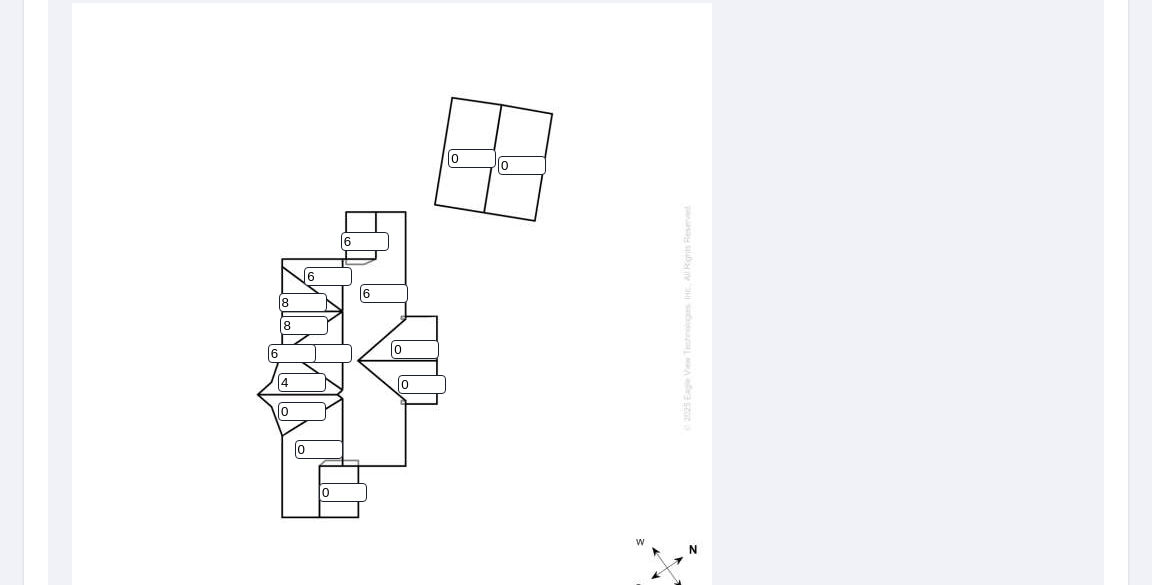 click on "4" at bounding box center [302, 382] 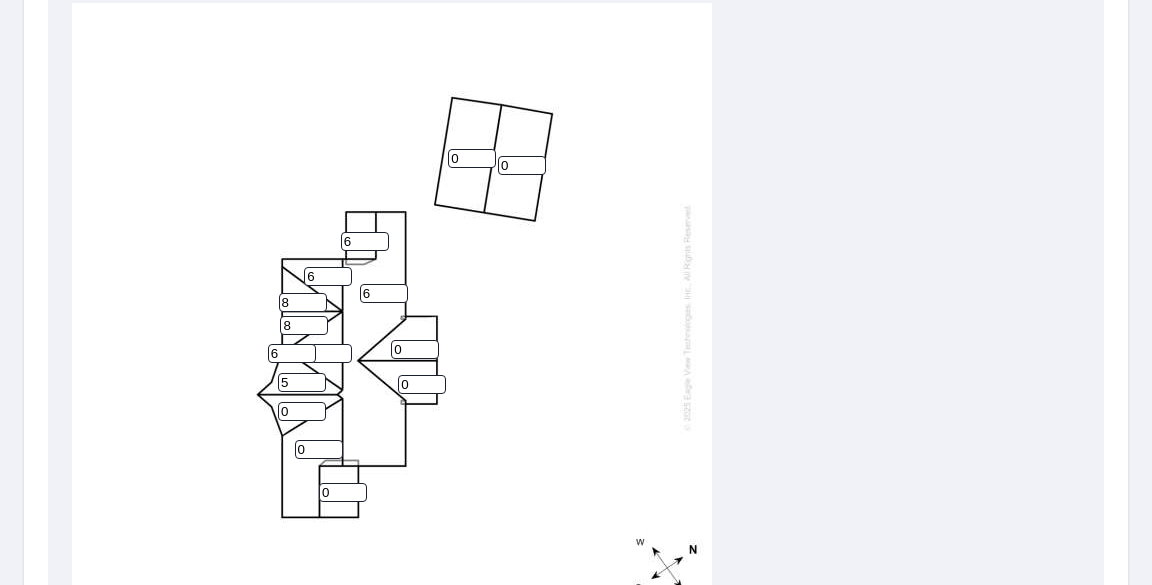 click on "5" at bounding box center [302, 382] 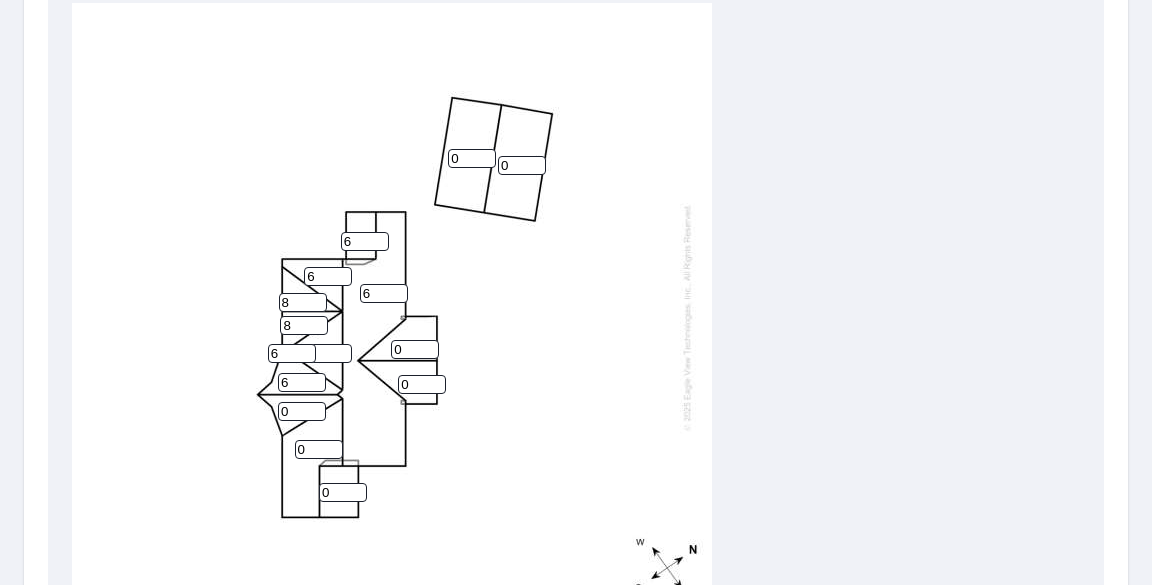 click on "6" at bounding box center (302, 382) 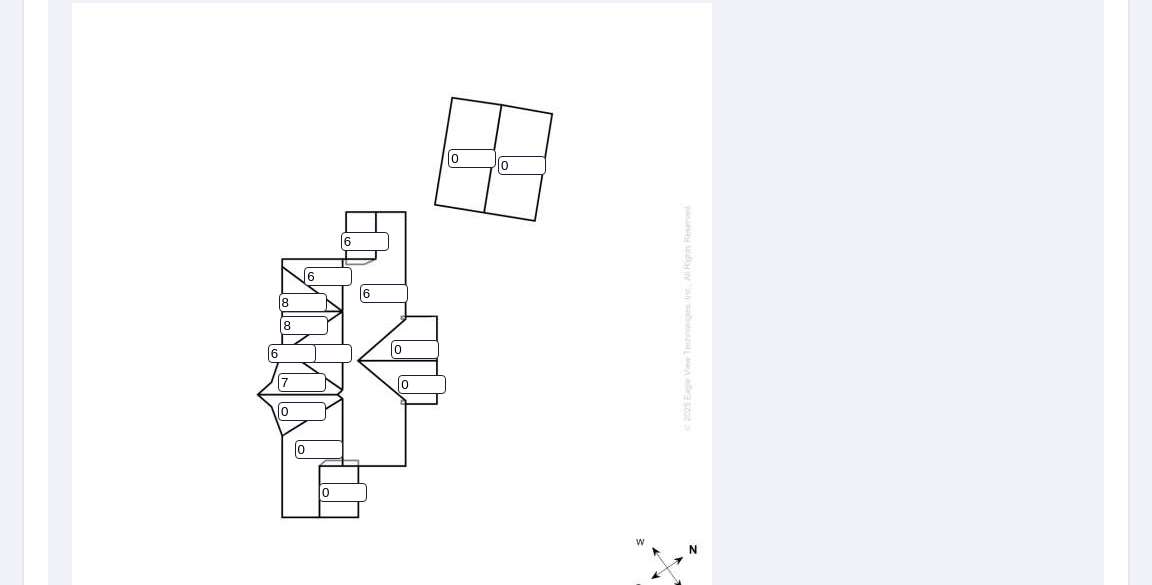 click on "7" at bounding box center [302, 382] 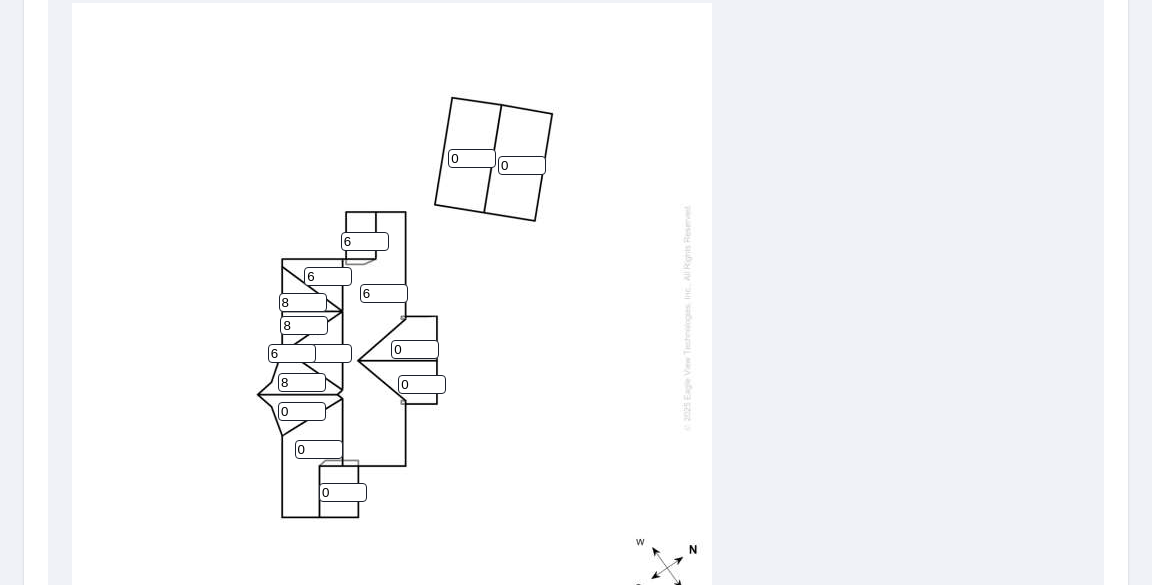 type on "8" 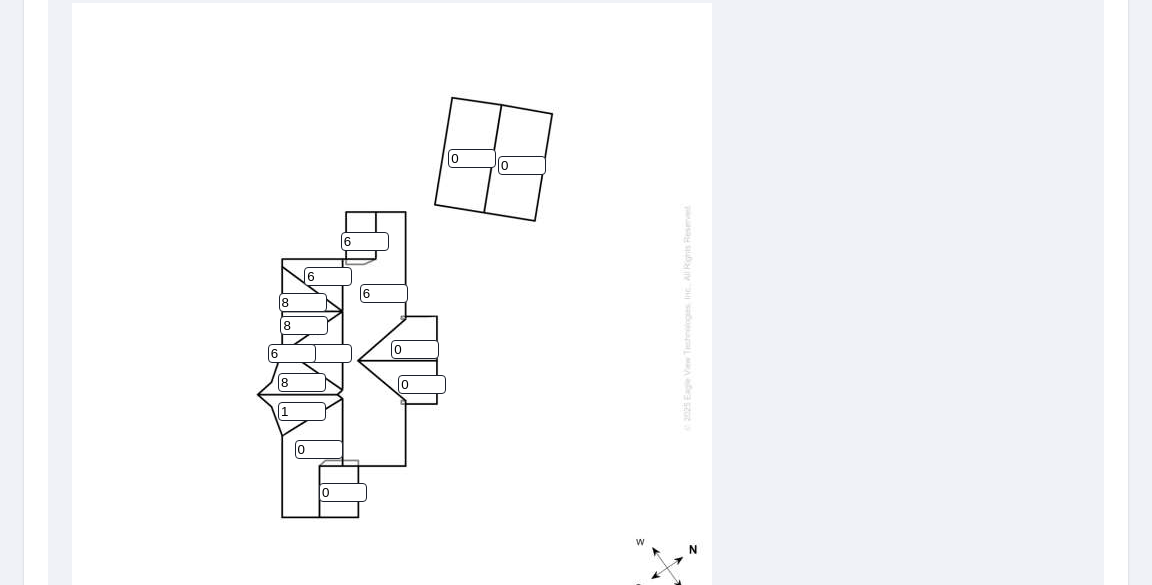 click on "1" at bounding box center [302, 411] 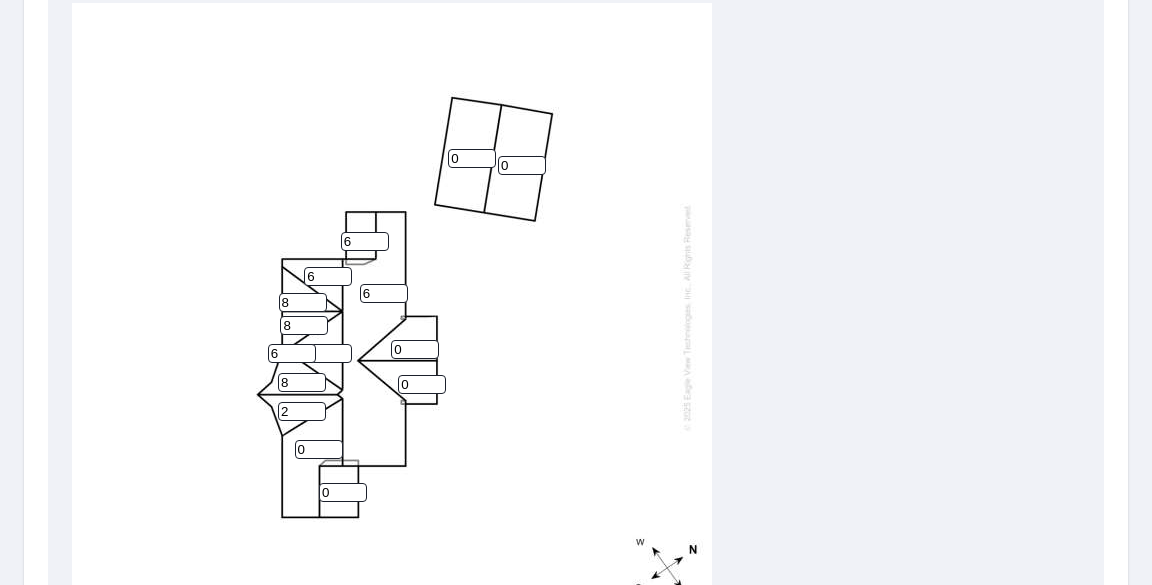click on "2" at bounding box center [302, 411] 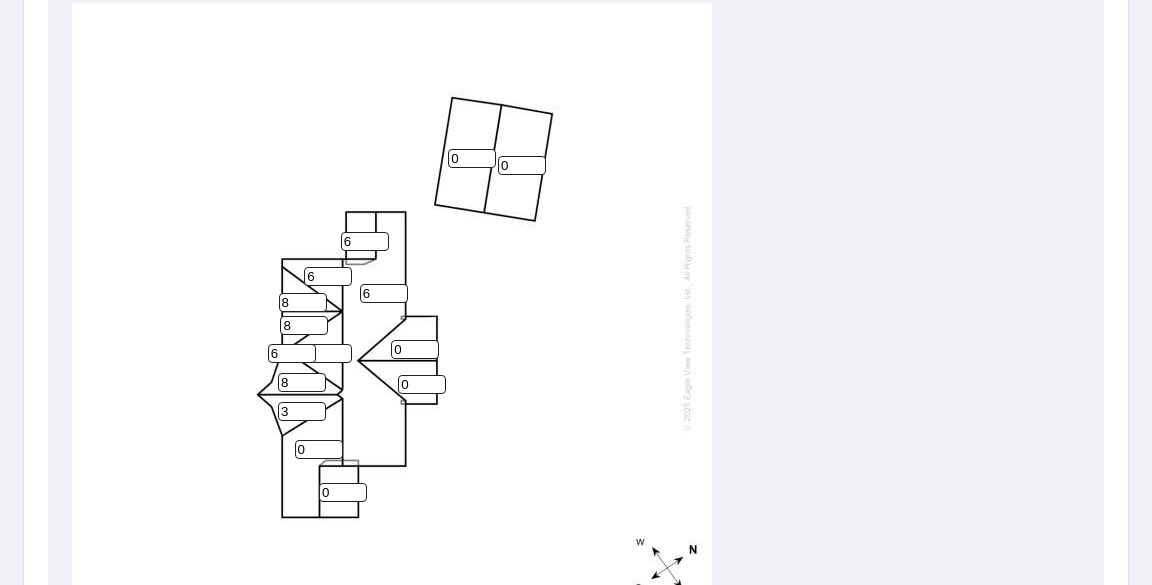 click on "3" at bounding box center (302, 411) 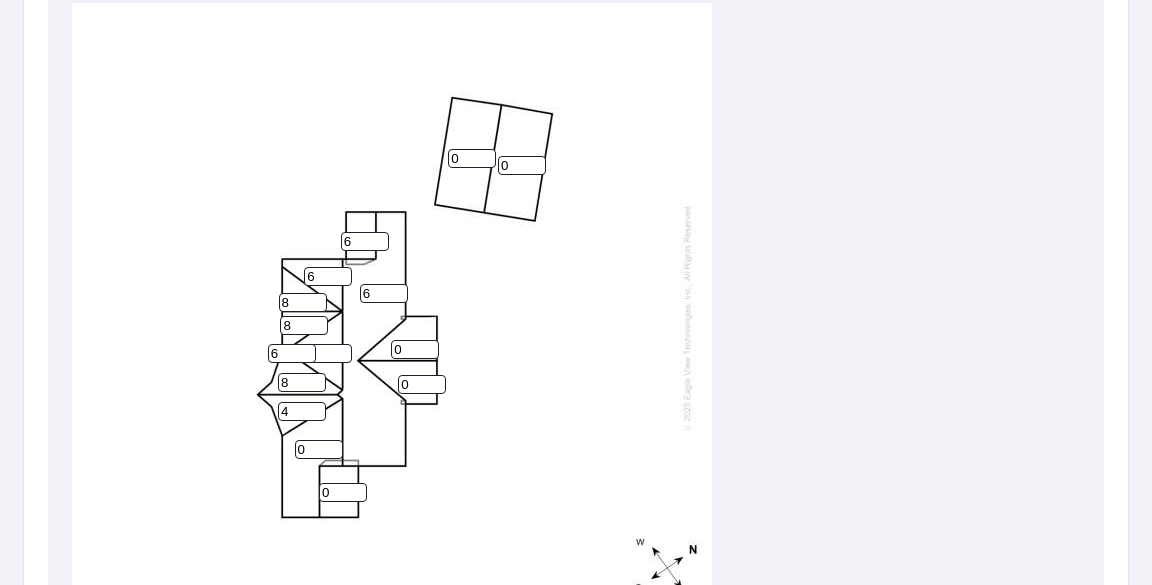 click on "4" at bounding box center [302, 411] 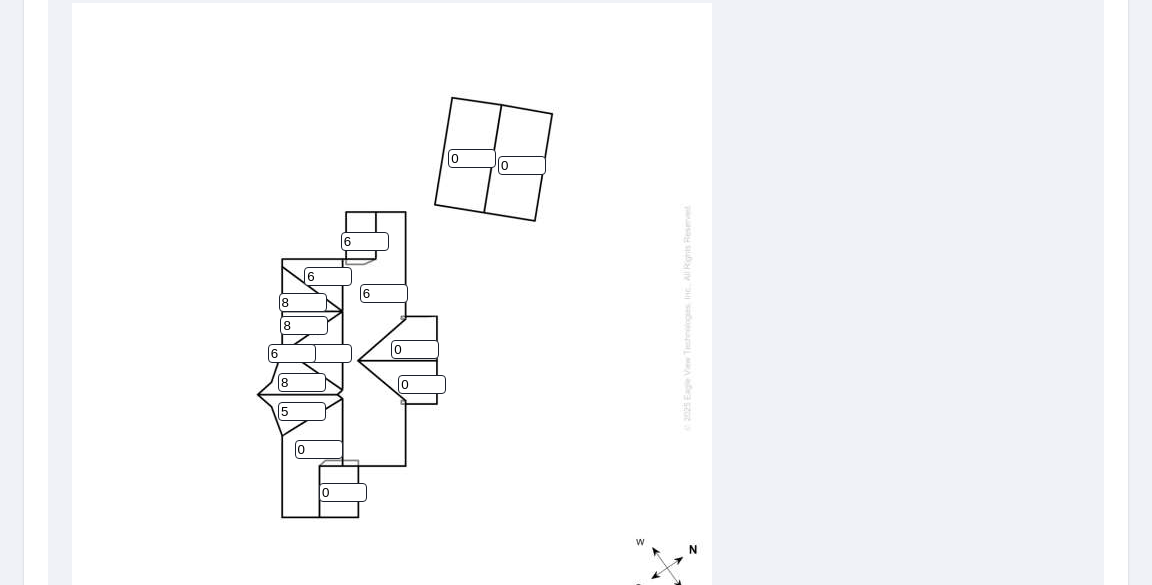 click on "5" at bounding box center [302, 411] 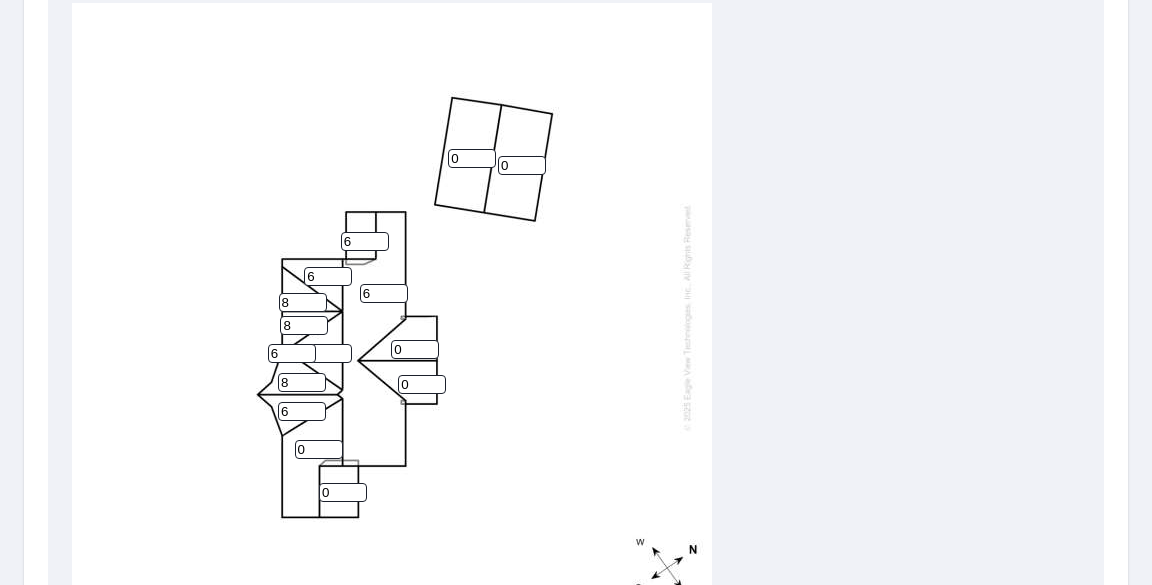 click on "6" at bounding box center (302, 411) 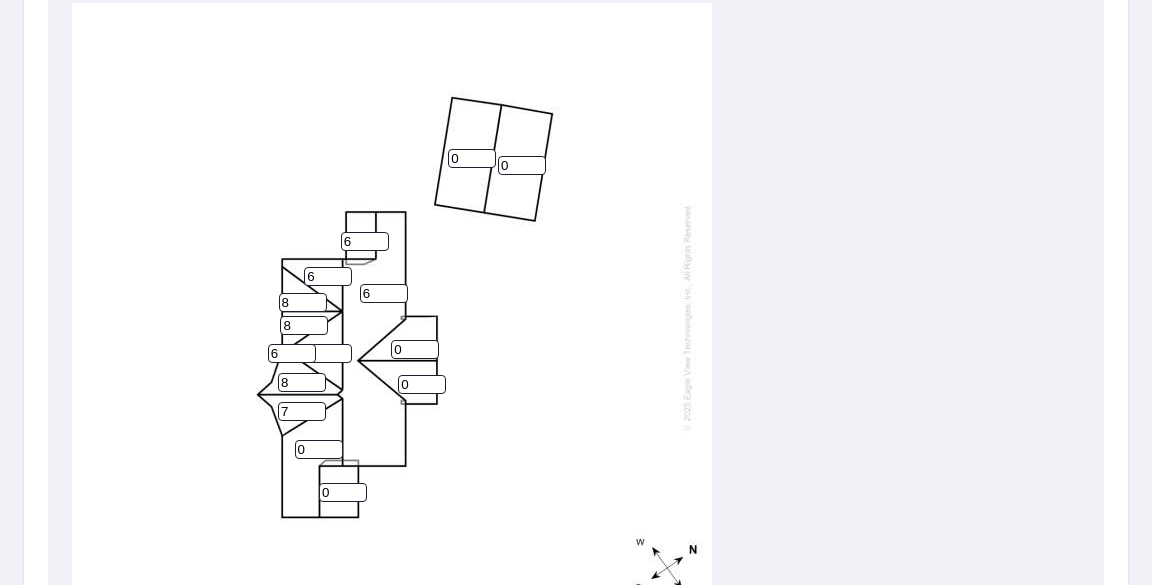 click on "7" at bounding box center [302, 411] 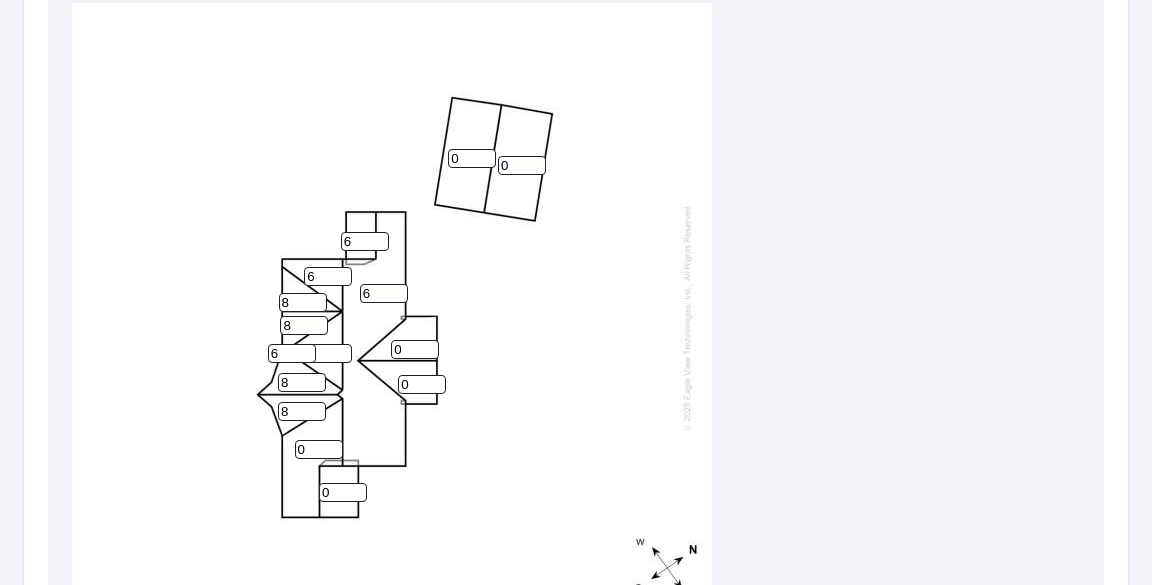 type on "8" 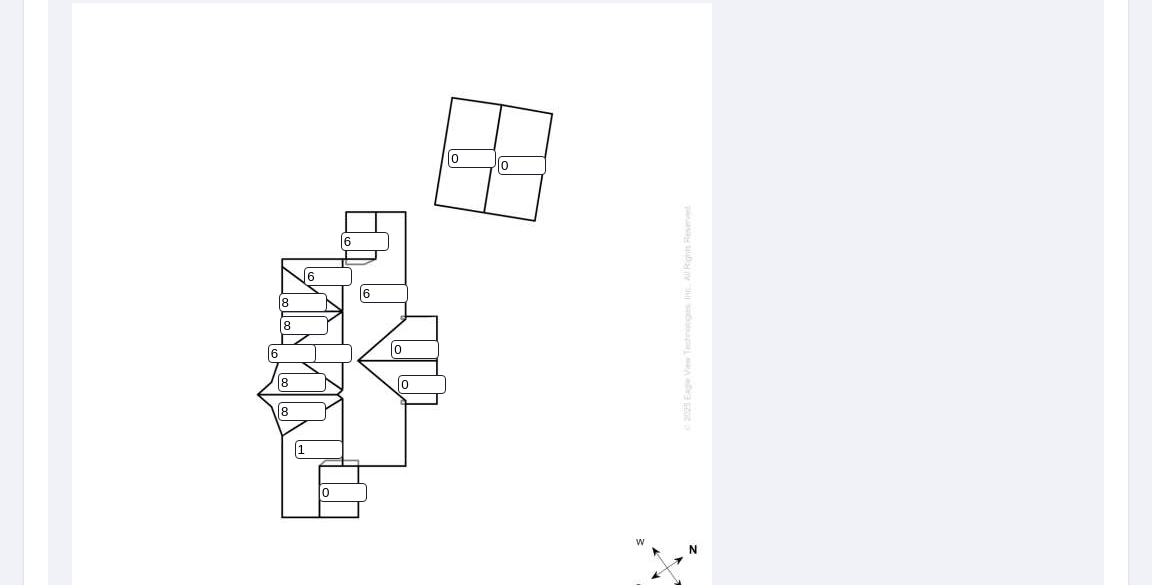click on "1" at bounding box center [319, 449] 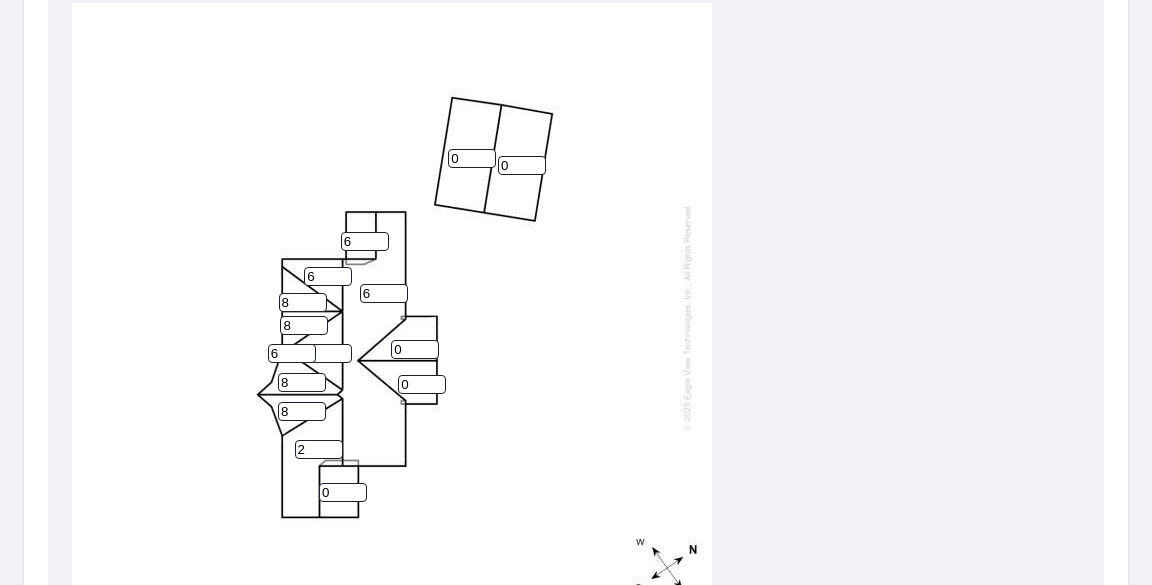 click on "2" at bounding box center [319, 449] 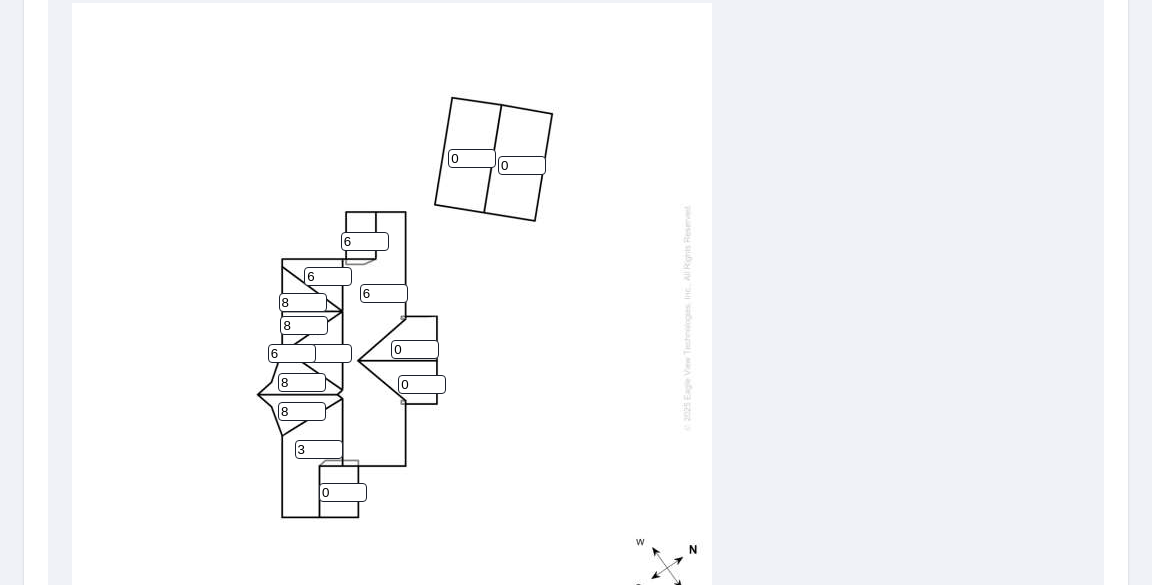 click on "3" at bounding box center [319, 449] 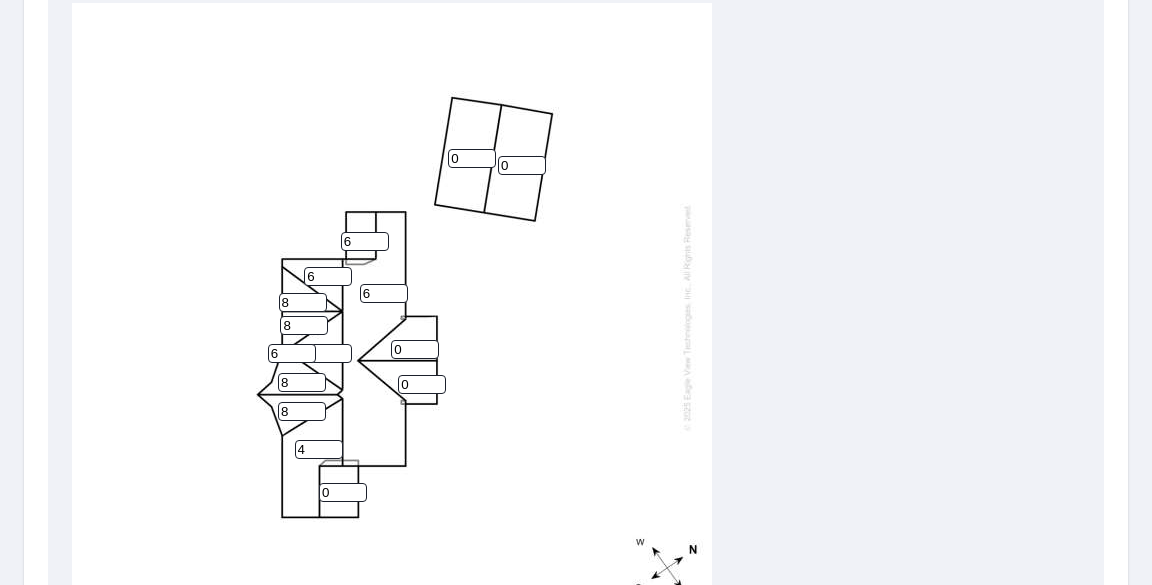 click on "4" at bounding box center (319, 449) 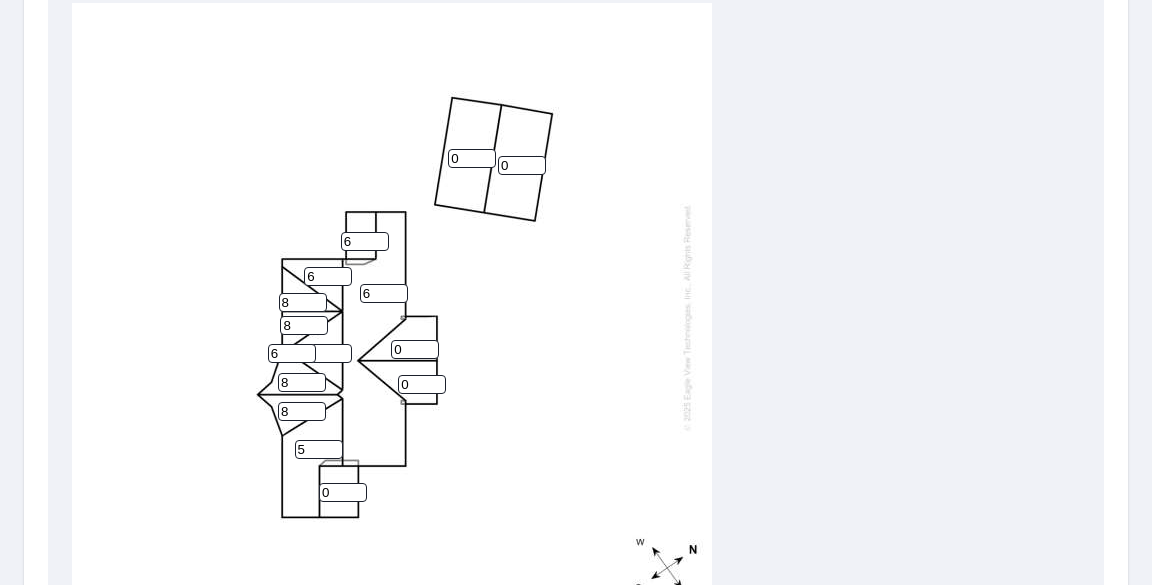 click on "5" at bounding box center [319, 449] 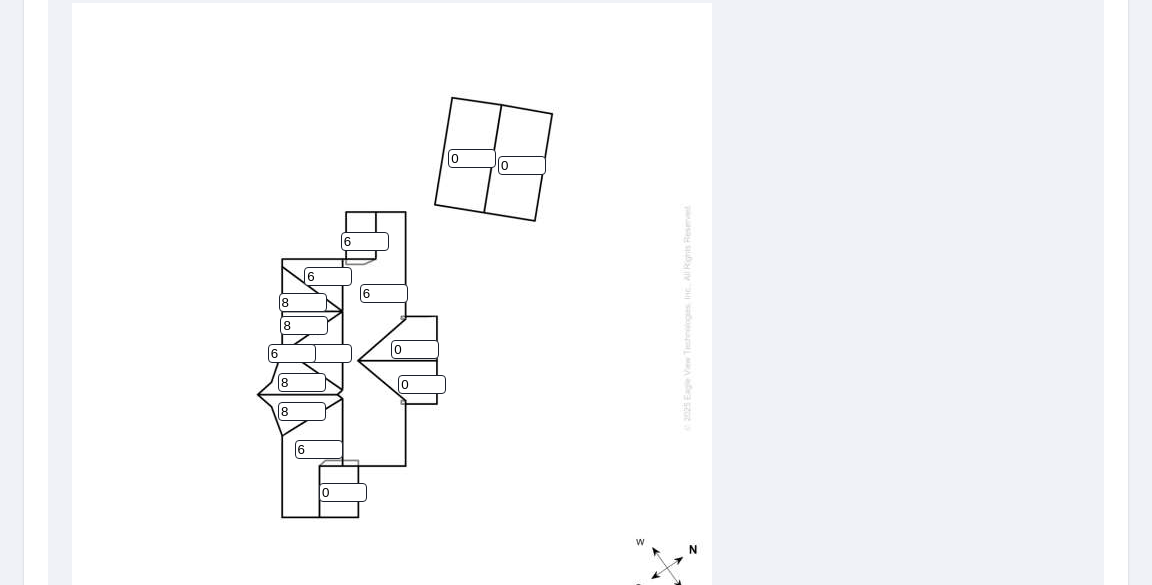 type on "6" 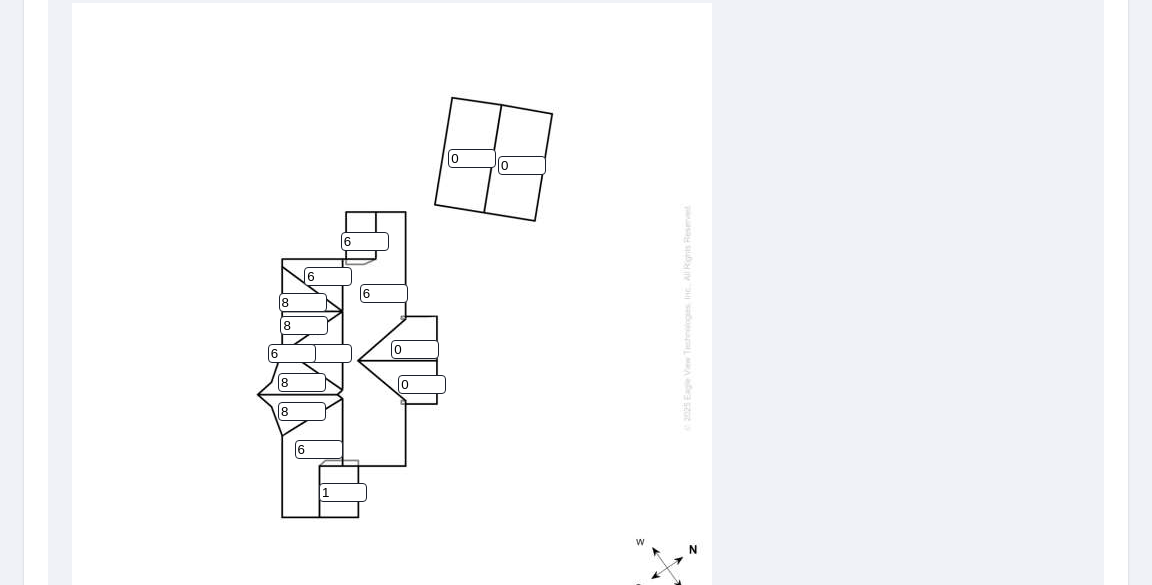 click on "1" at bounding box center (343, 492) 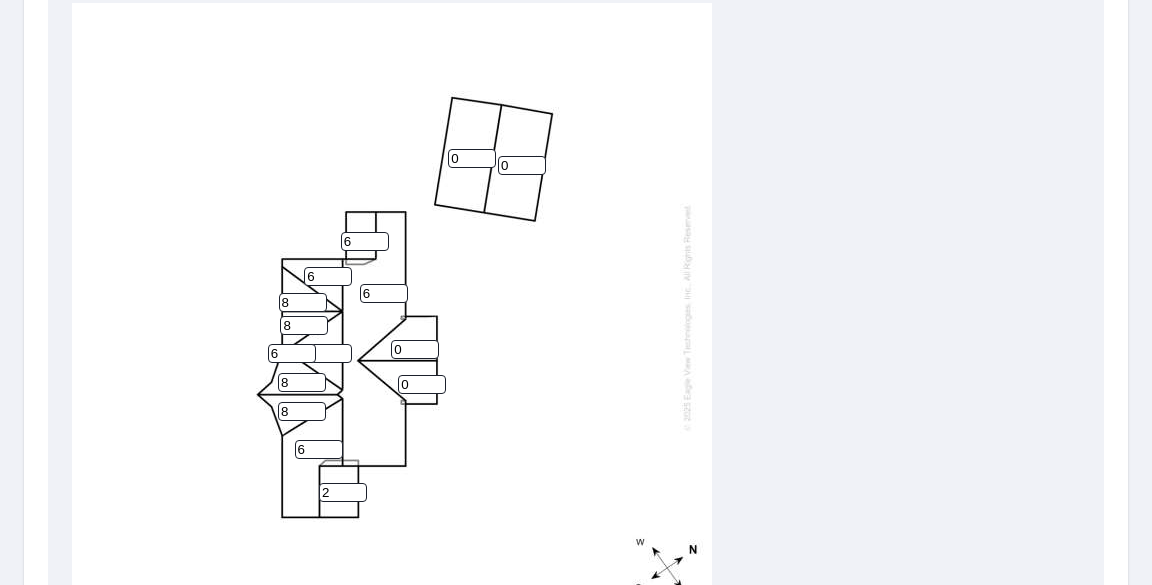 click on "2" at bounding box center [343, 492] 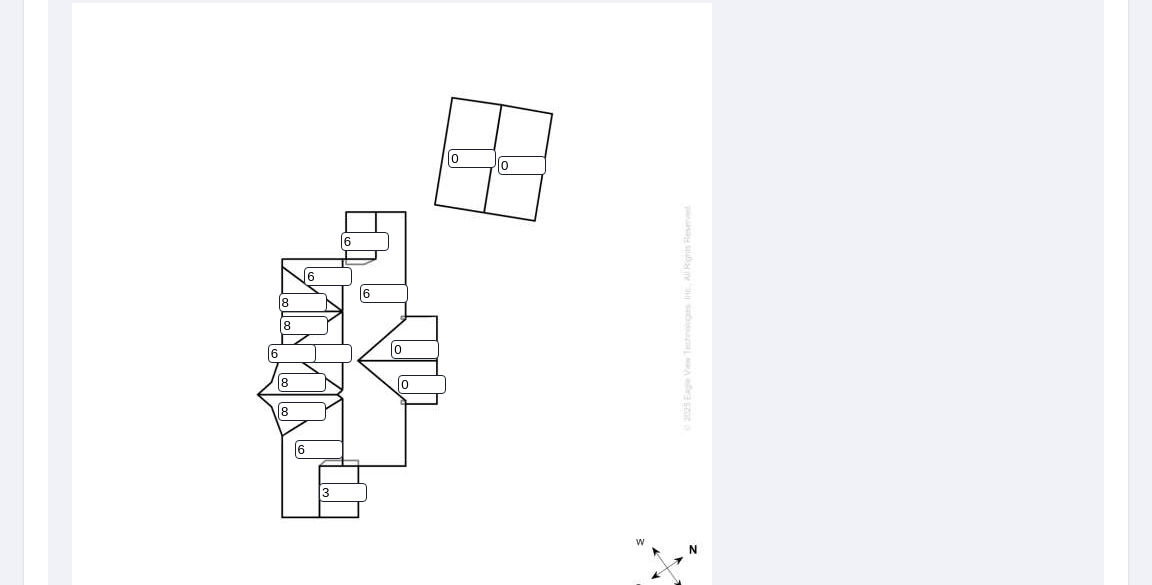 click on "3" at bounding box center (343, 492) 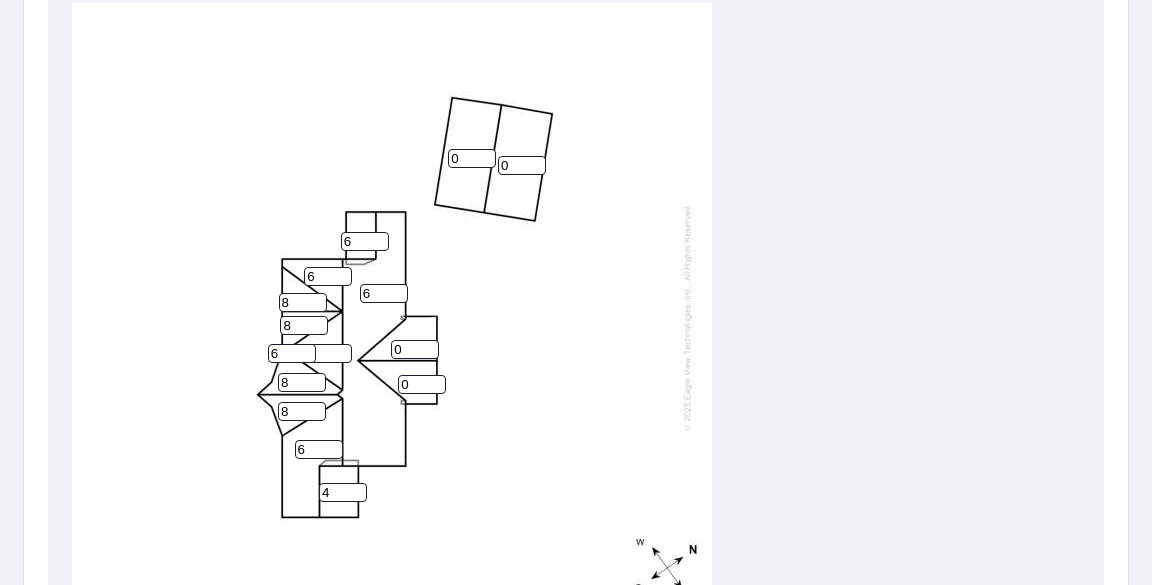 click on "4" at bounding box center (343, 492) 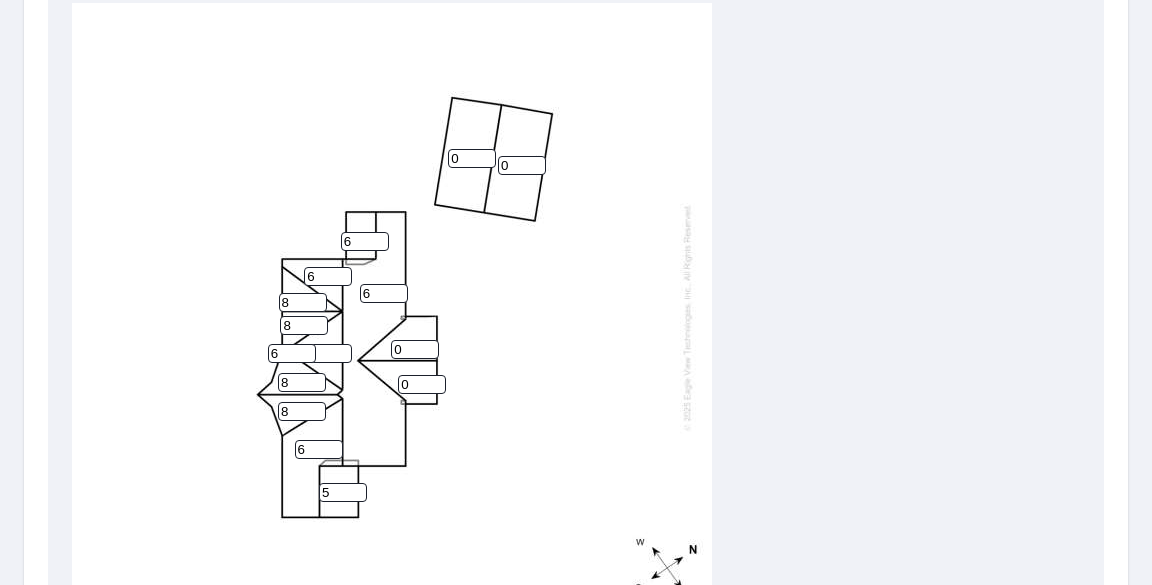 click on "5" at bounding box center [343, 492] 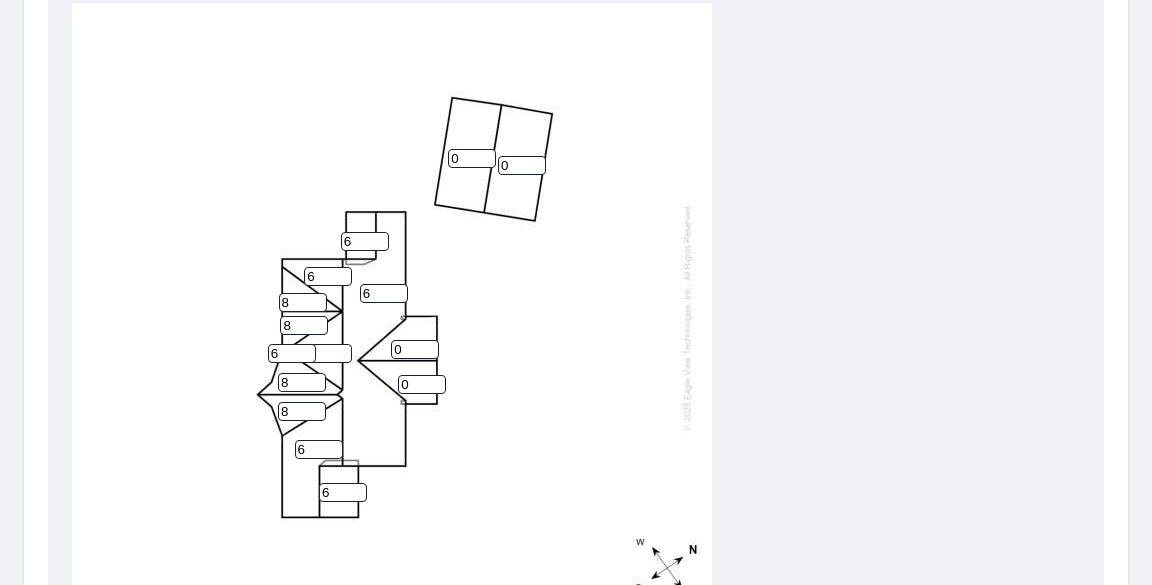 type on "6" 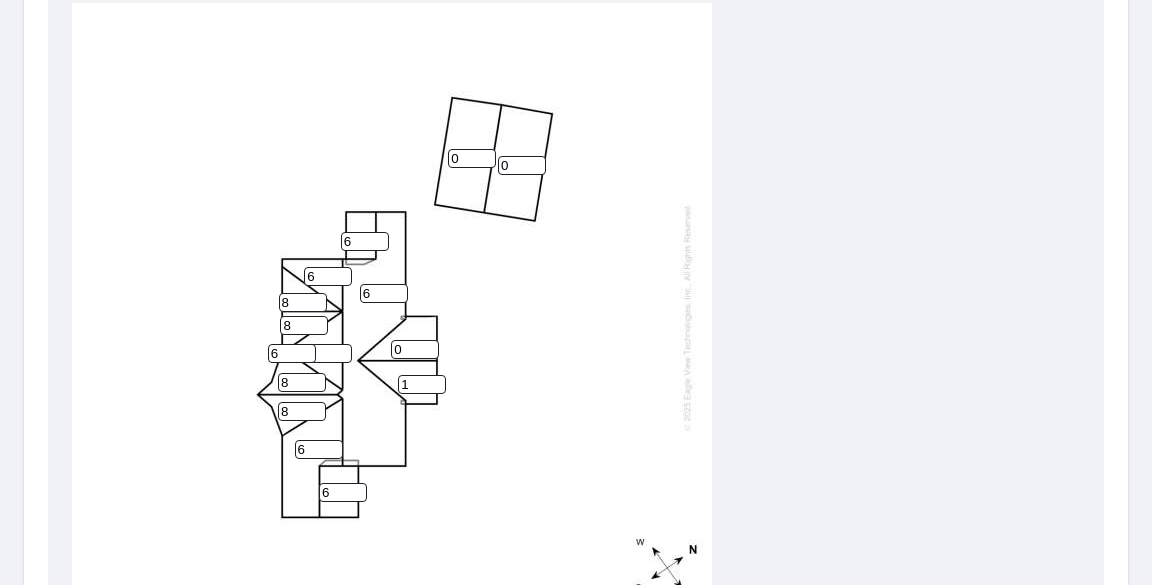 click on "1" at bounding box center [422, 384] 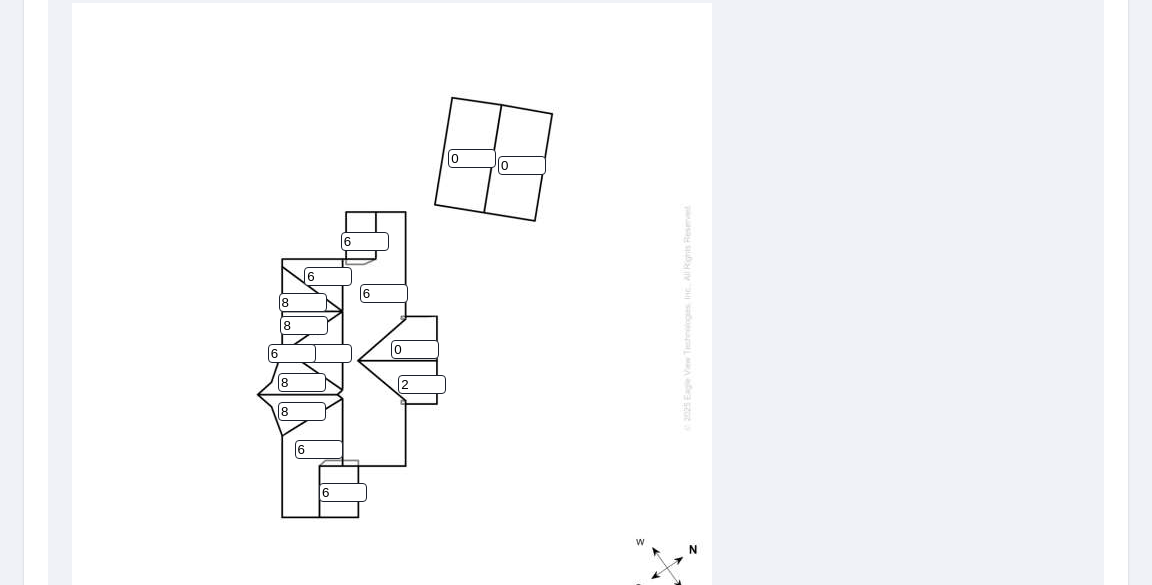 click on "2" at bounding box center [422, 384] 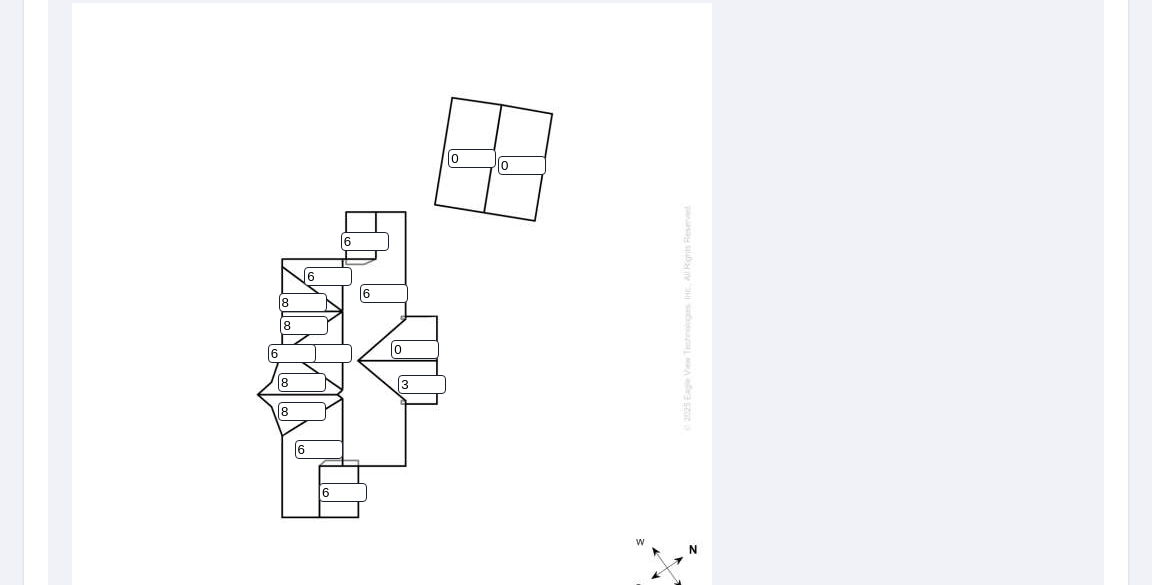 click on "3" at bounding box center [422, 384] 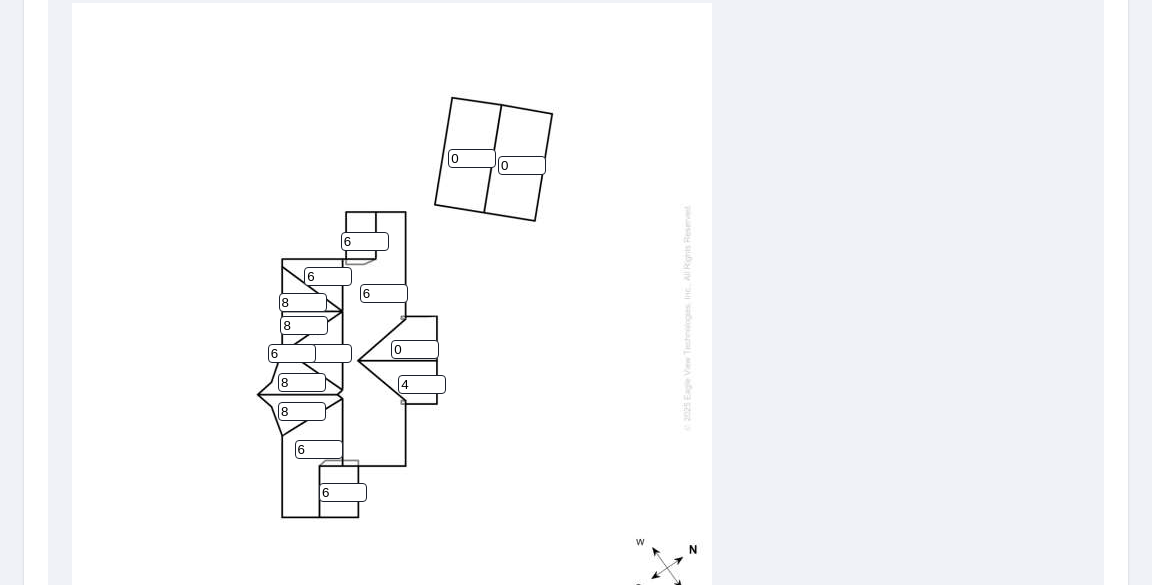 click on "4" at bounding box center [422, 384] 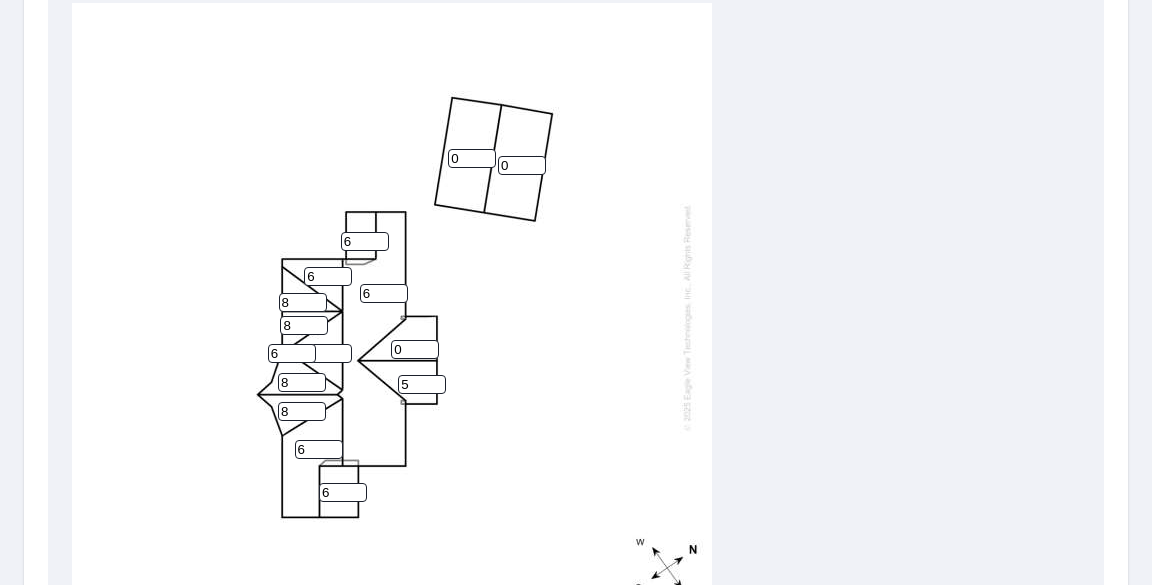 click on "5" at bounding box center (422, 384) 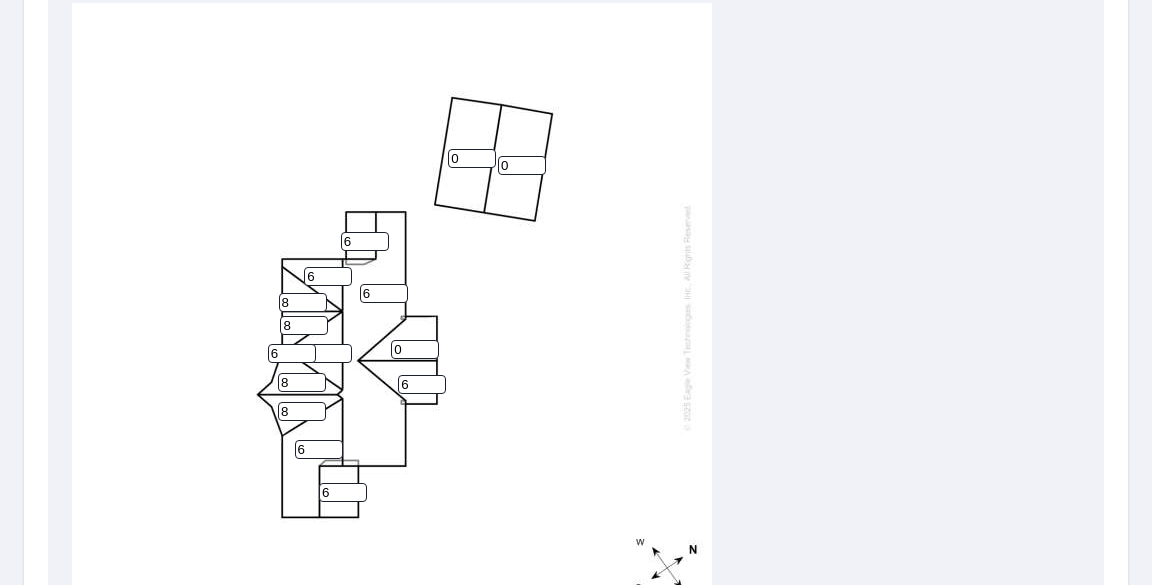 type on "6" 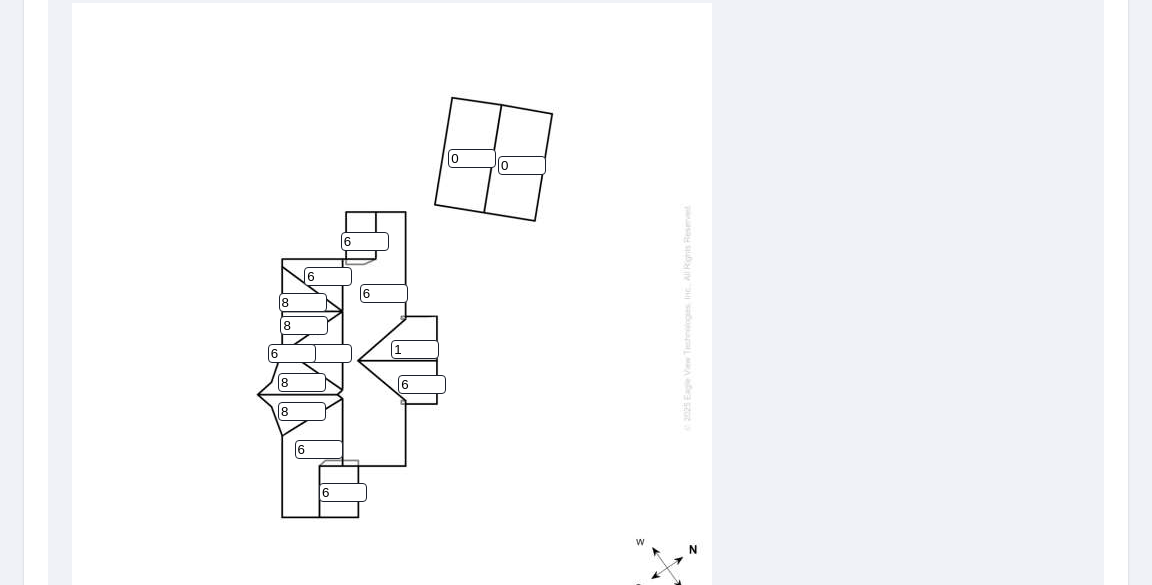 click on "1" at bounding box center [415, 349] 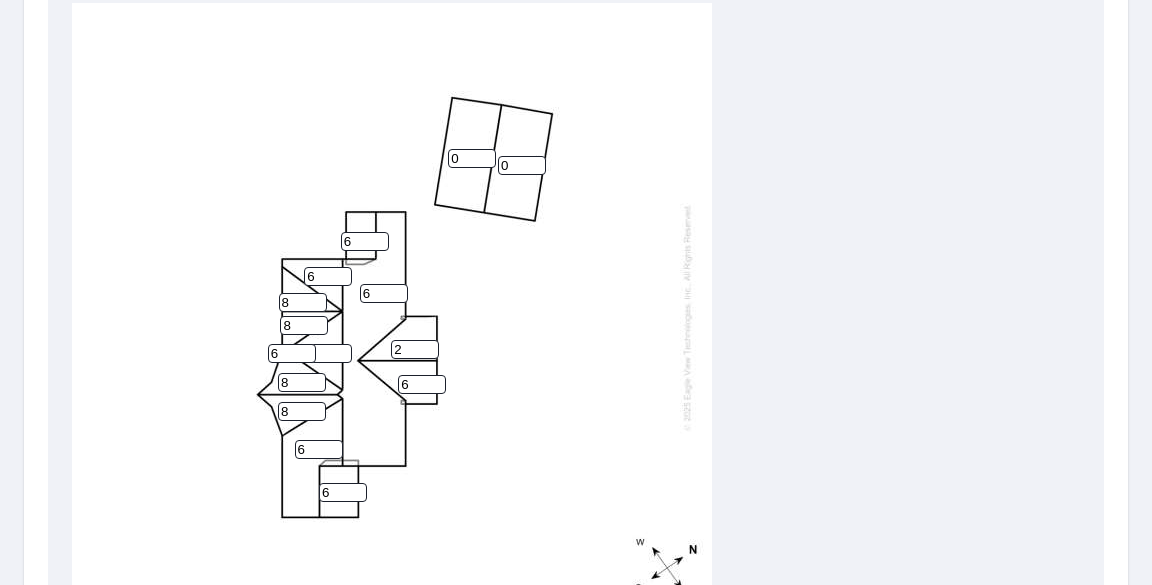 click on "2" at bounding box center (415, 349) 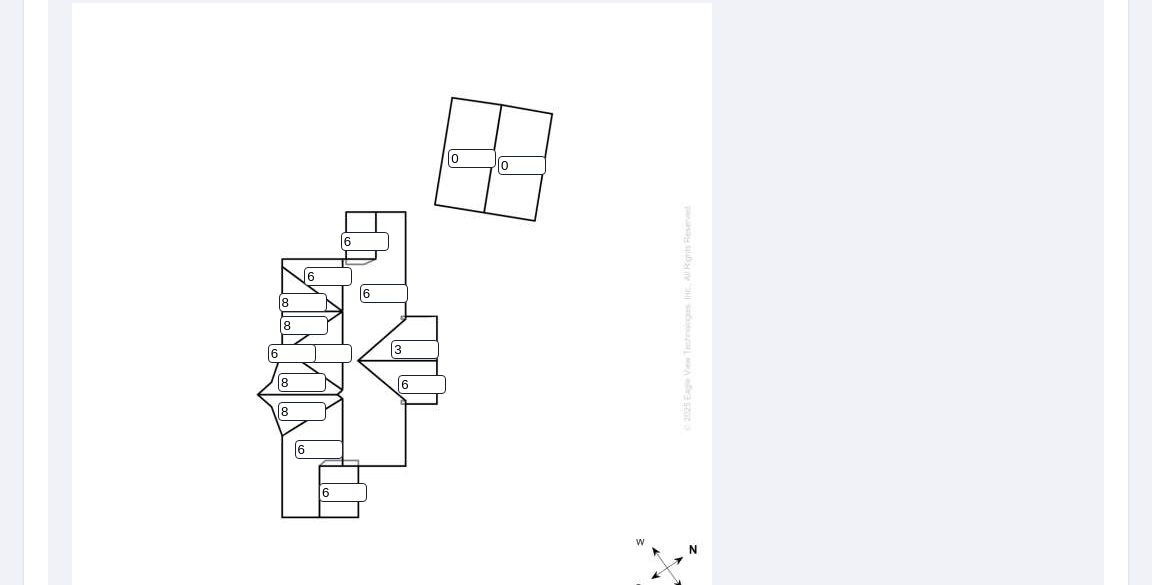 click on "3" at bounding box center (415, 349) 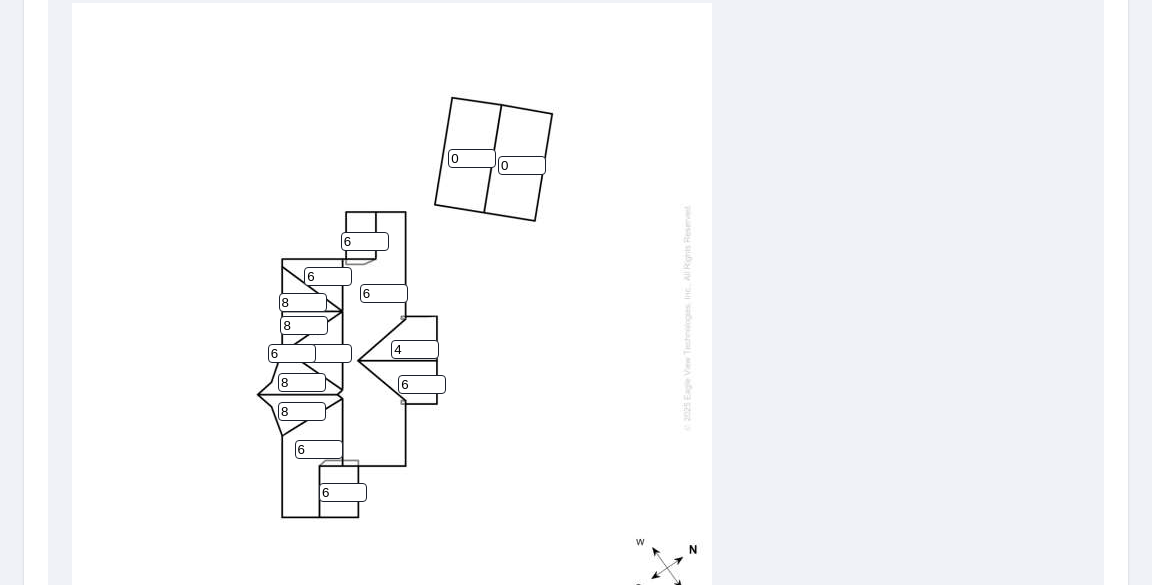 click on "4" at bounding box center [415, 349] 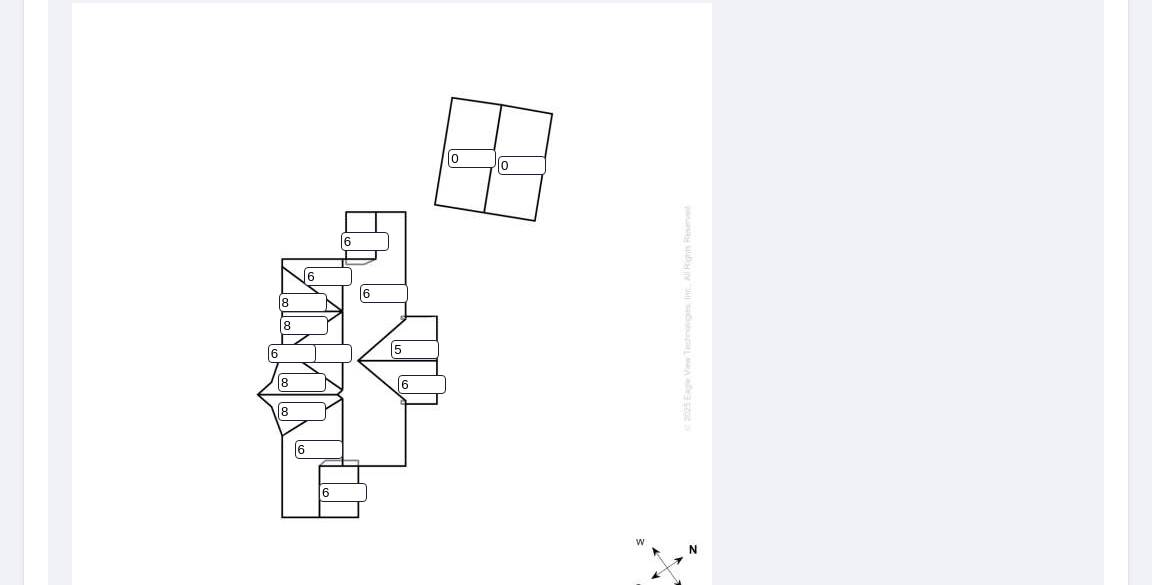 click on "5" at bounding box center [415, 349] 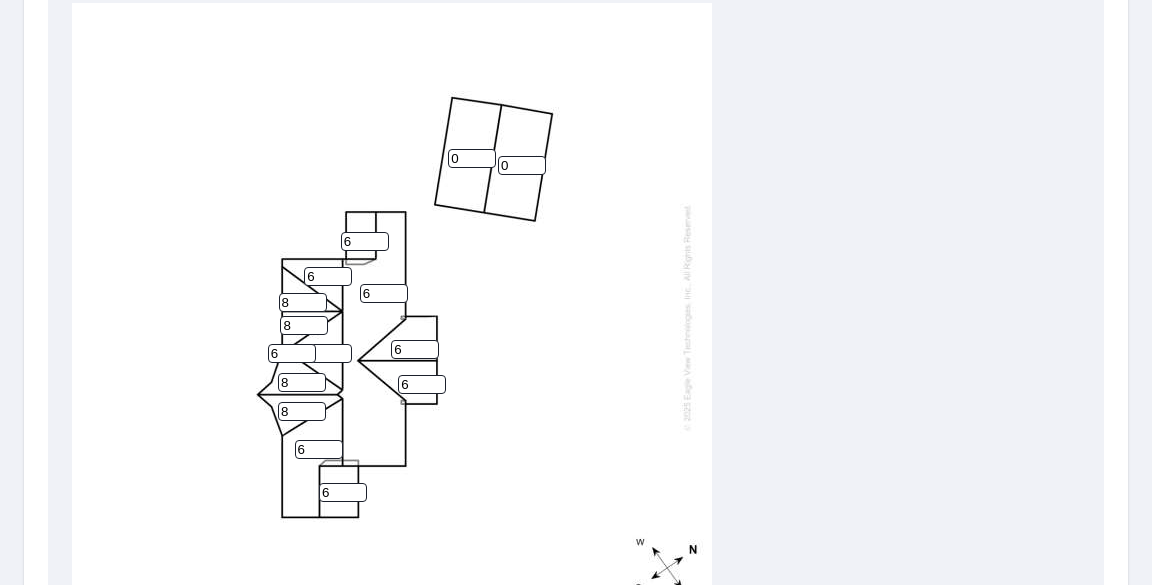 type on "6" 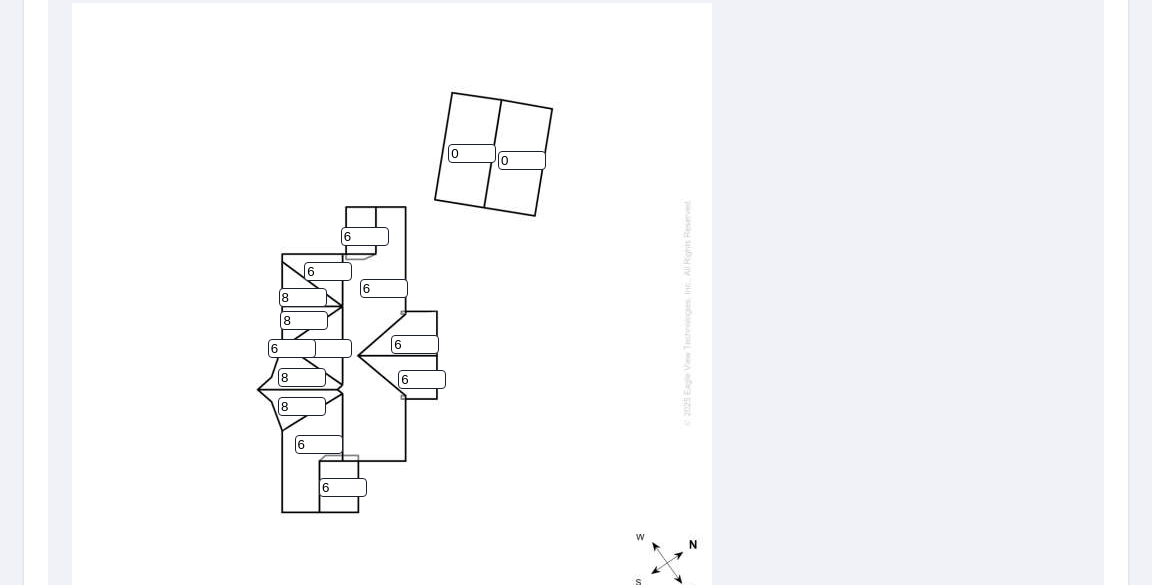 scroll, scrollTop: 0, scrollLeft: 0, axis: both 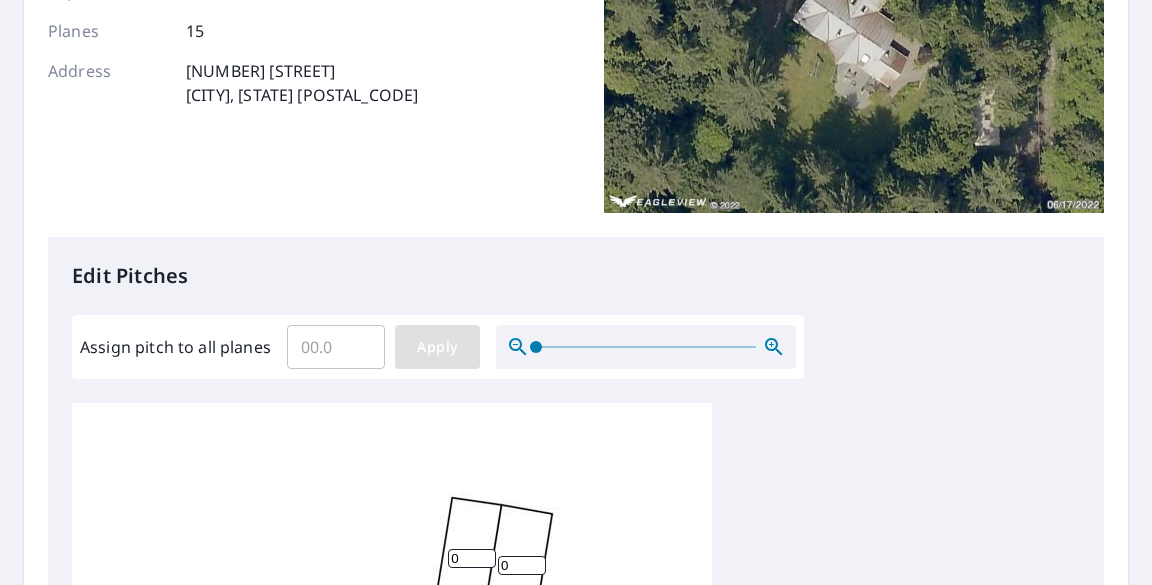 click on "Apply" at bounding box center (437, 347) 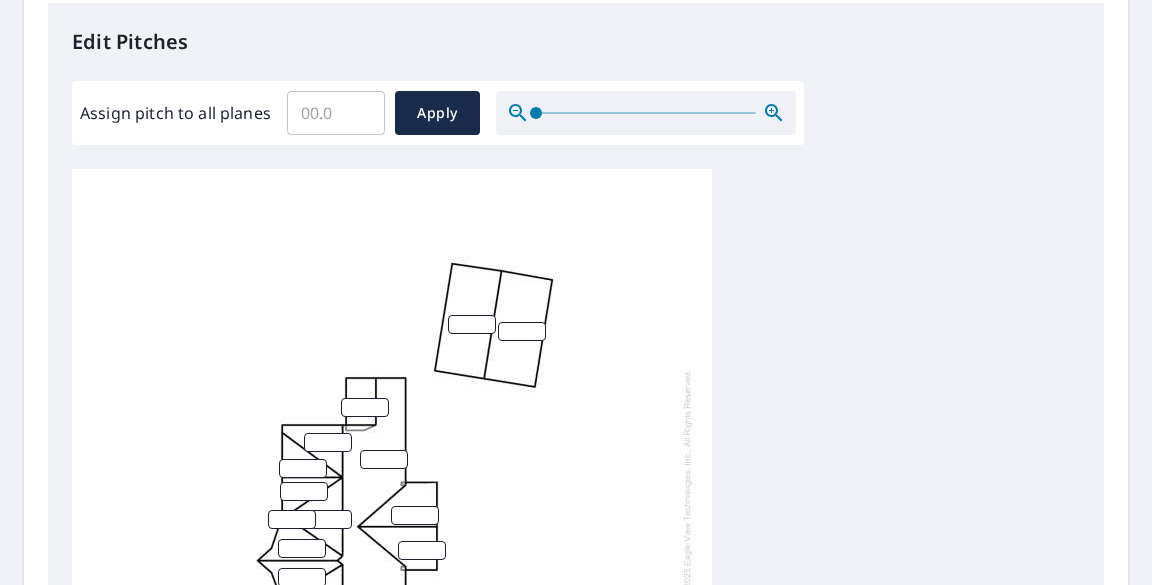 scroll, scrollTop: 600, scrollLeft: 0, axis: vertical 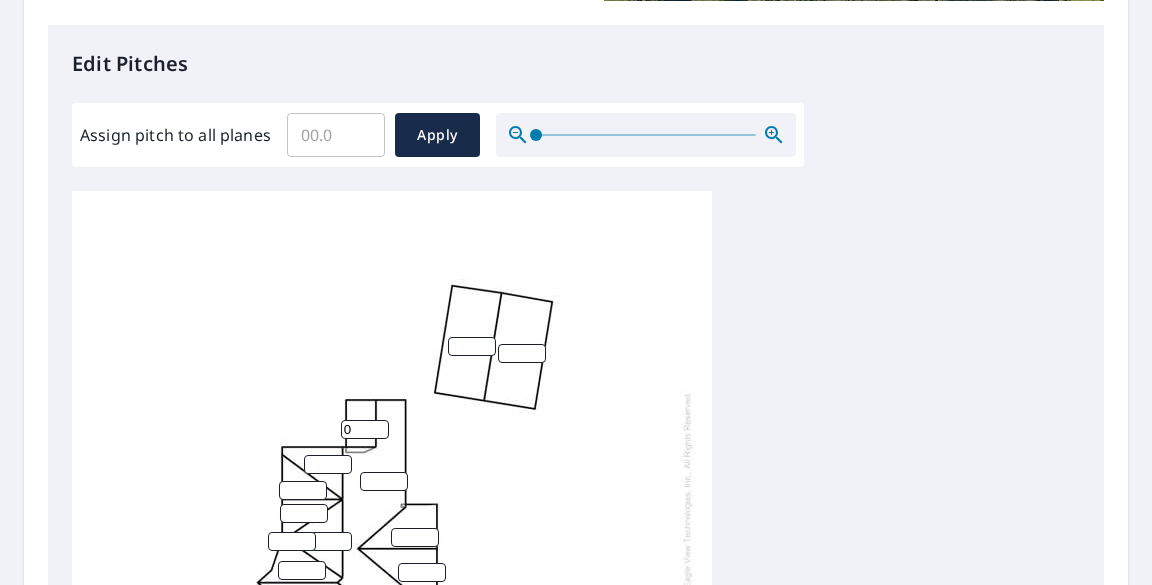 click on "0" at bounding box center (365, 429) 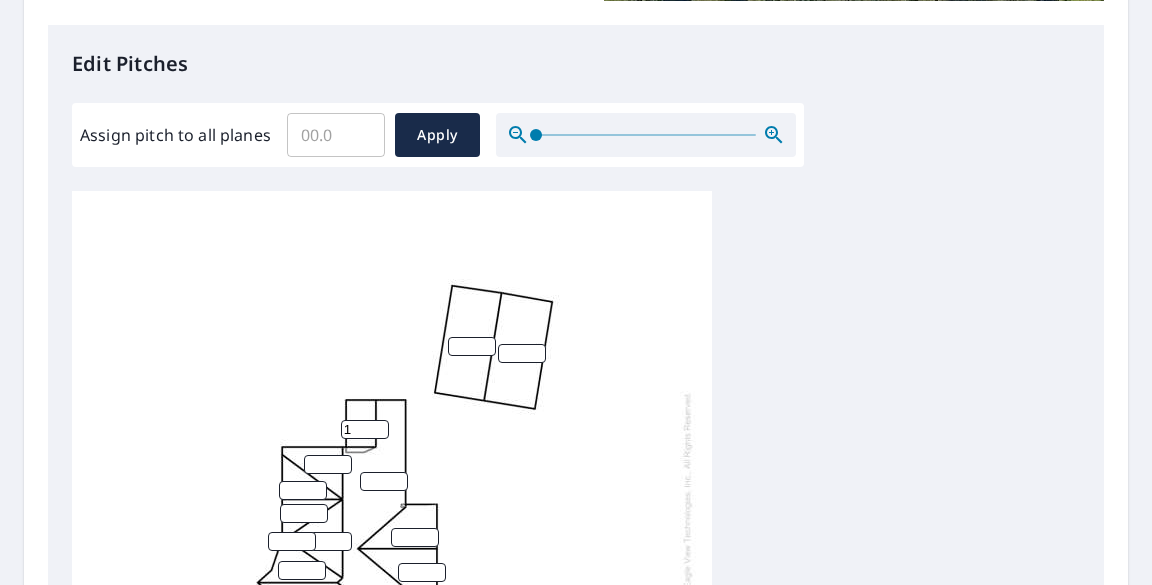 click on "1" at bounding box center (365, 429) 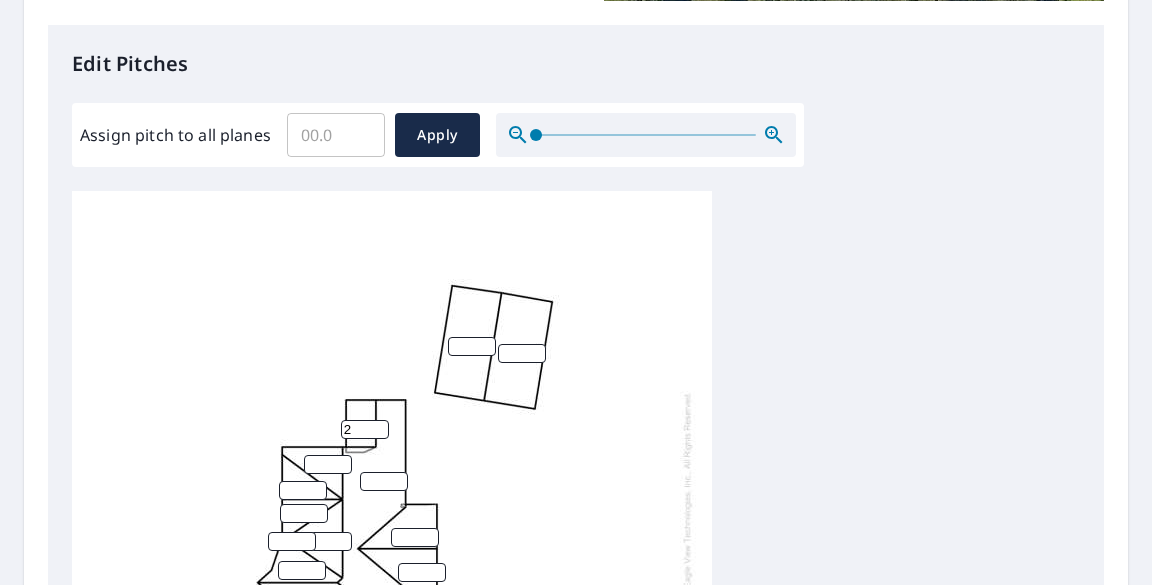 click on "2" at bounding box center [365, 429] 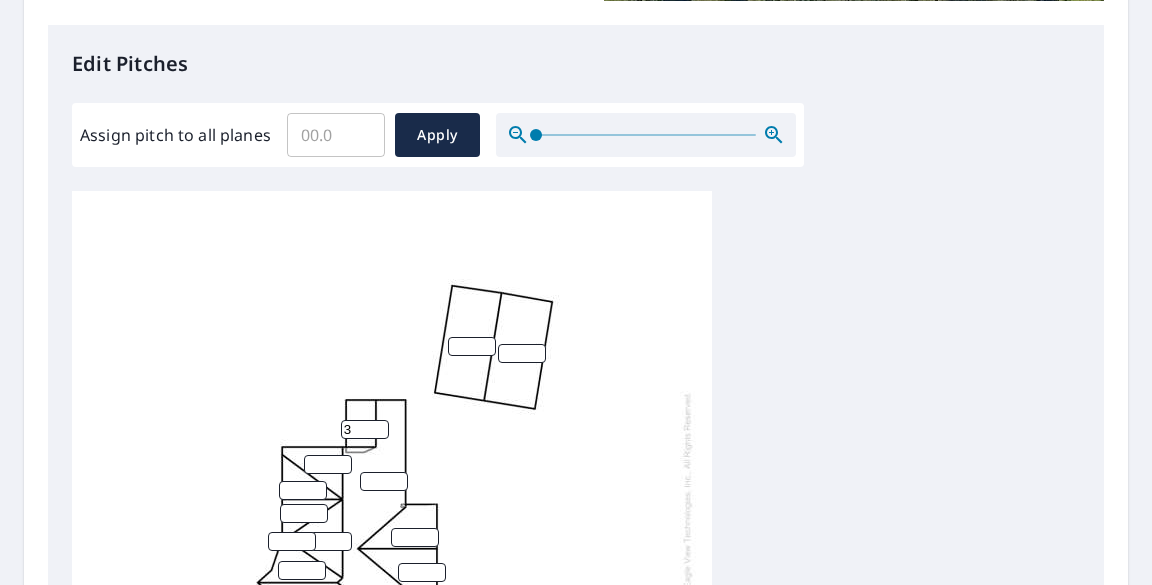 click on "3" at bounding box center [365, 429] 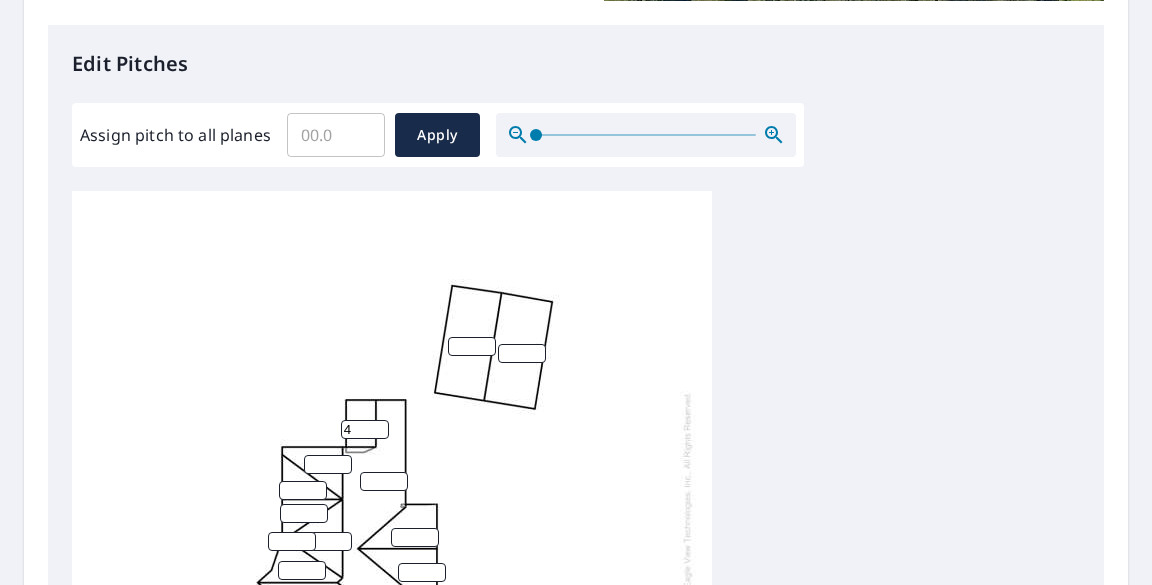click on "4" at bounding box center [365, 429] 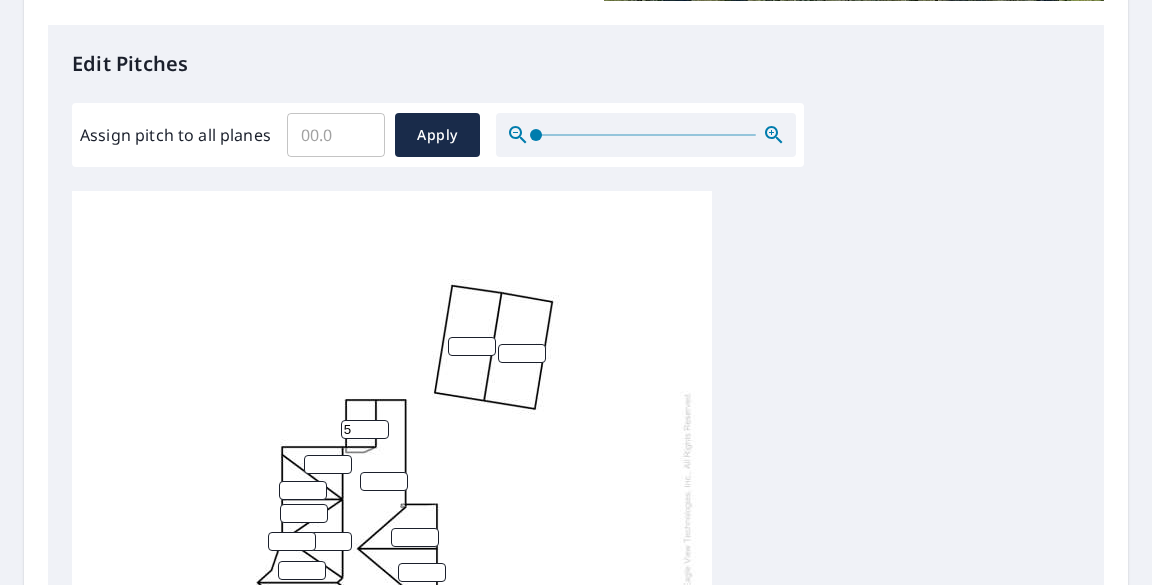 click on "5" at bounding box center (365, 429) 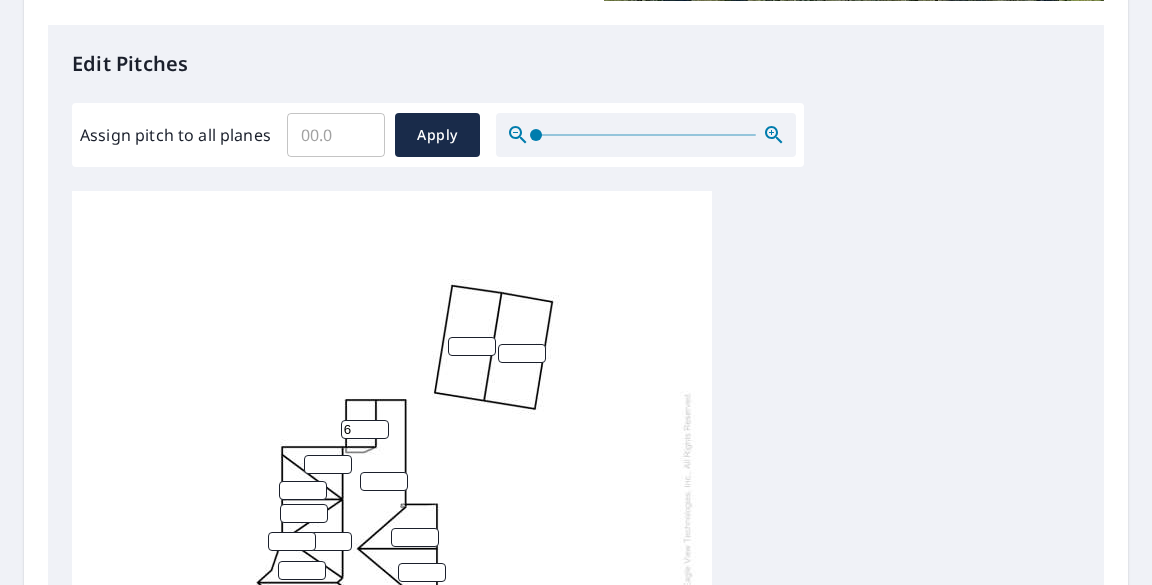 type on "6" 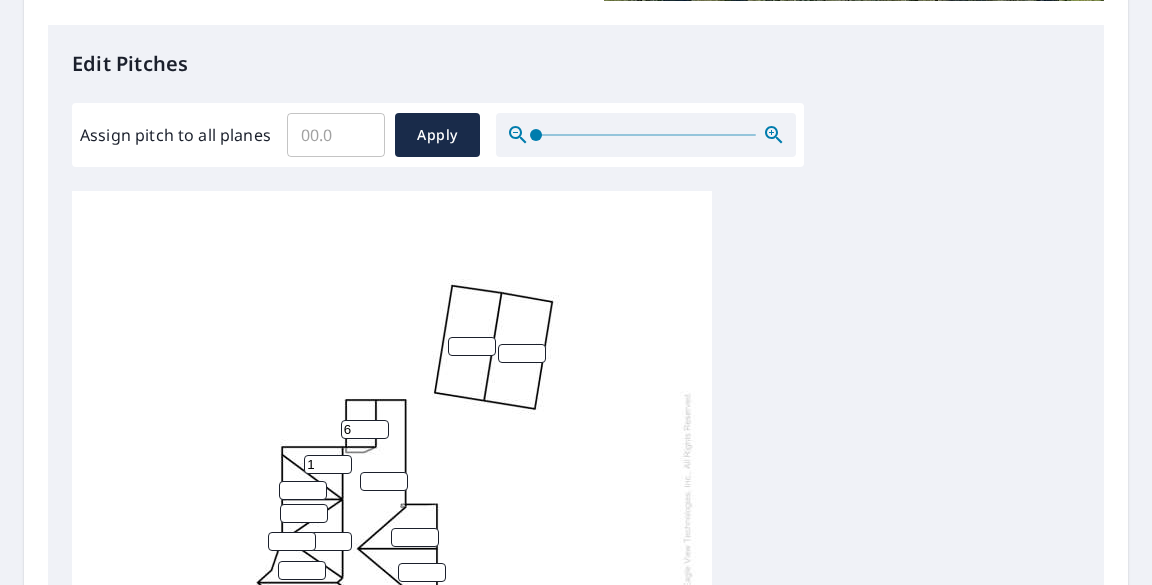 click on "1" at bounding box center [328, 464] 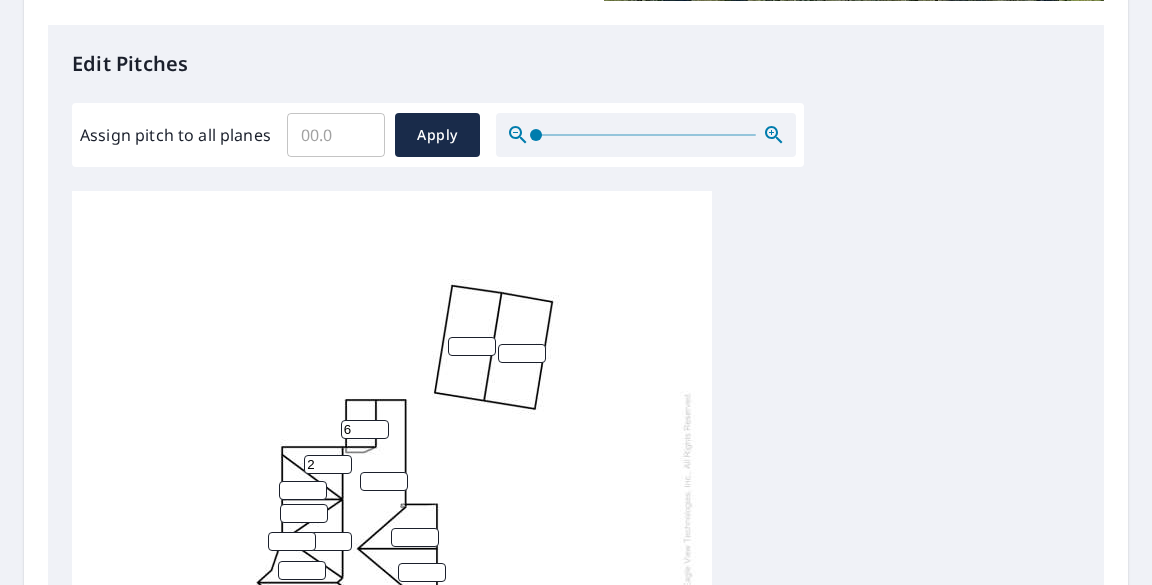 click on "2" at bounding box center (328, 464) 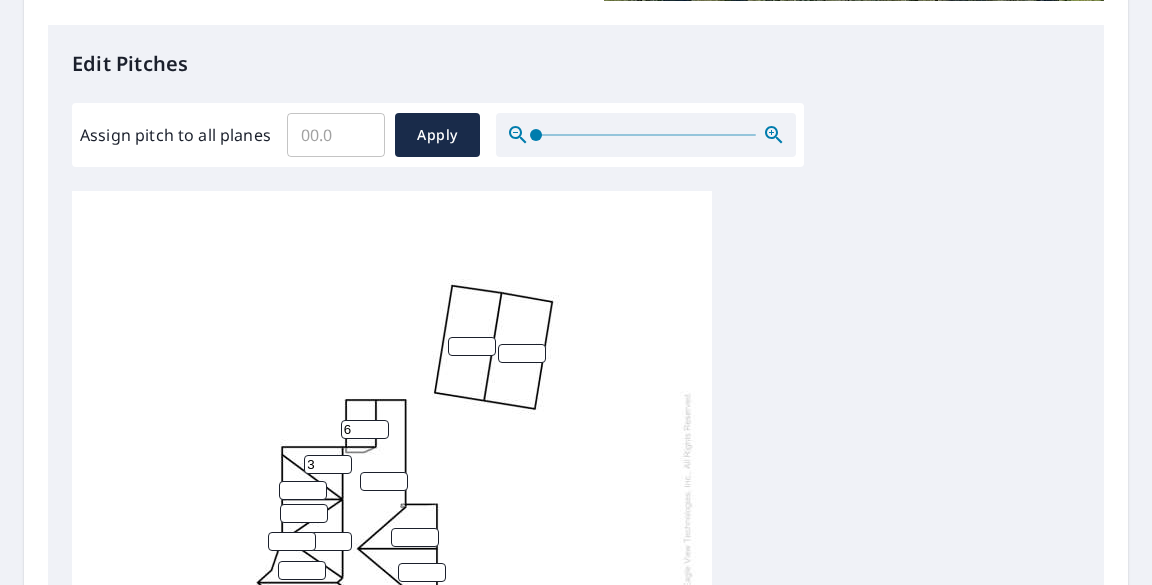 click on "3" at bounding box center (328, 464) 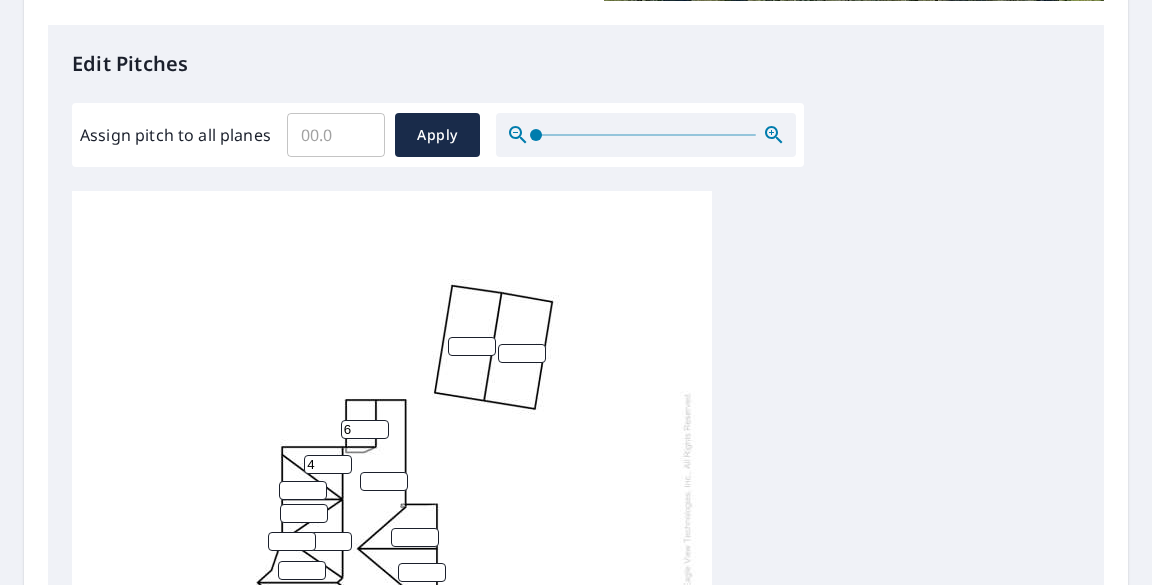 click on "4" at bounding box center [328, 464] 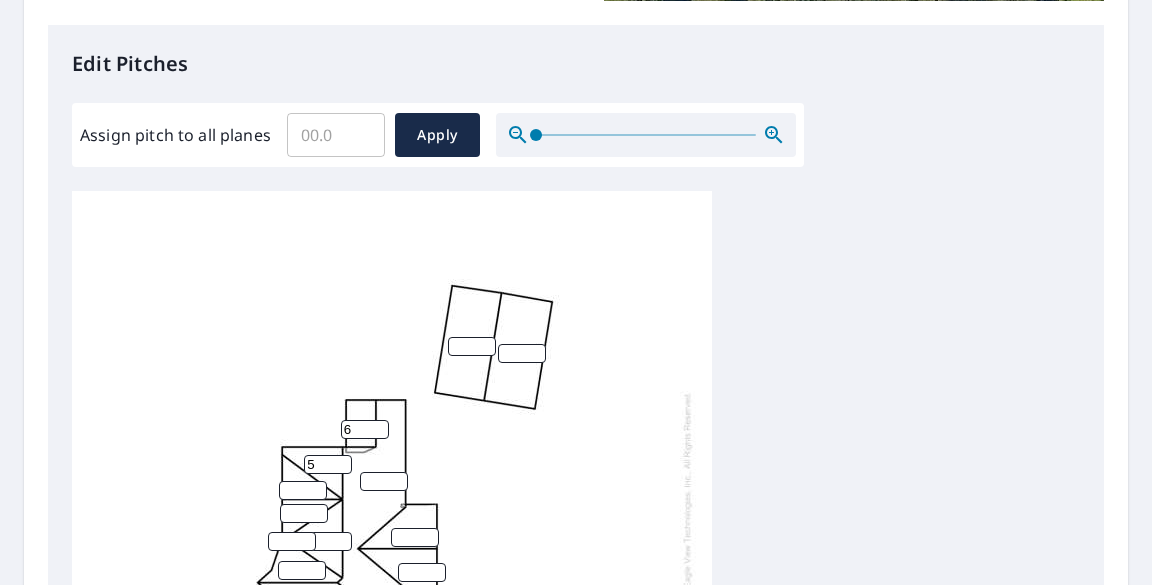 click on "5" at bounding box center (328, 464) 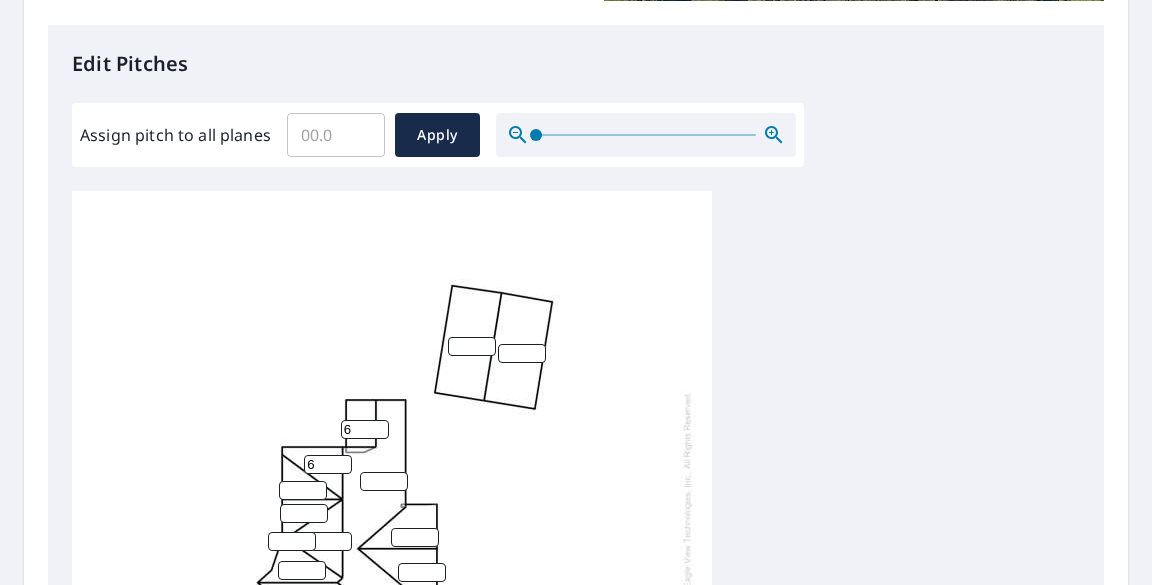 type on "6" 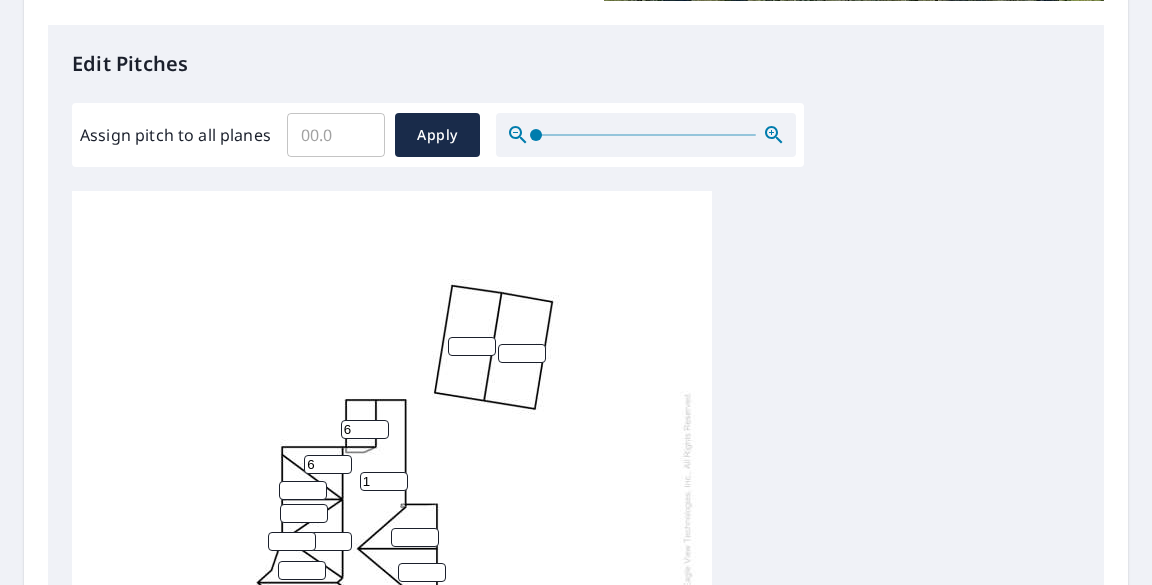 click on "1" at bounding box center [384, 481] 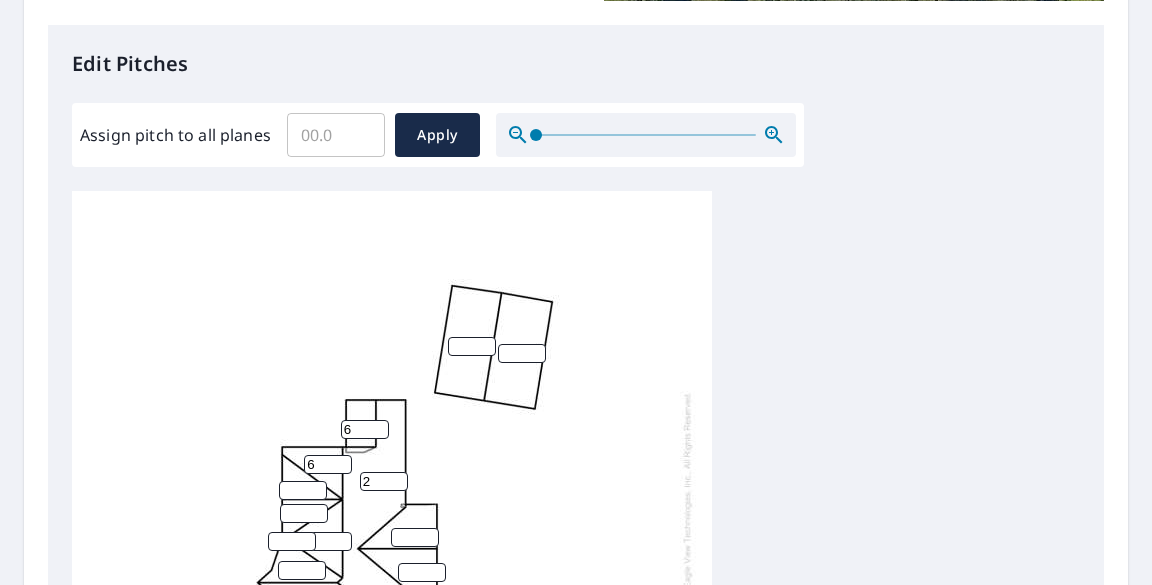 click on "2" at bounding box center (384, 481) 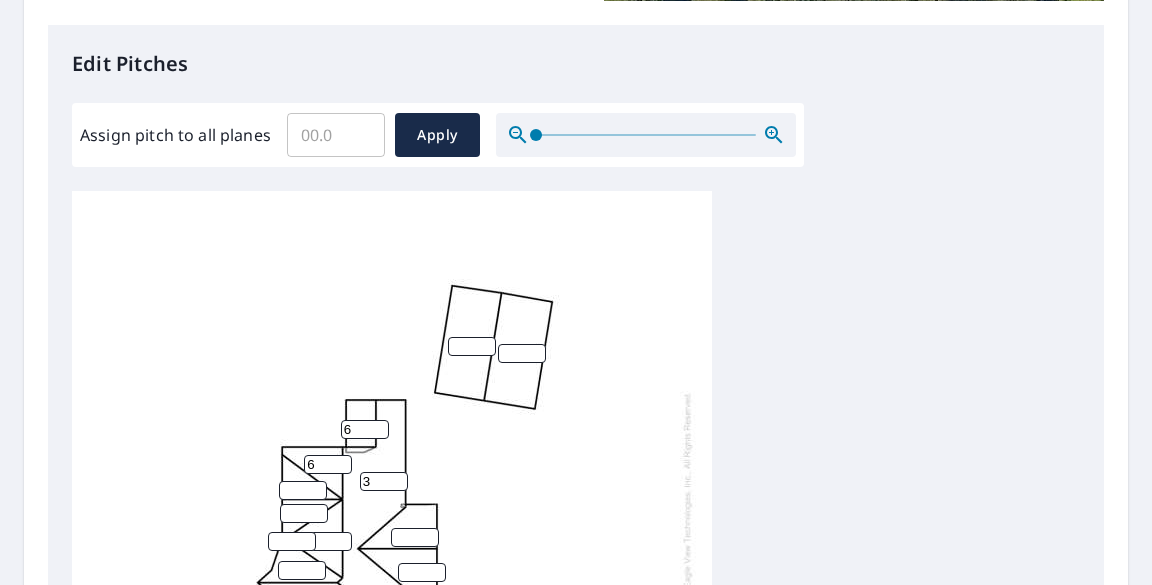 click on "3" at bounding box center [384, 481] 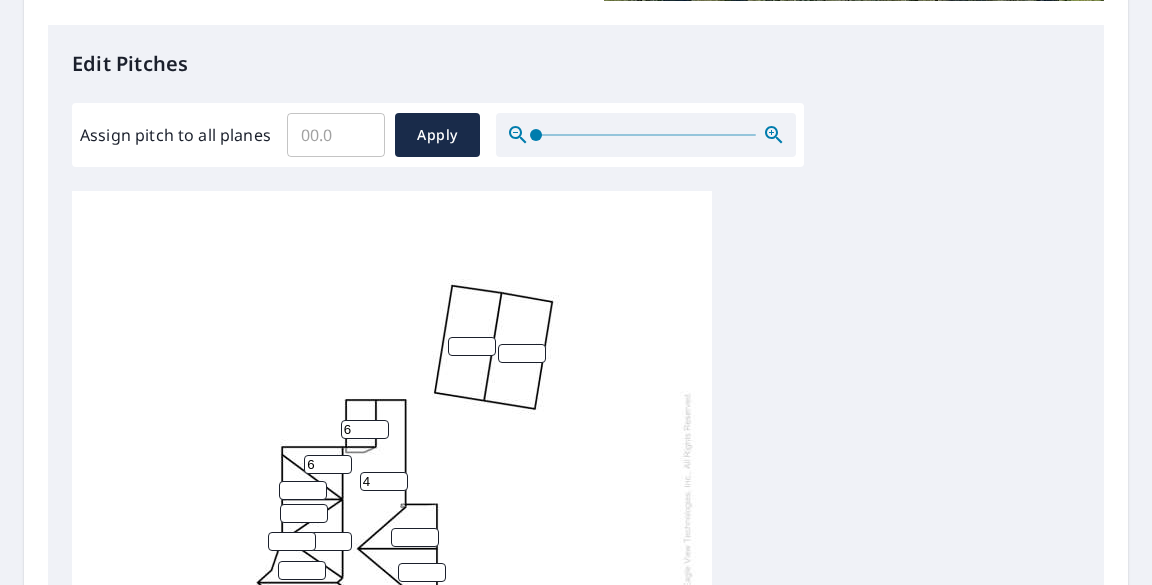 click on "4" at bounding box center [384, 481] 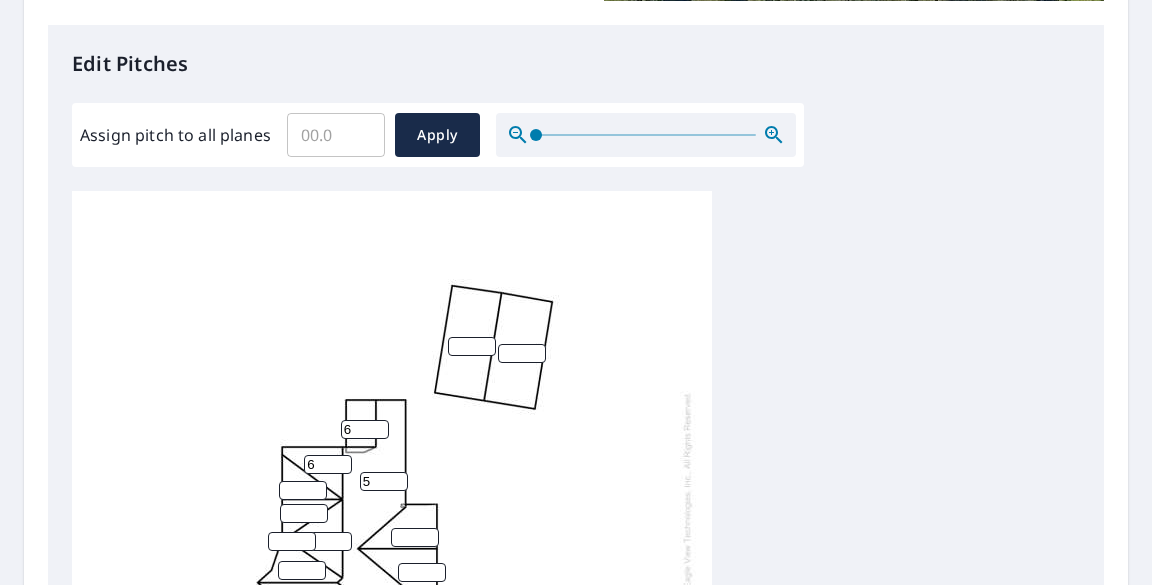 click on "5" at bounding box center [384, 481] 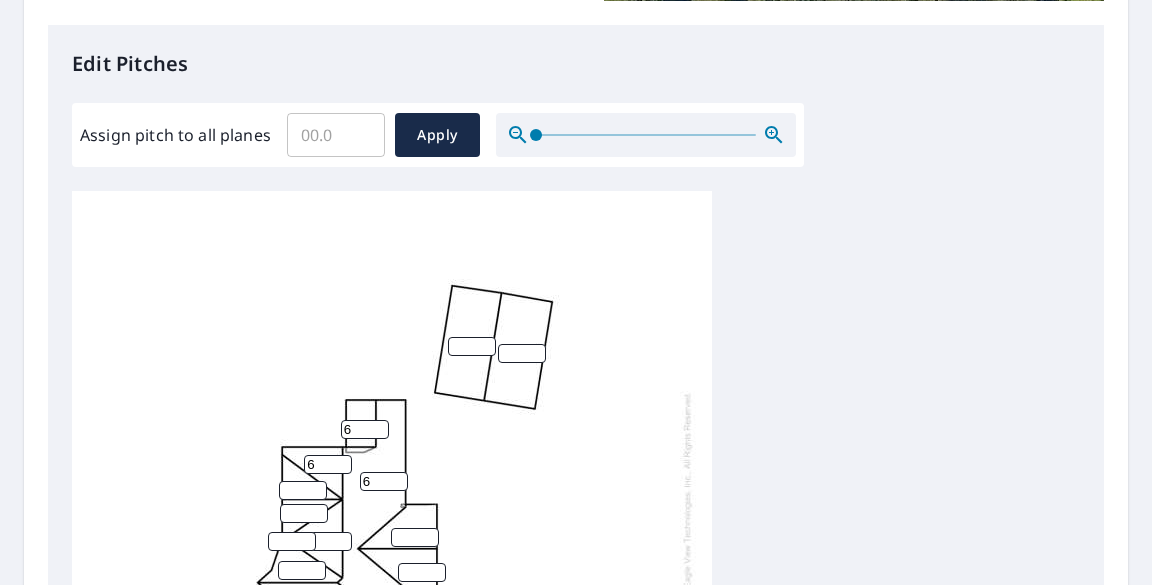 type on "6" 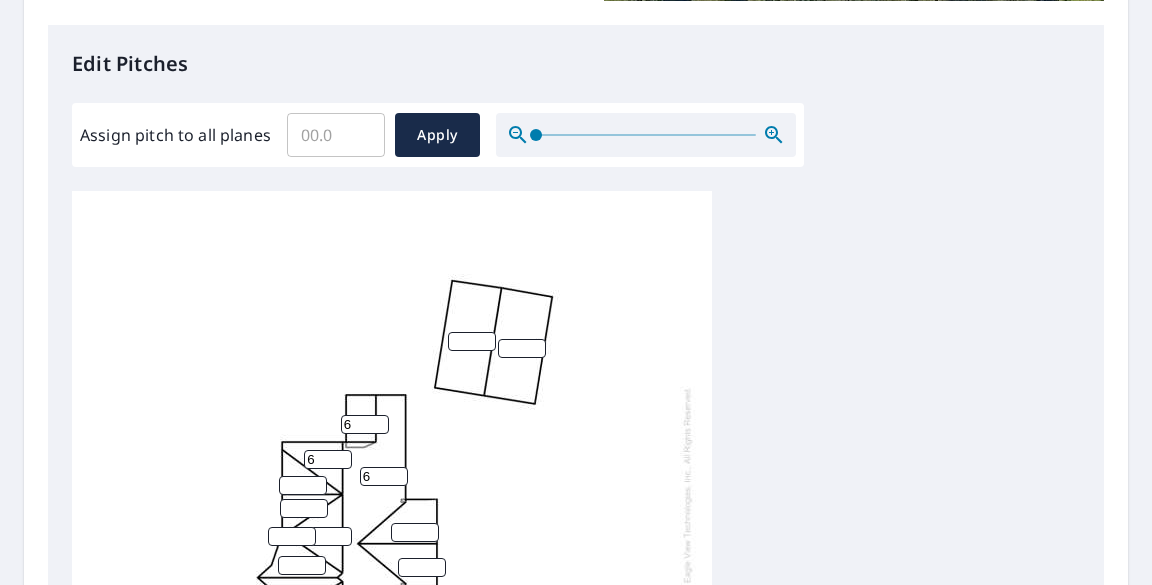 click on "6 6 6" at bounding box center [392, 500] 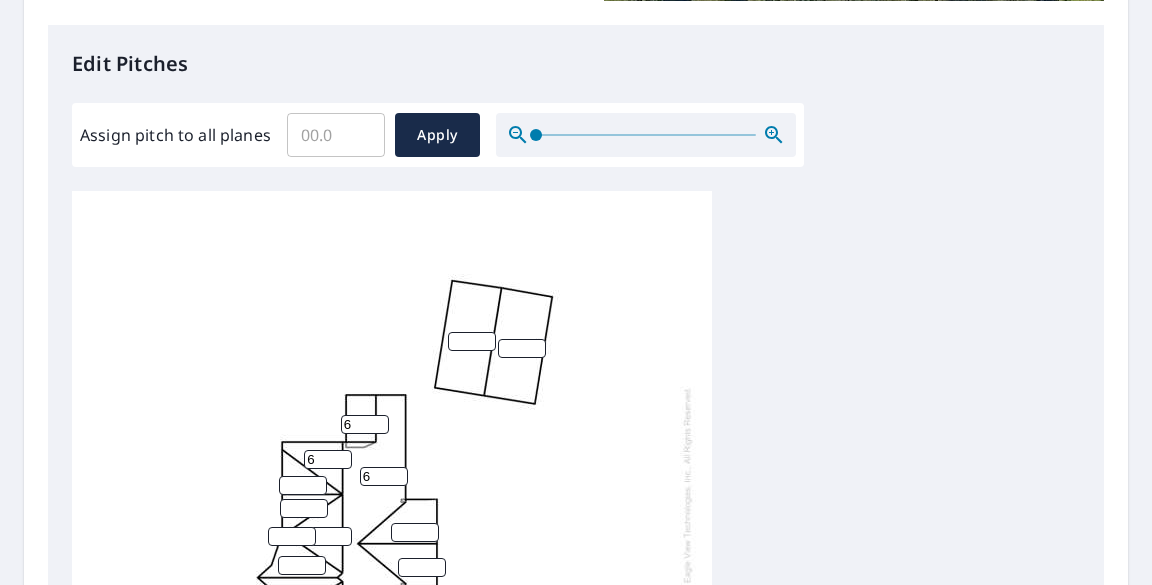 click on "6 6 6" at bounding box center (576, 505) 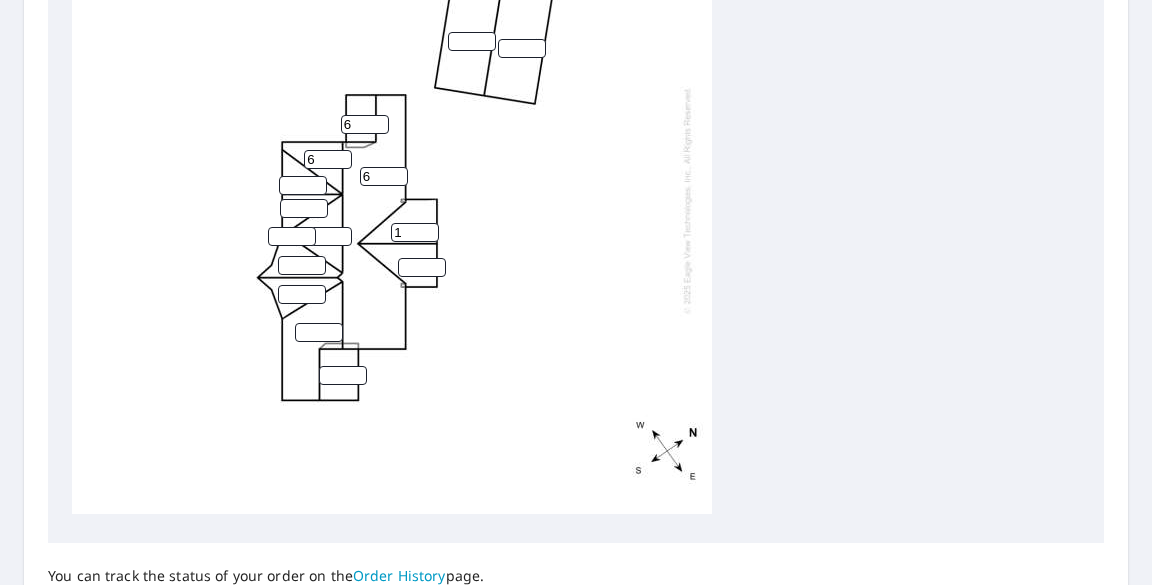 click on "1" at bounding box center [415, 232] 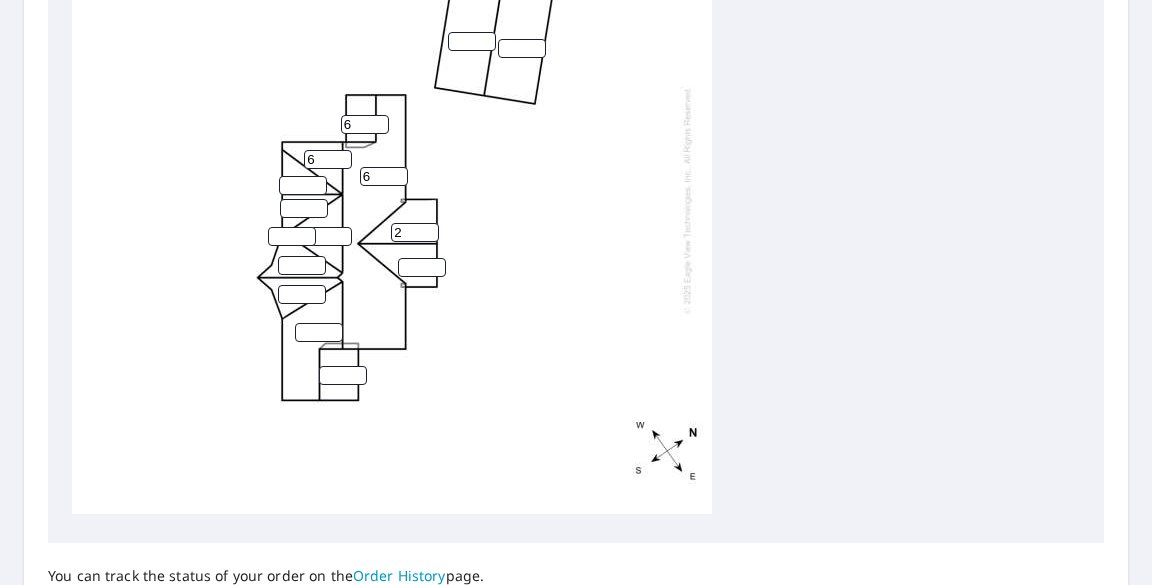 click on "2" at bounding box center [415, 232] 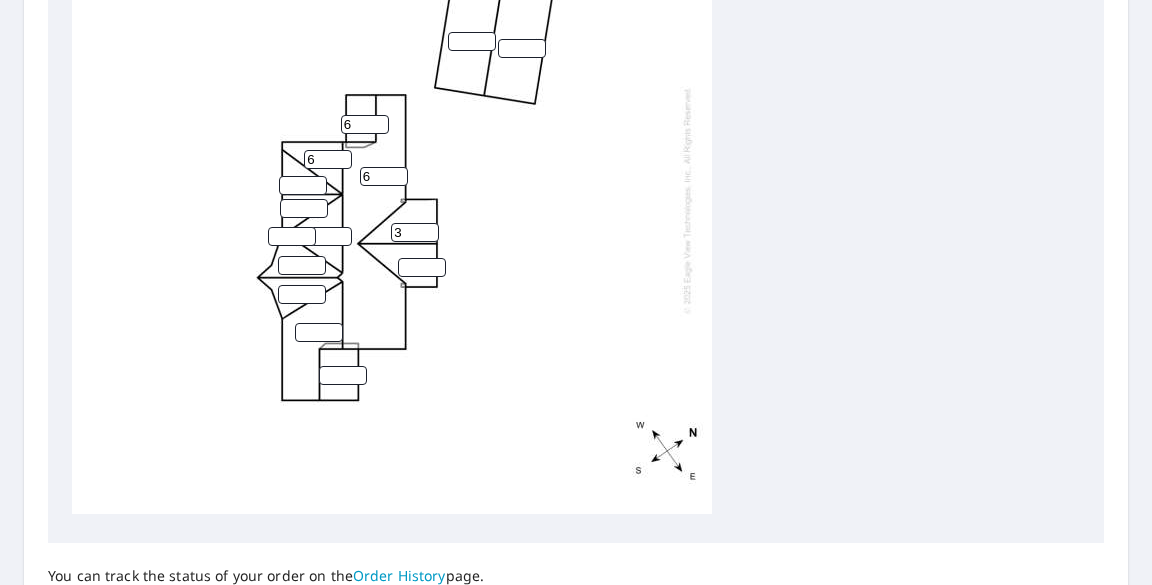 click on "3" at bounding box center [415, 232] 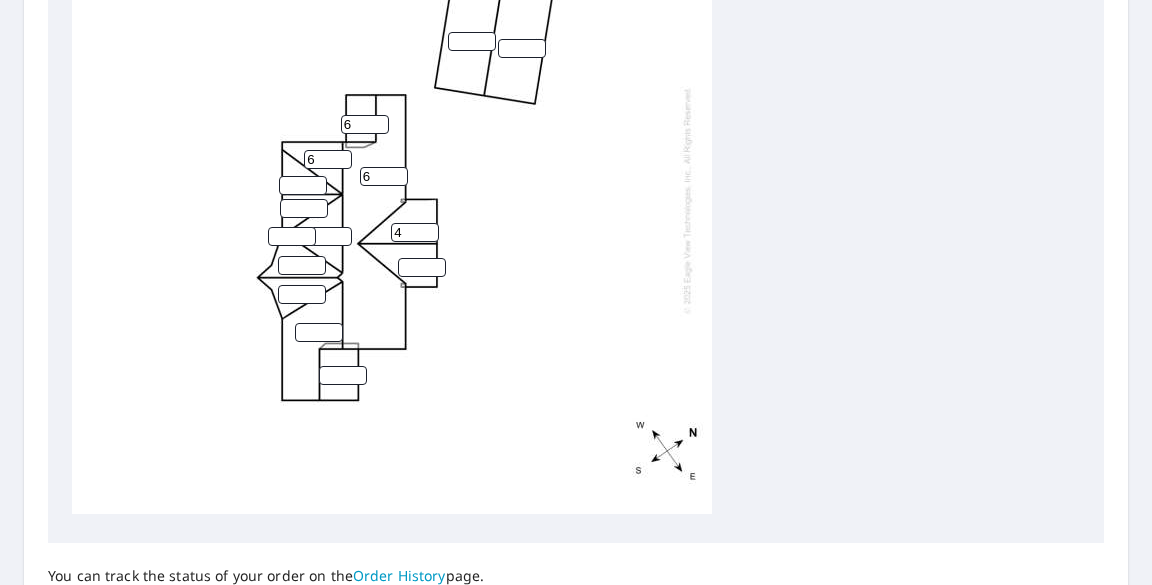 click on "4" at bounding box center [415, 232] 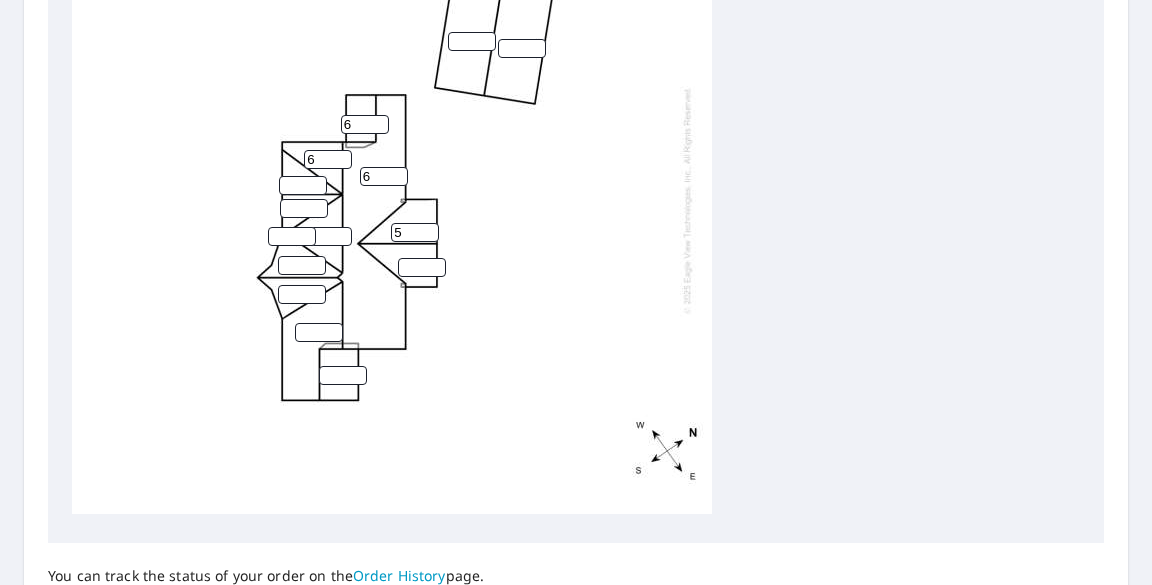 click on "5" at bounding box center [415, 232] 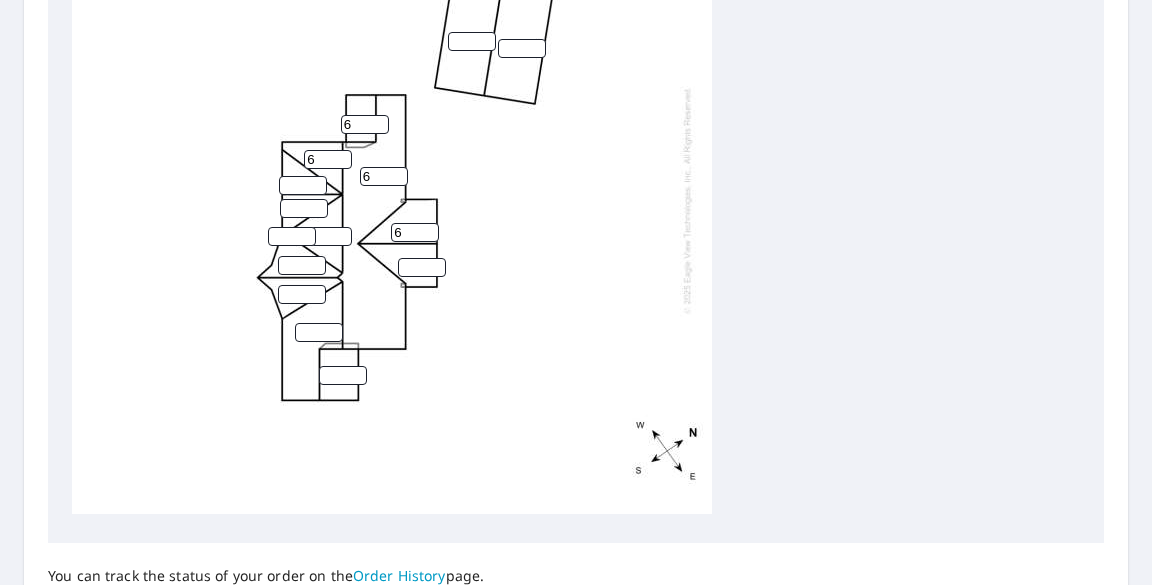 click on "6" at bounding box center [415, 232] 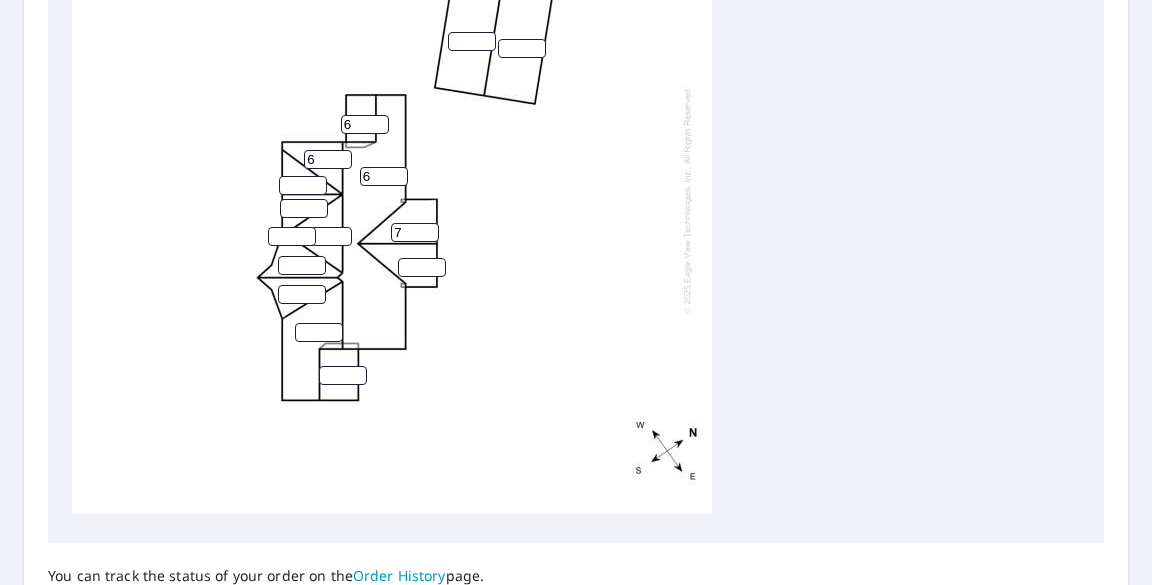 click on "7" at bounding box center (415, 232) 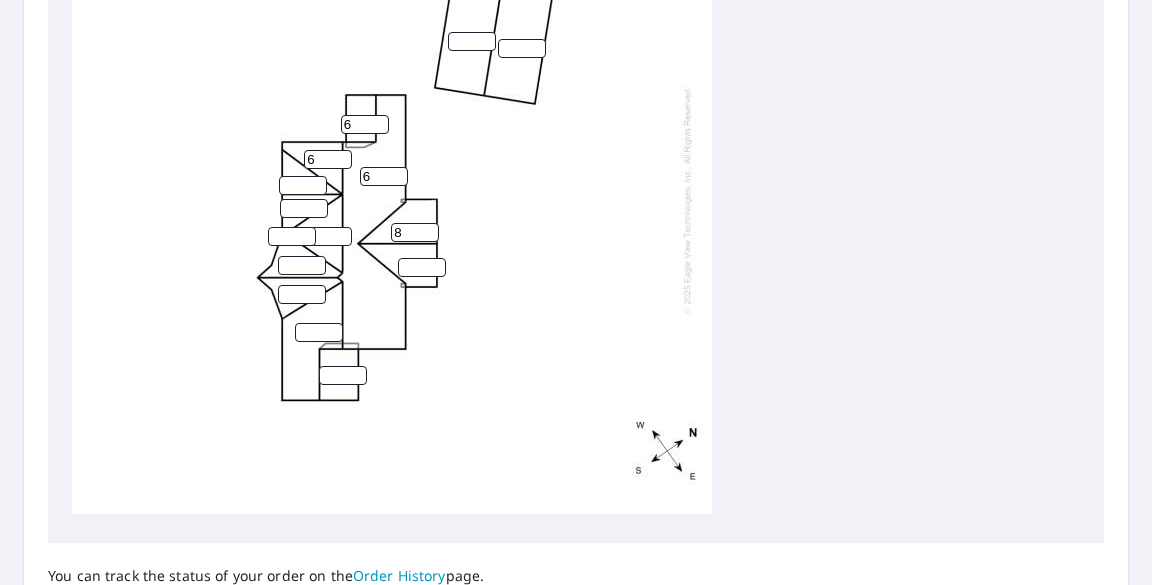 type on "8" 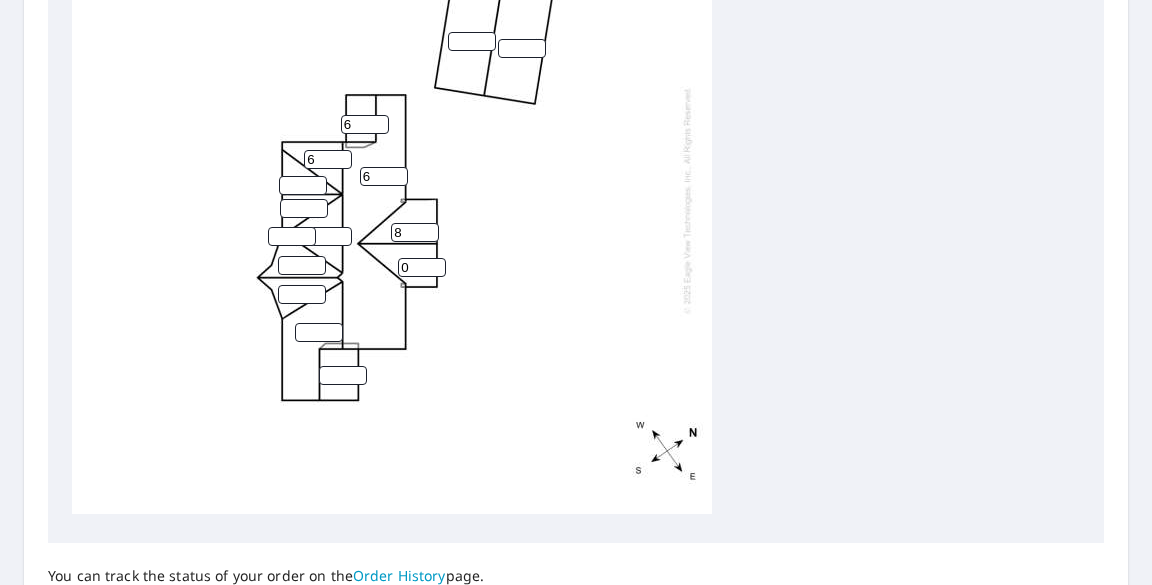 click on "0" at bounding box center (422, 267) 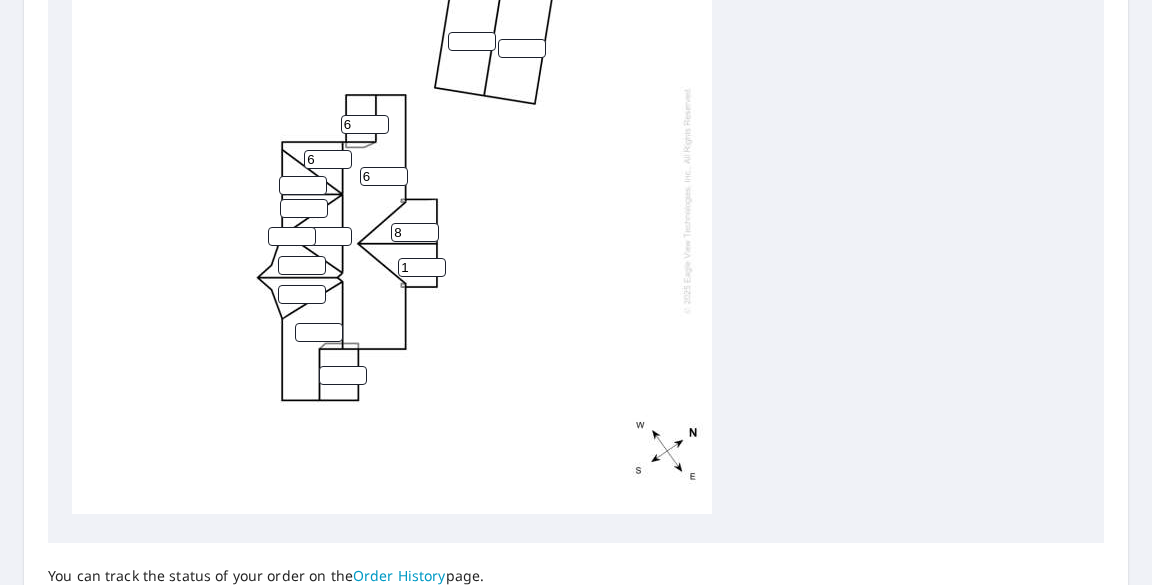 click on "1" at bounding box center [422, 267] 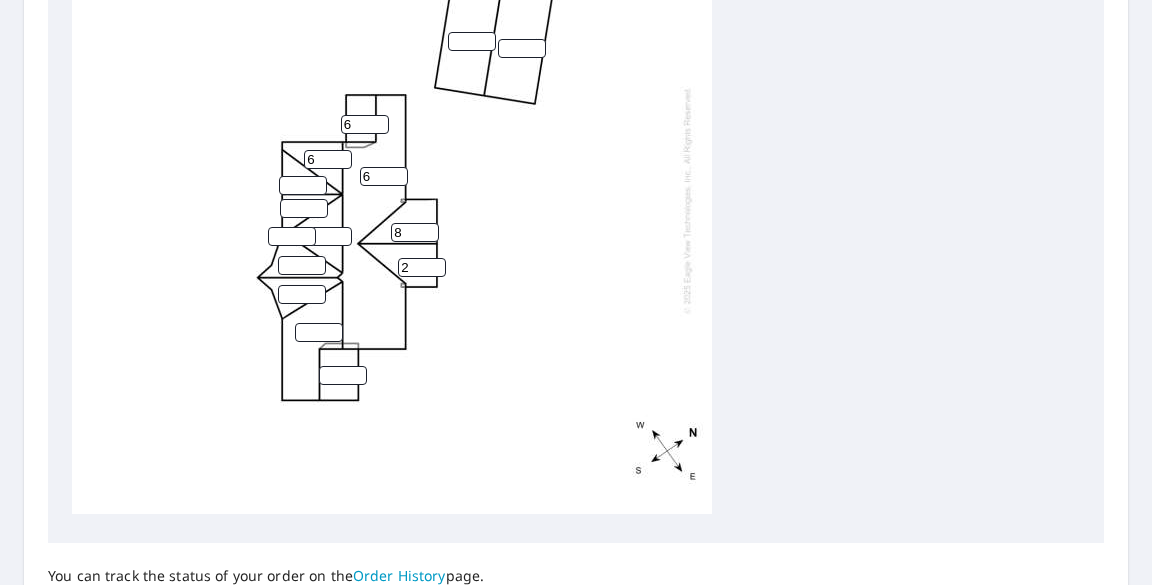 click on "2" at bounding box center (422, 267) 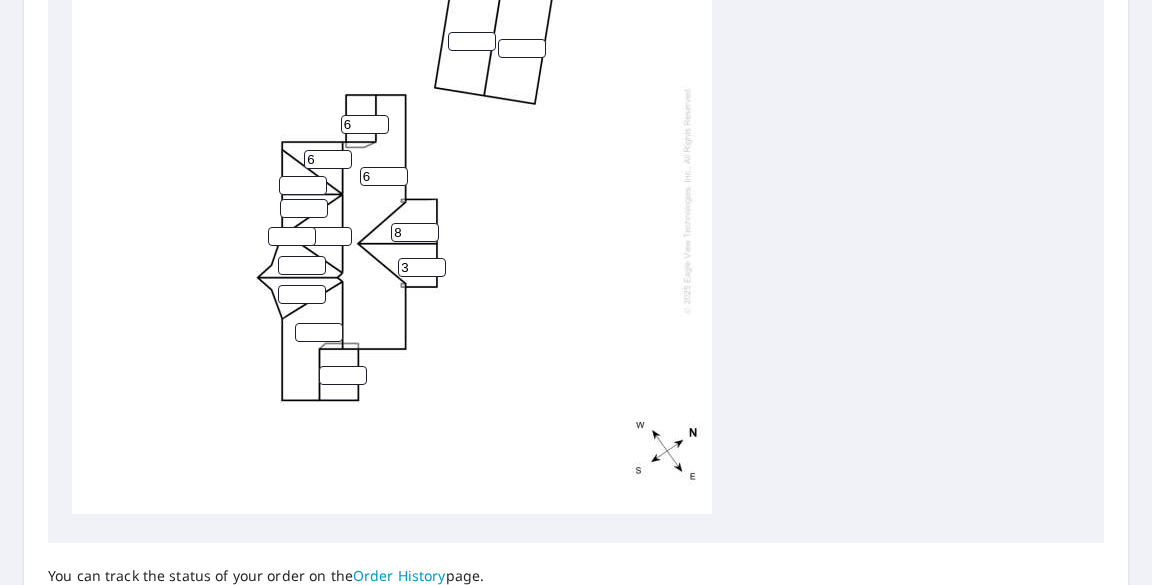 click on "3" at bounding box center (422, 267) 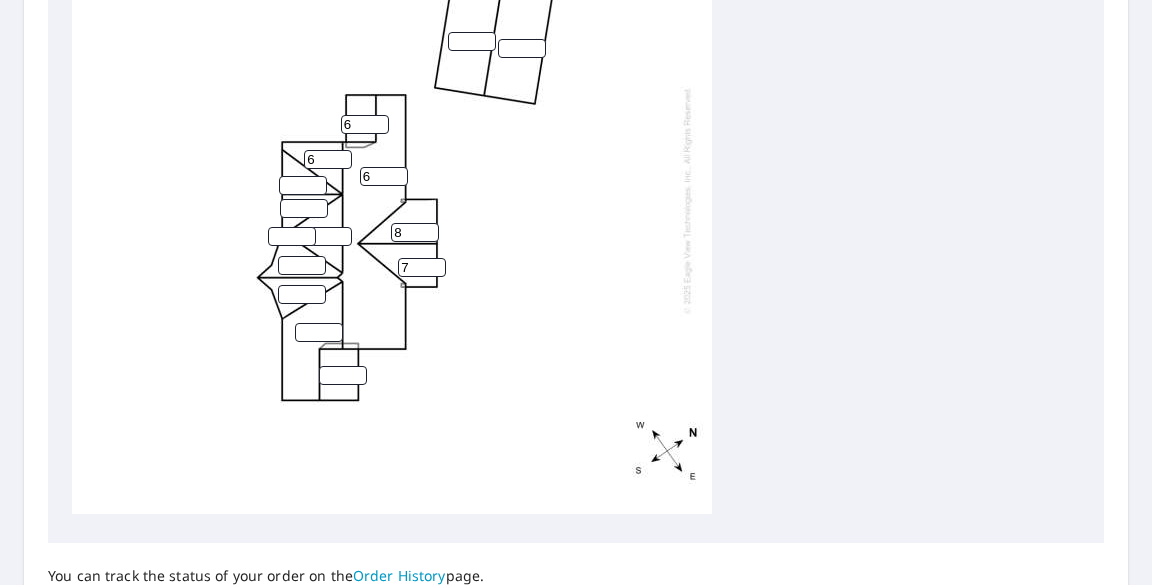 click on "7" at bounding box center [422, 267] 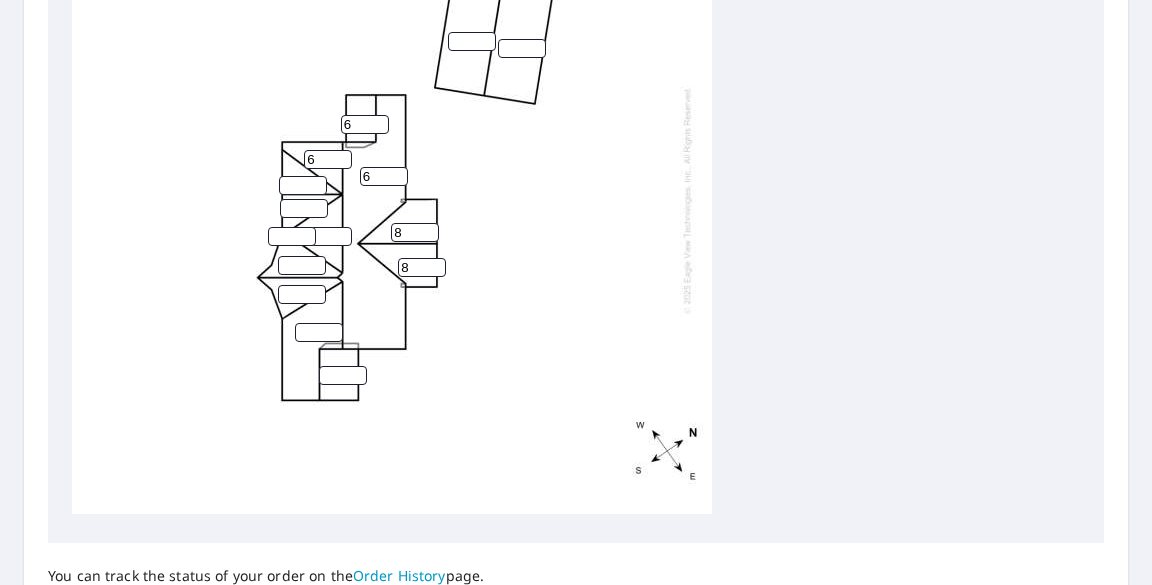 type on "8" 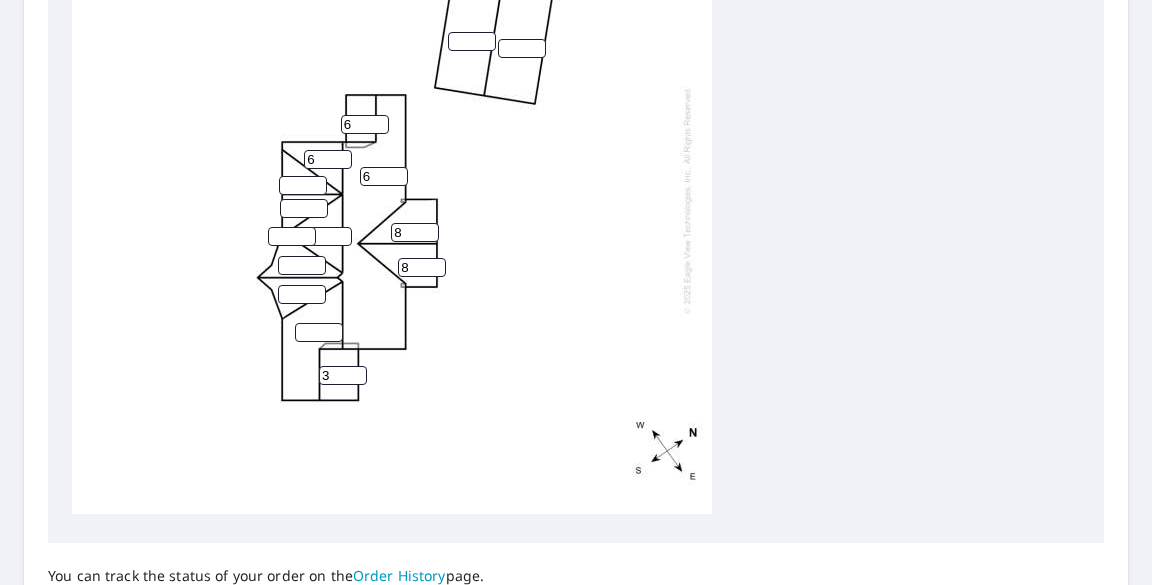 click on "3" at bounding box center [343, 375] 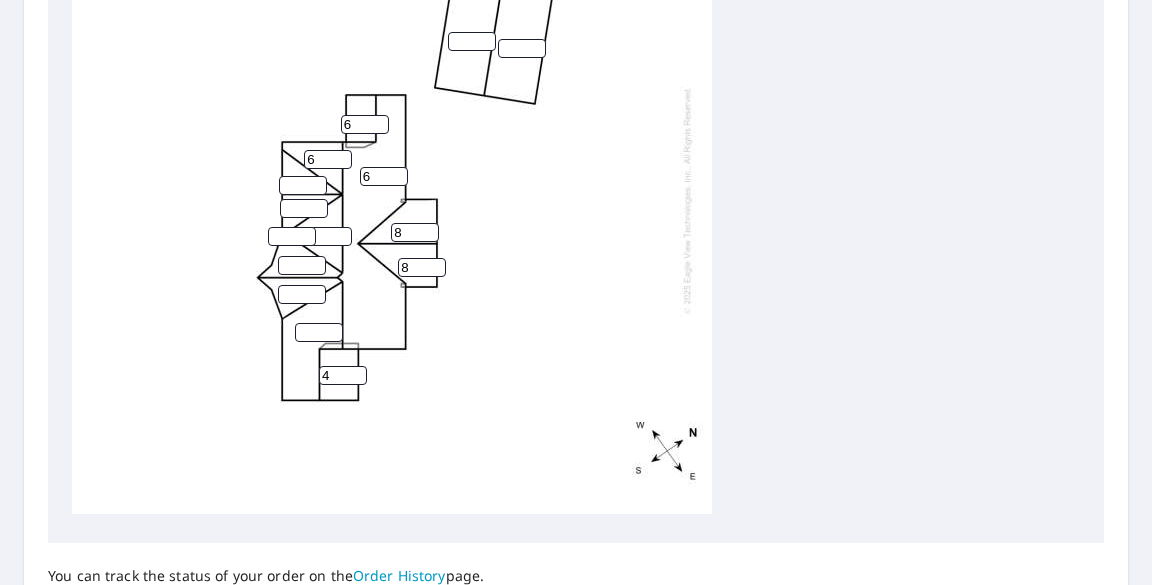 click on "4" at bounding box center [343, 375] 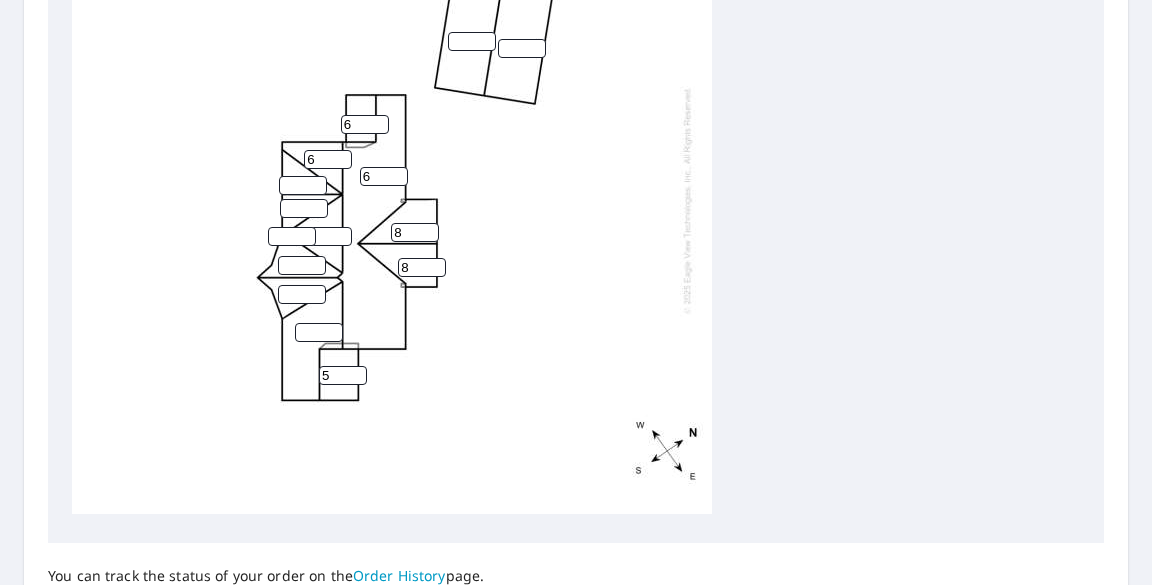 click on "5" at bounding box center [343, 375] 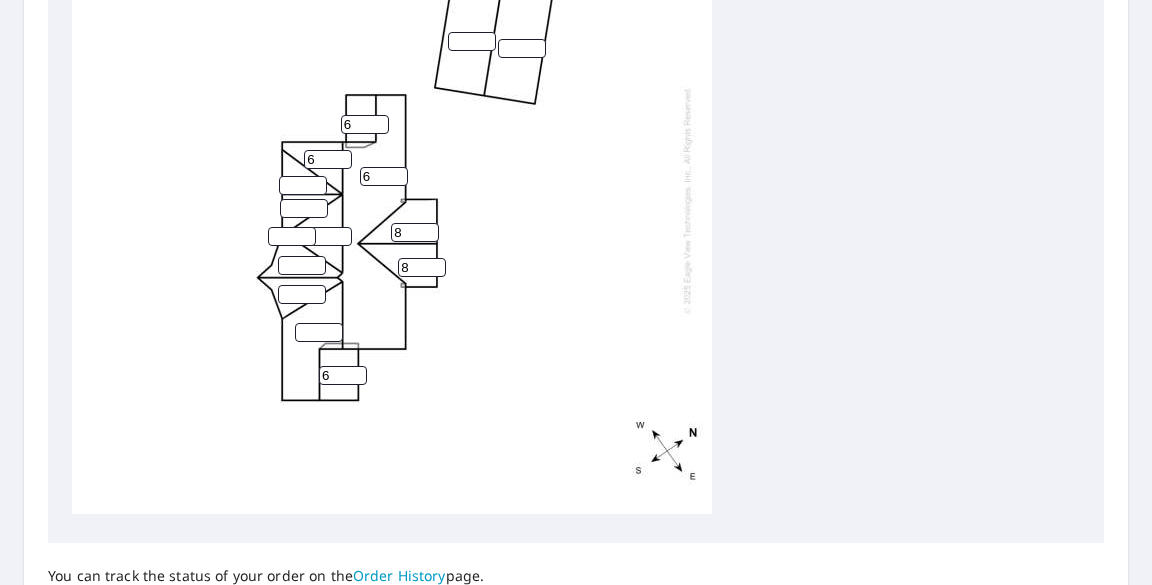 type on "6" 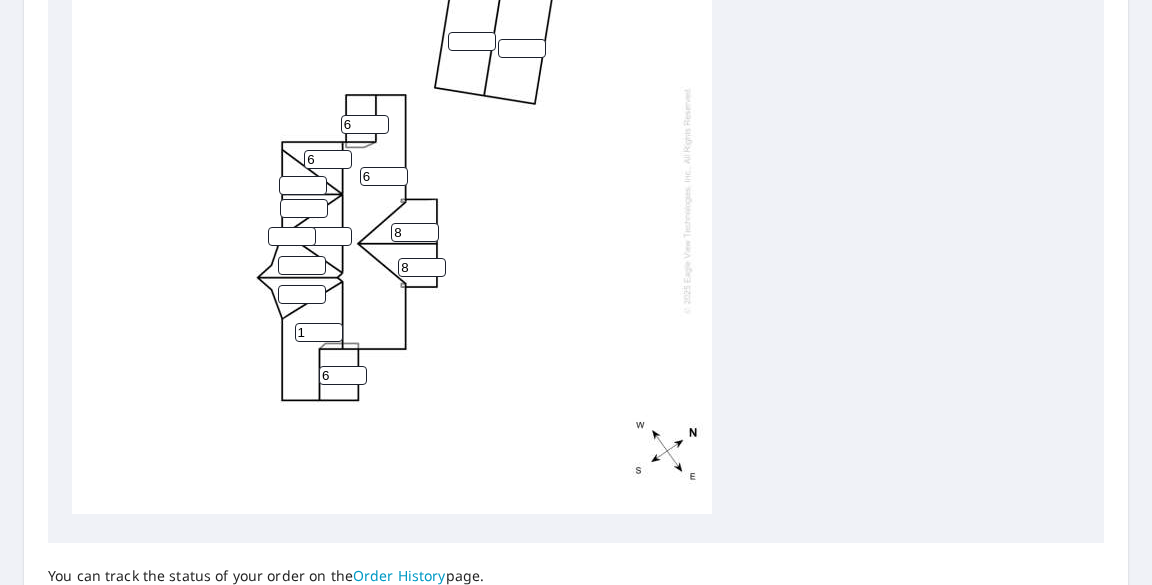 click on "1" at bounding box center [319, 332] 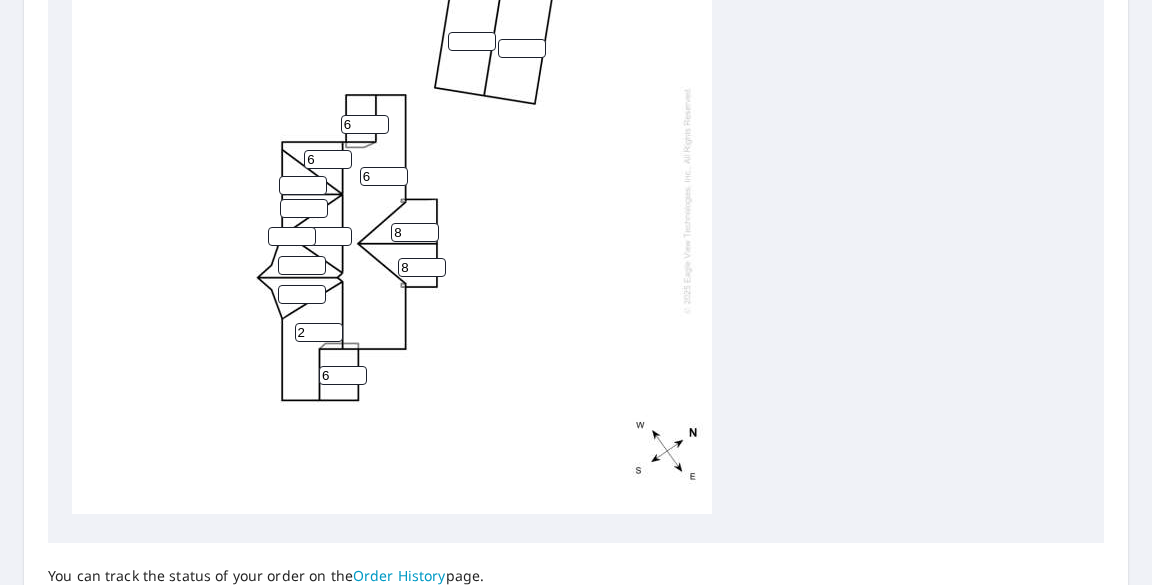 click on "2" at bounding box center (319, 332) 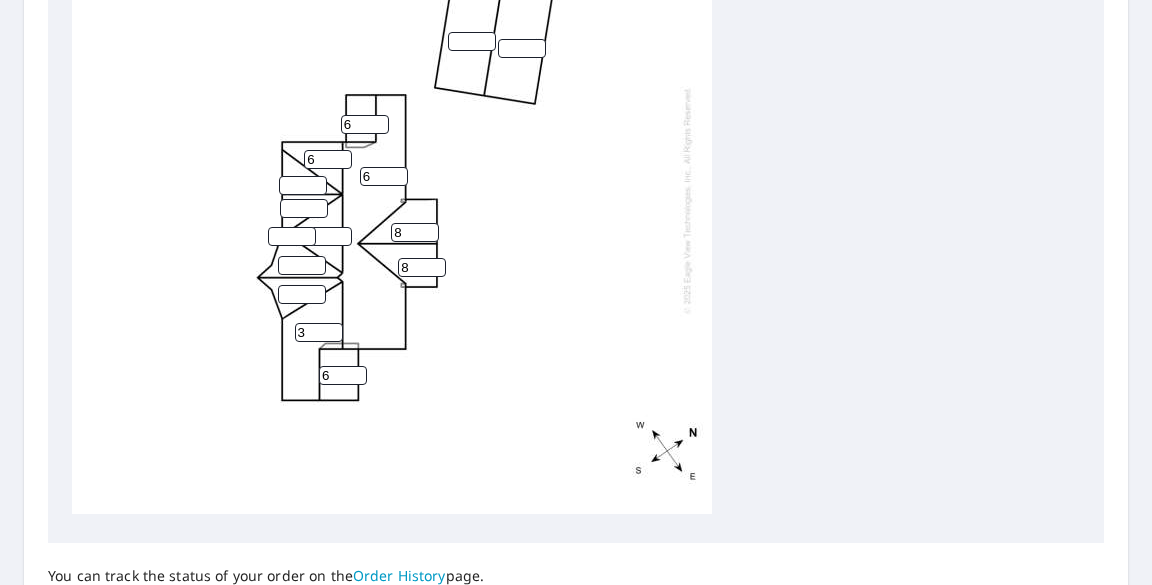 click on "3" at bounding box center [319, 332] 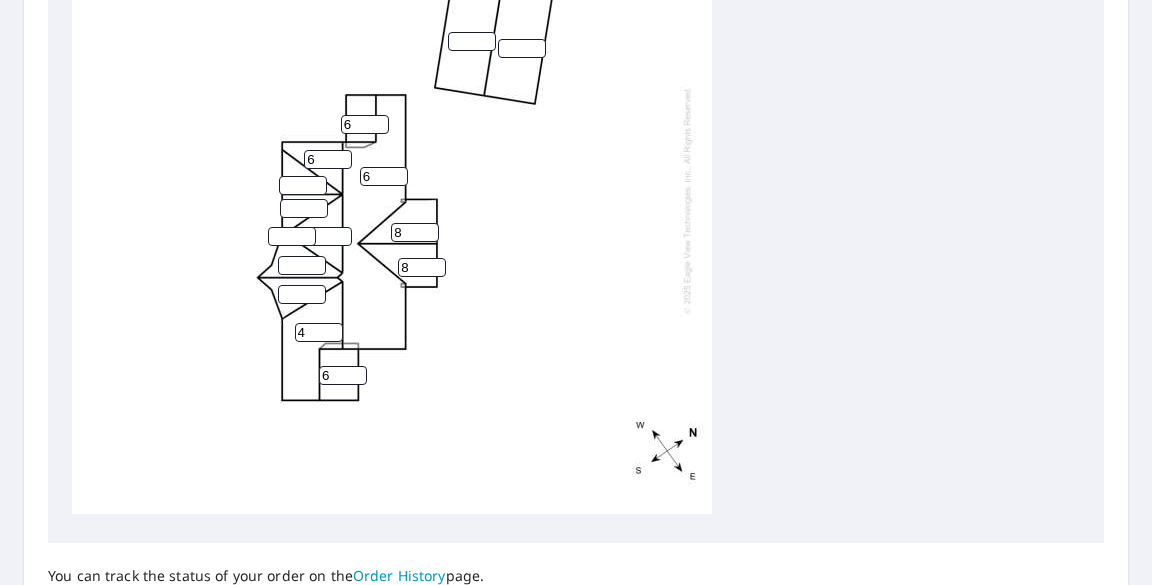 click on "4" at bounding box center [319, 332] 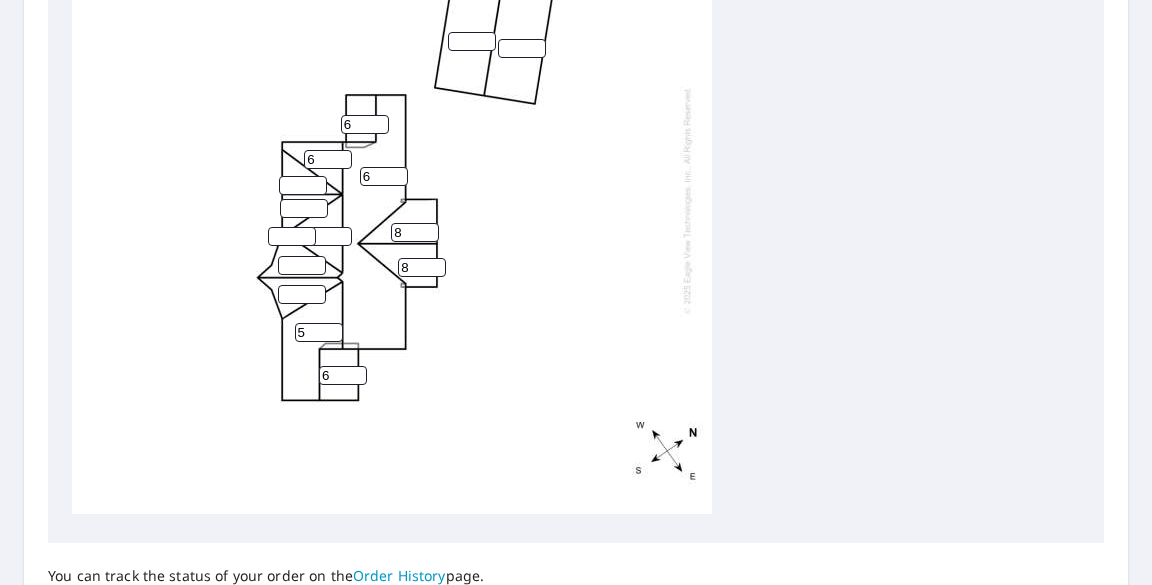 click on "5" at bounding box center [319, 332] 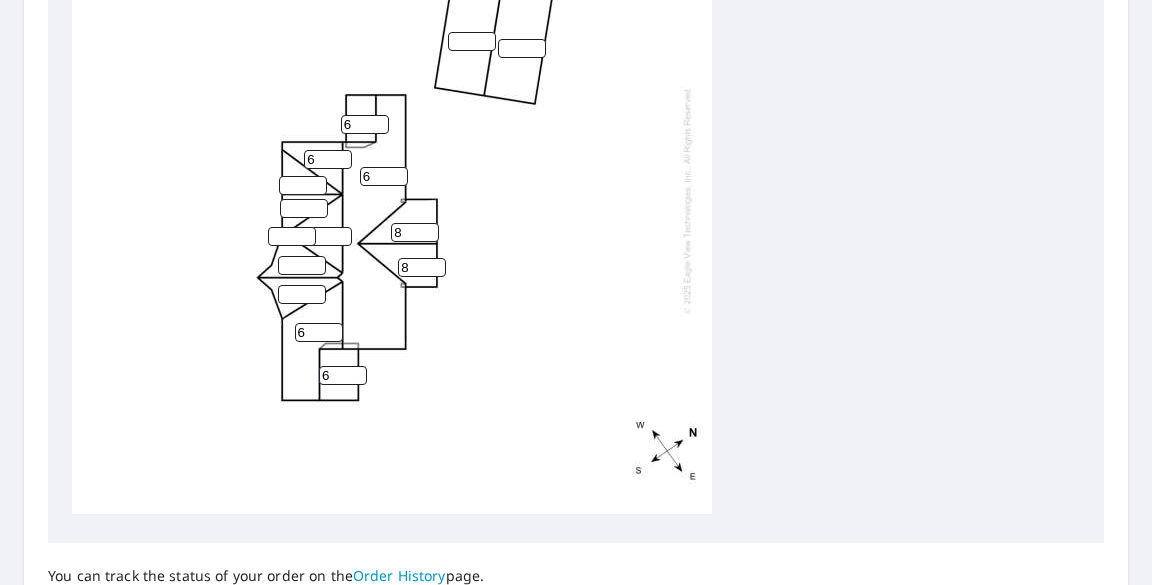 type on "6" 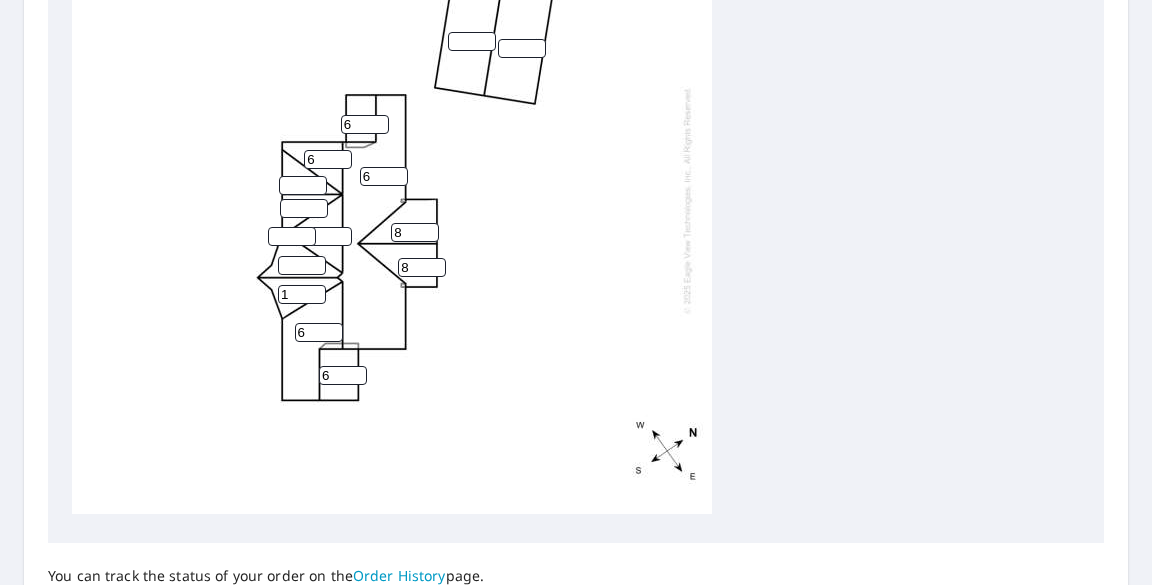 click on "1" at bounding box center [302, 294] 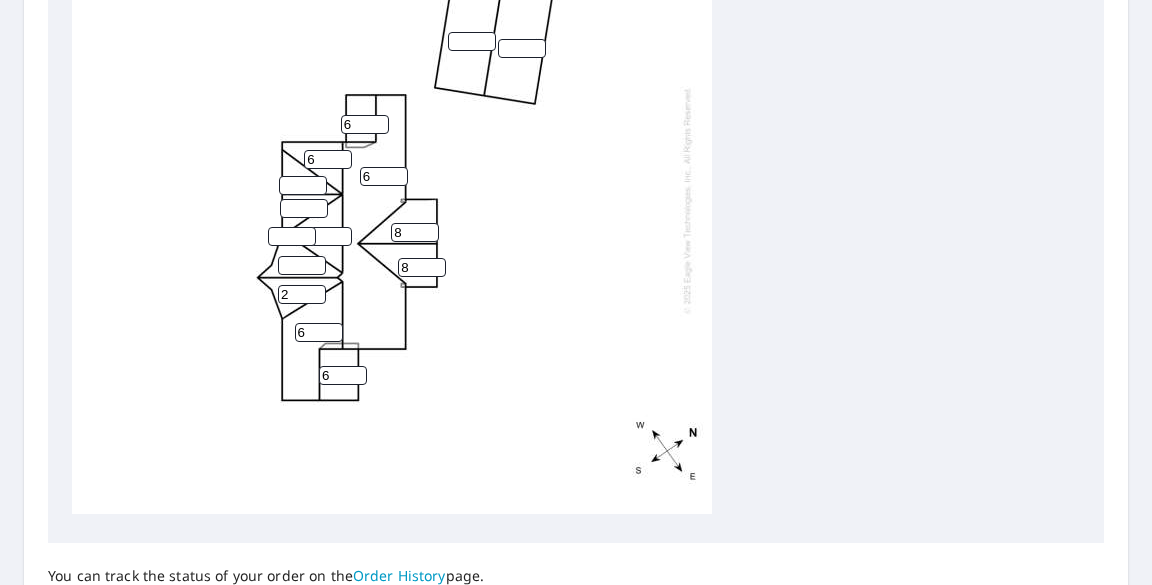 click on "2" at bounding box center (302, 294) 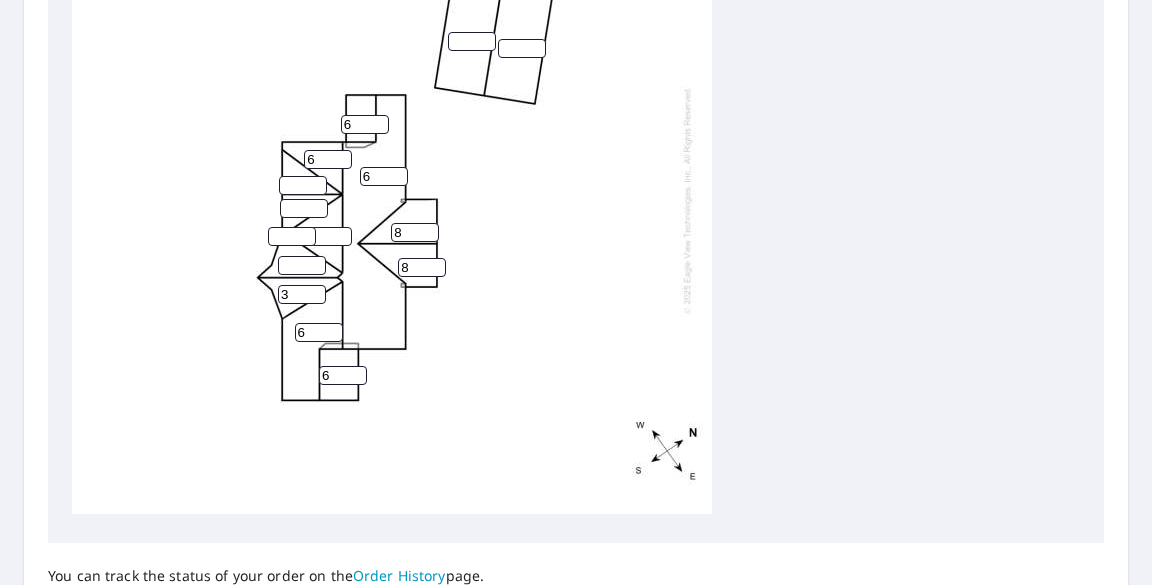 click on "3" at bounding box center [302, 294] 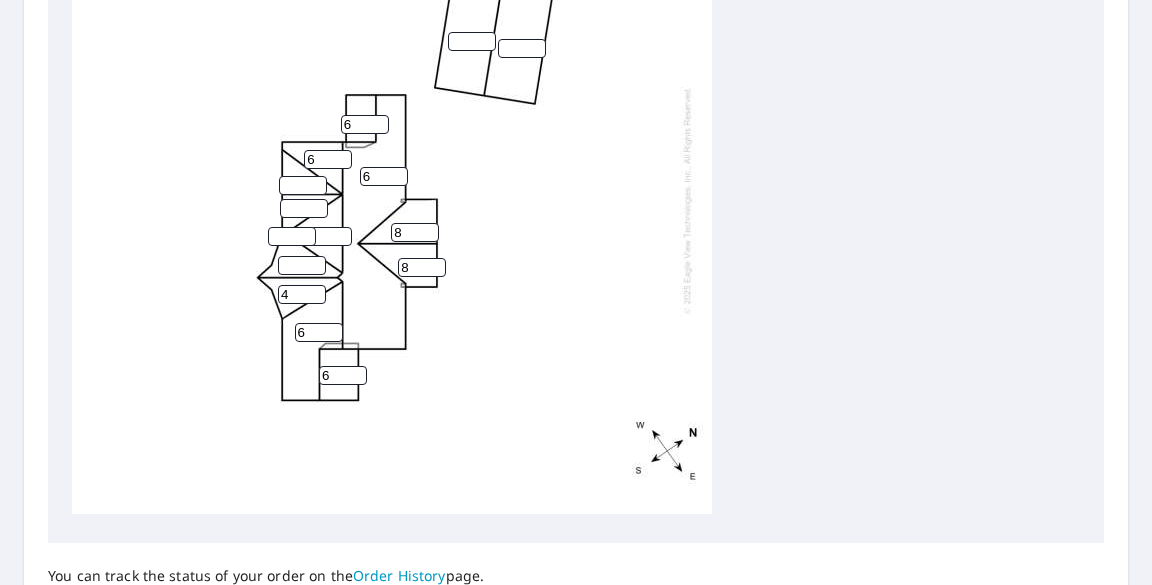 click on "4" at bounding box center [302, 294] 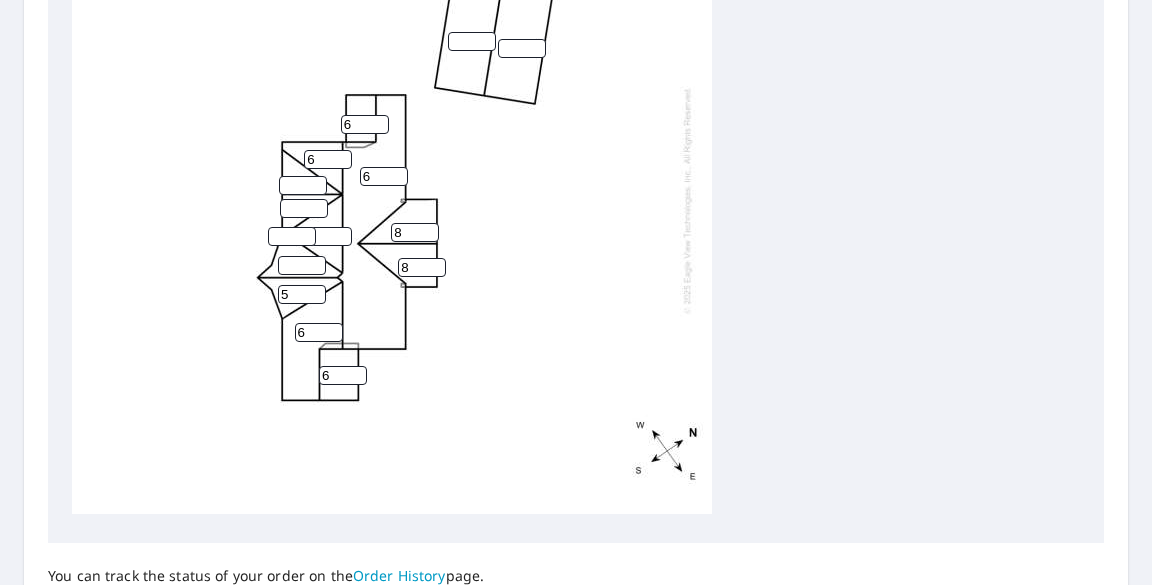 click on "5" at bounding box center (302, 294) 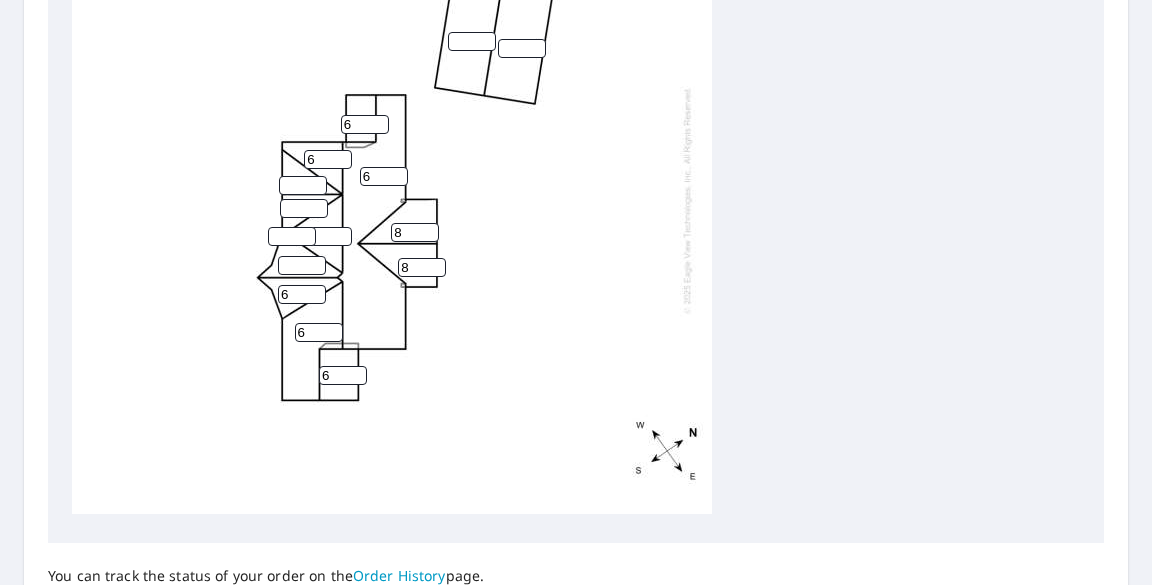 click on "6" at bounding box center (302, 294) 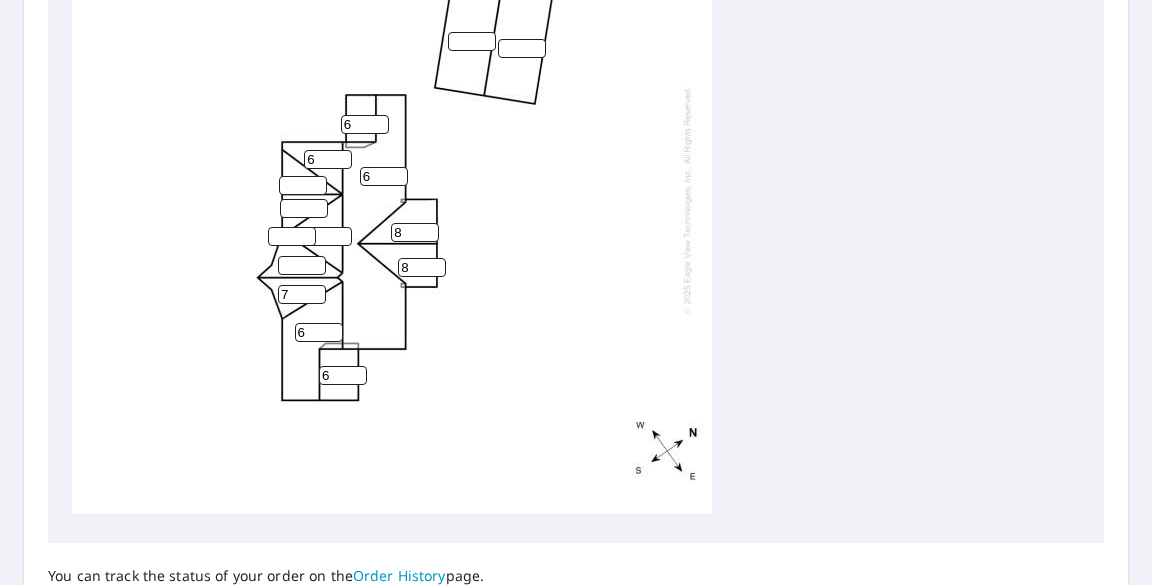 click on "7" at bounding box center [302, 294] 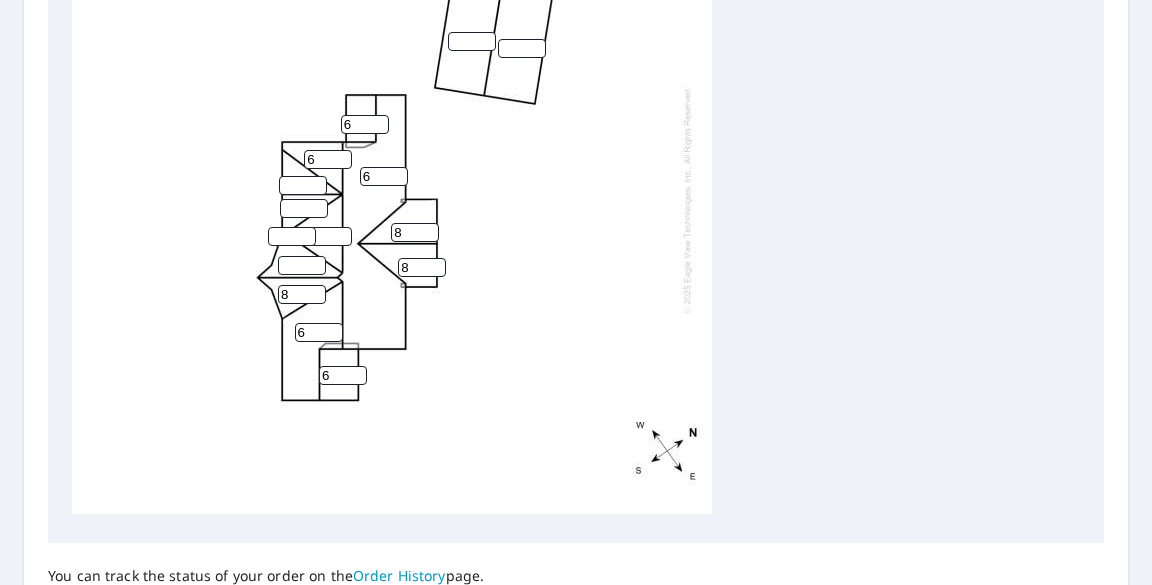 type on "8" 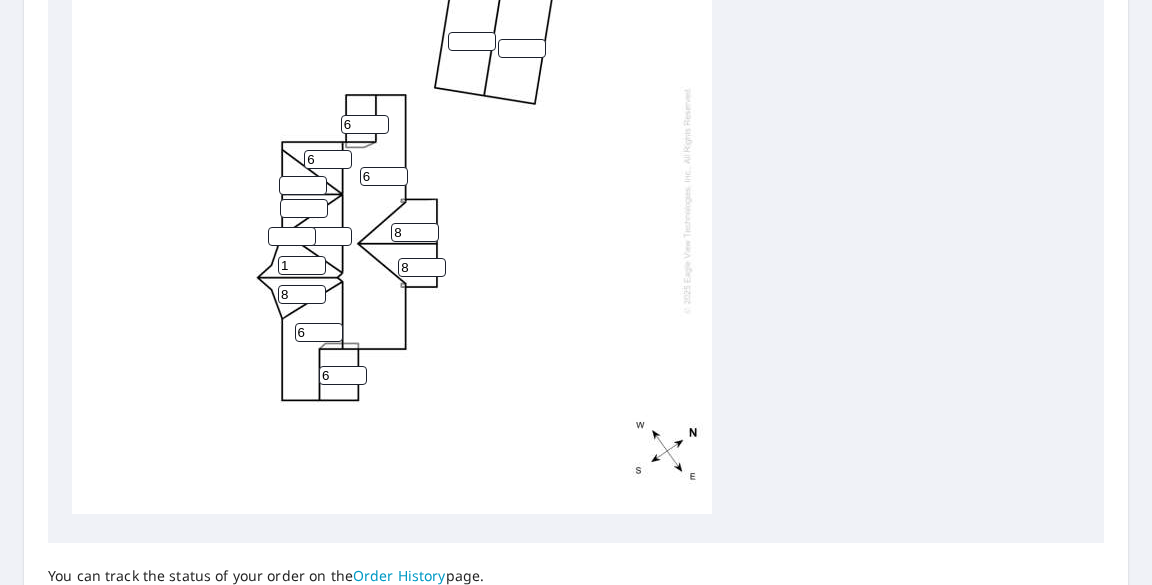 click on "1" at bounding box center [302, 265] 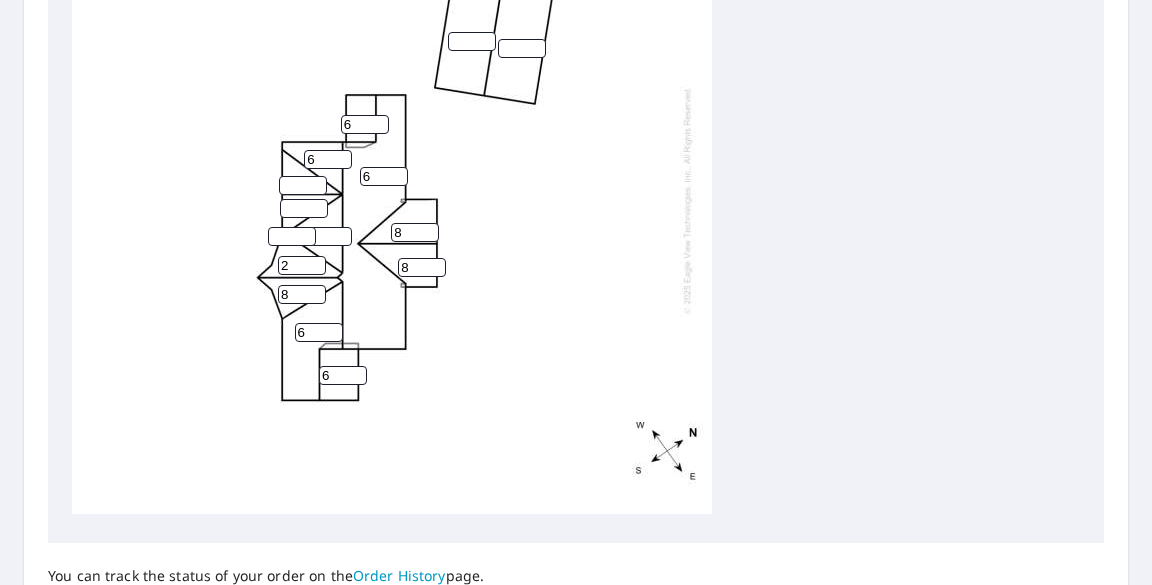 click on "2" at bounding box center [302, 265] 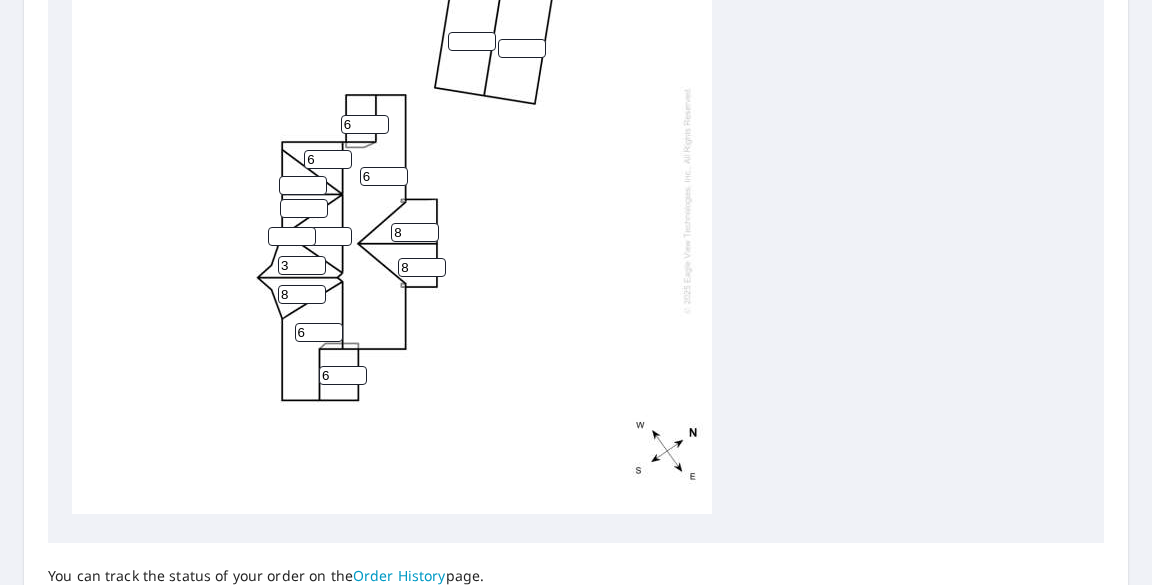 click on "3" at bounding box center (302, 265) 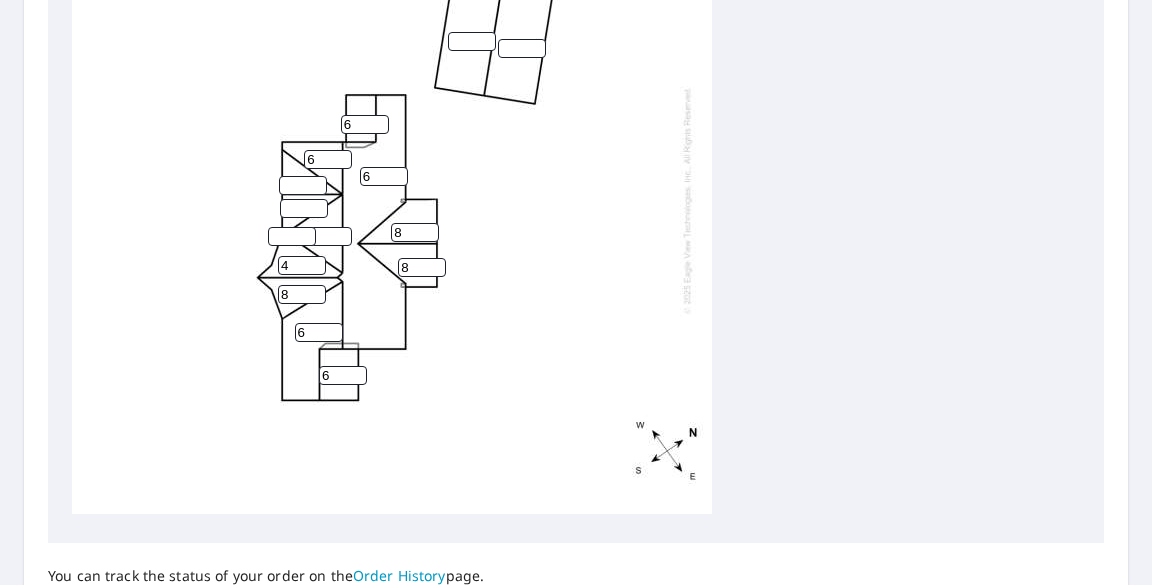 click on "4" at bounding box center [302, 265] 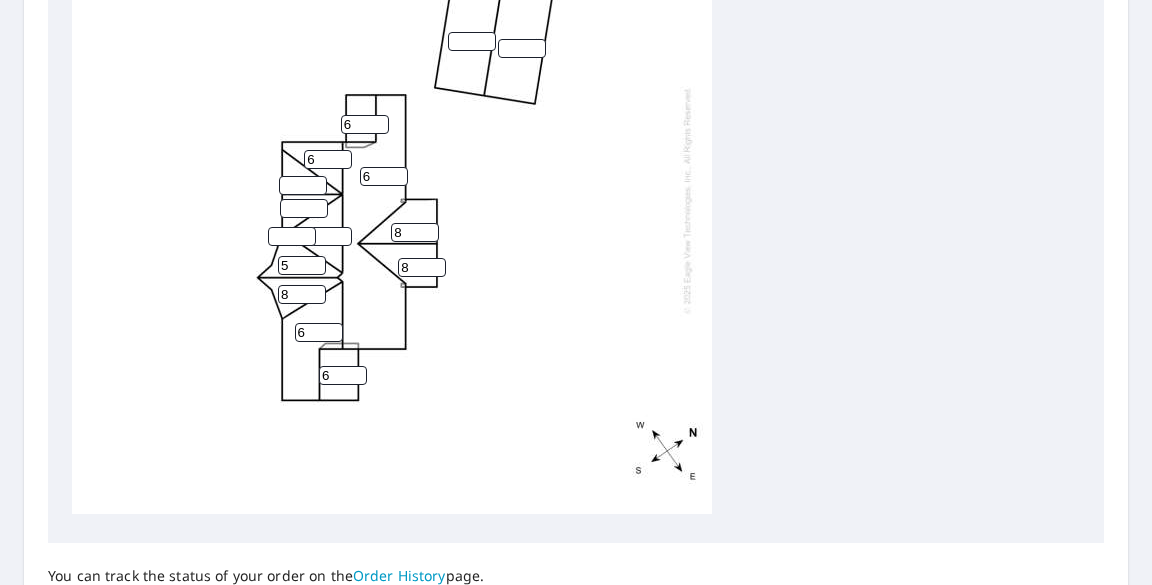click on "5" at bounding box center [302, 265] 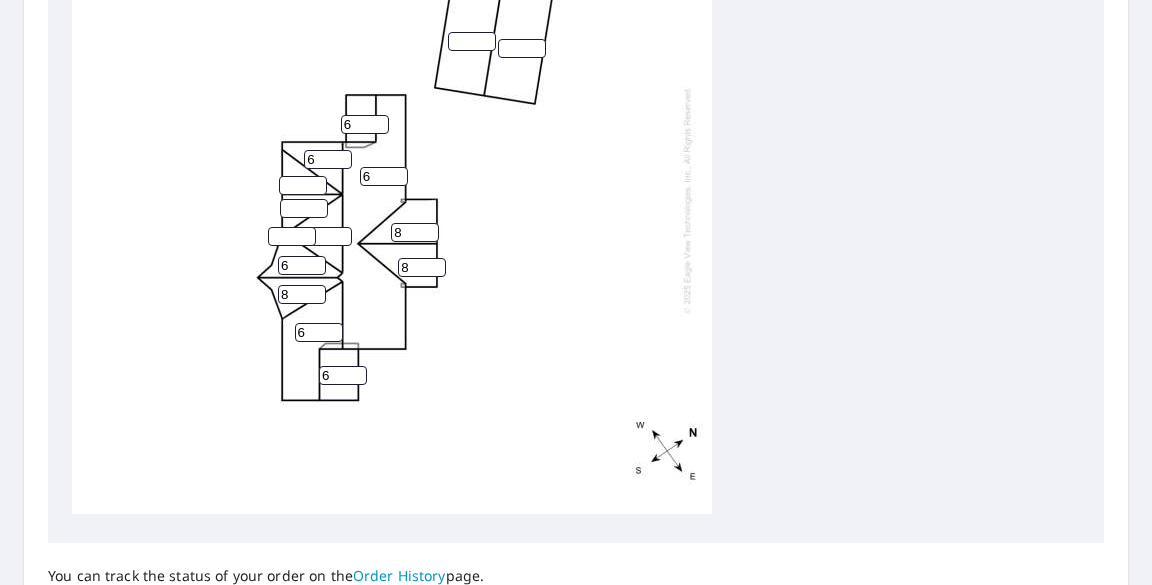 click on "6" at bounding box center [302, 265] 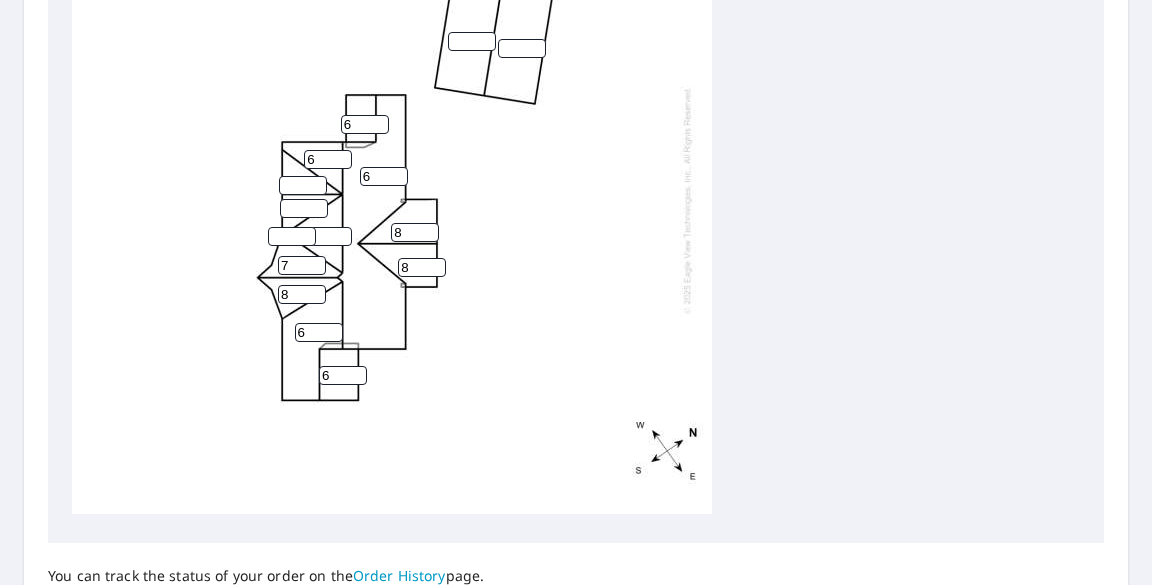 click on "7" at bounding box center [302, 265] 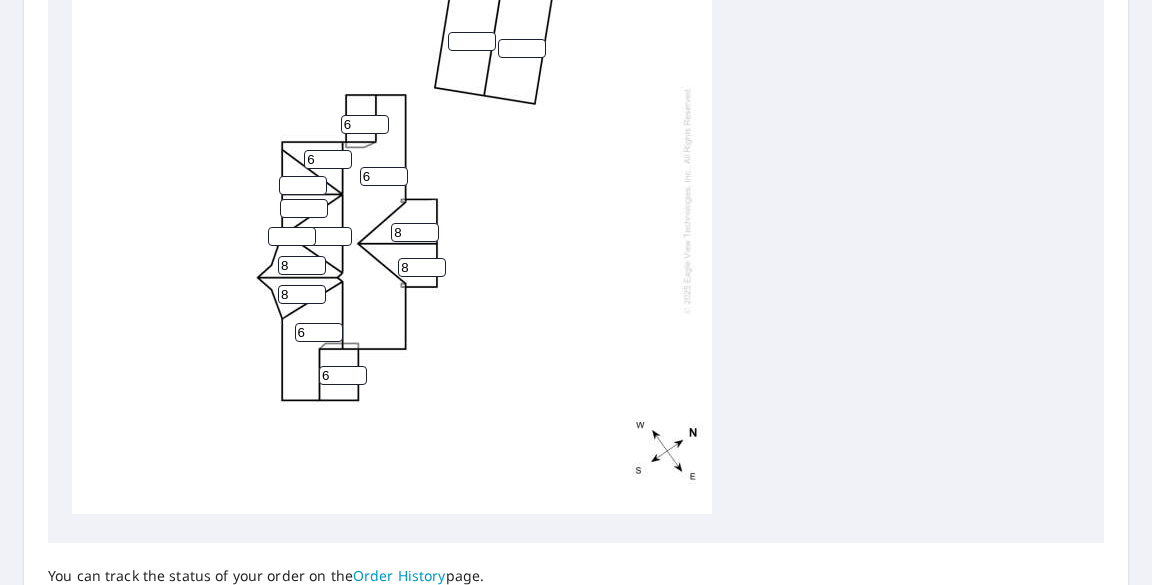 type on "8" 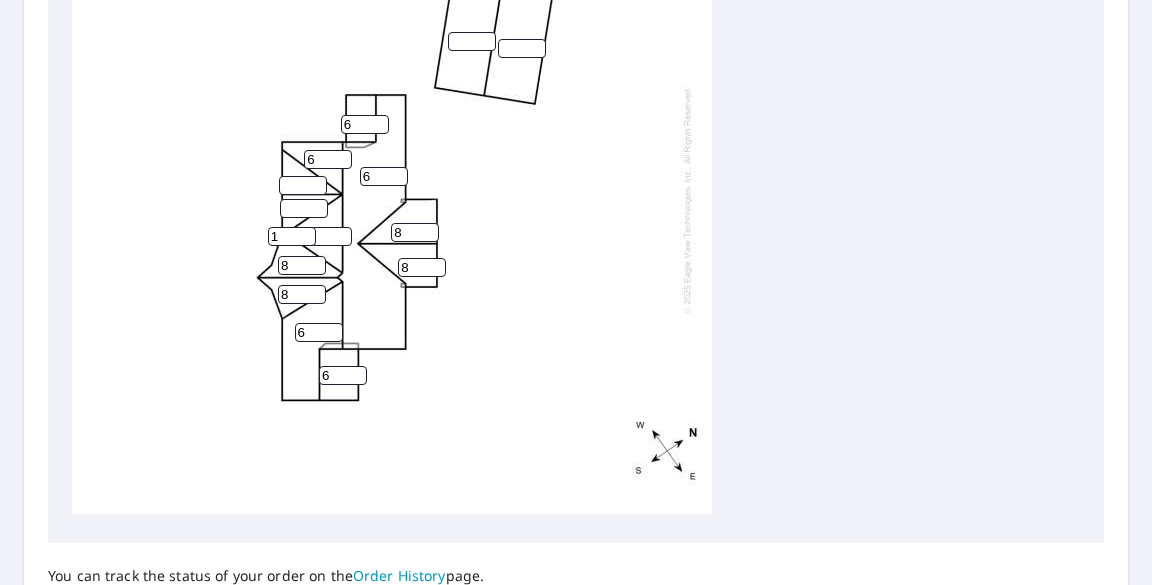 click on "1" at bounding box center (292, 236) 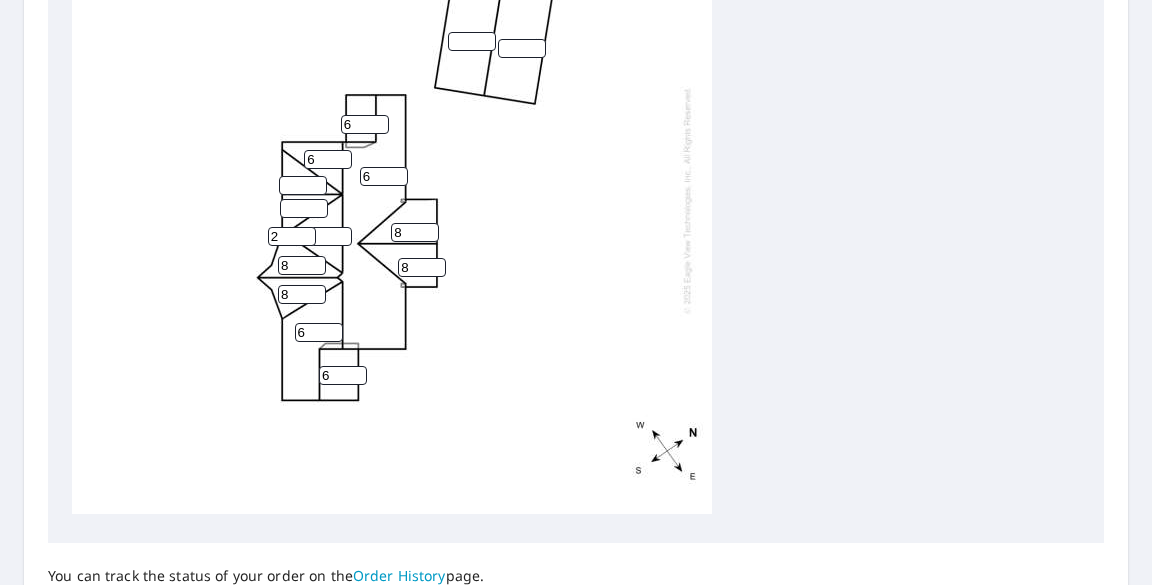 click on "2" at bounding box center (292, 236) 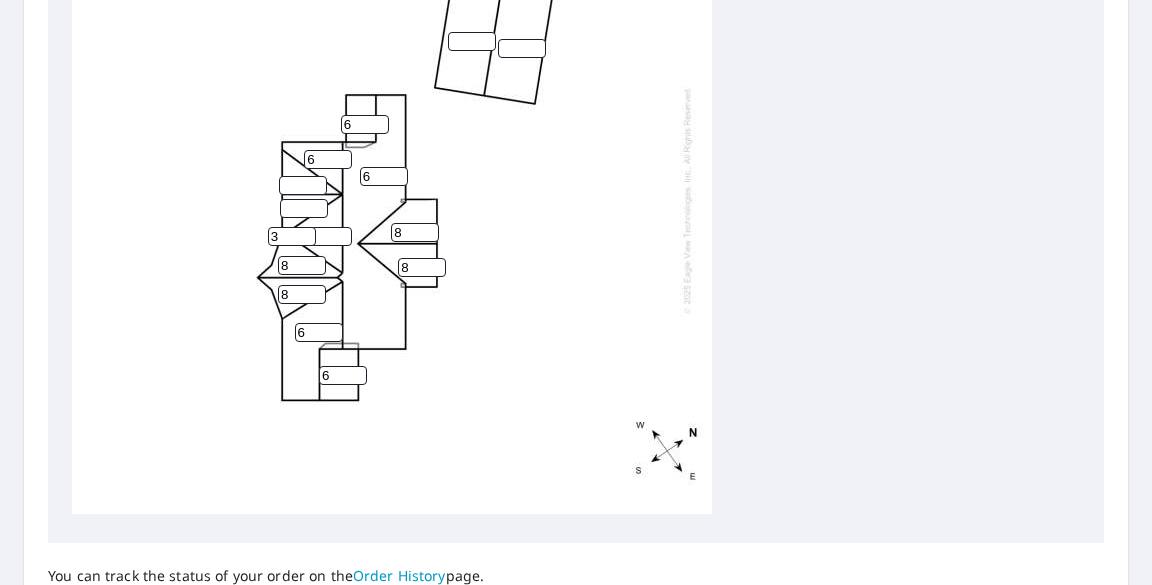 click on "3" at bounding box center (292, 236) 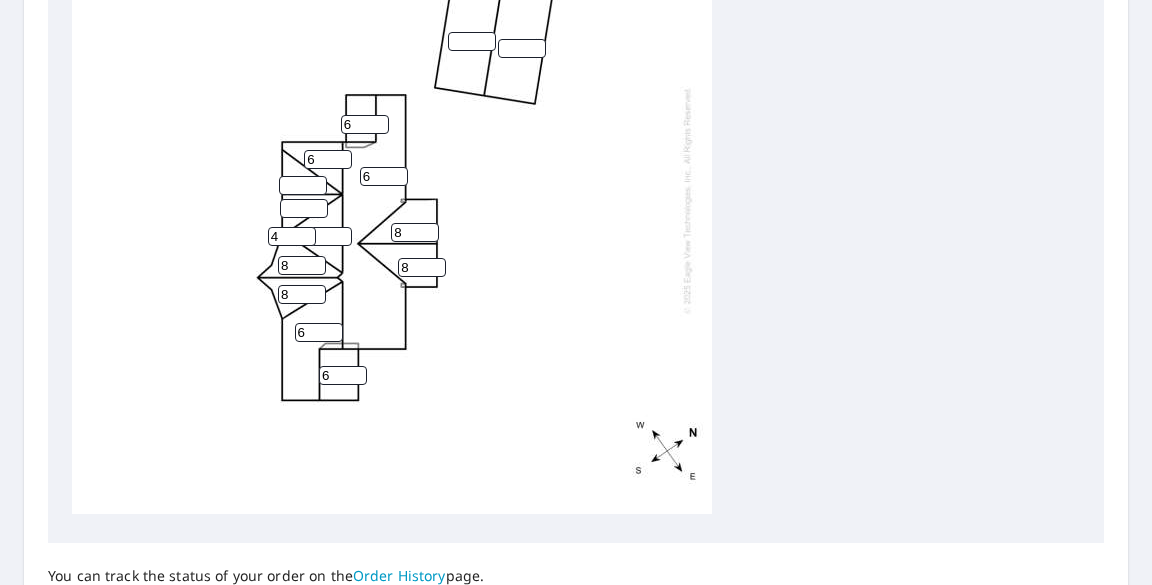 click on "4" at bounding box center [292, 236] 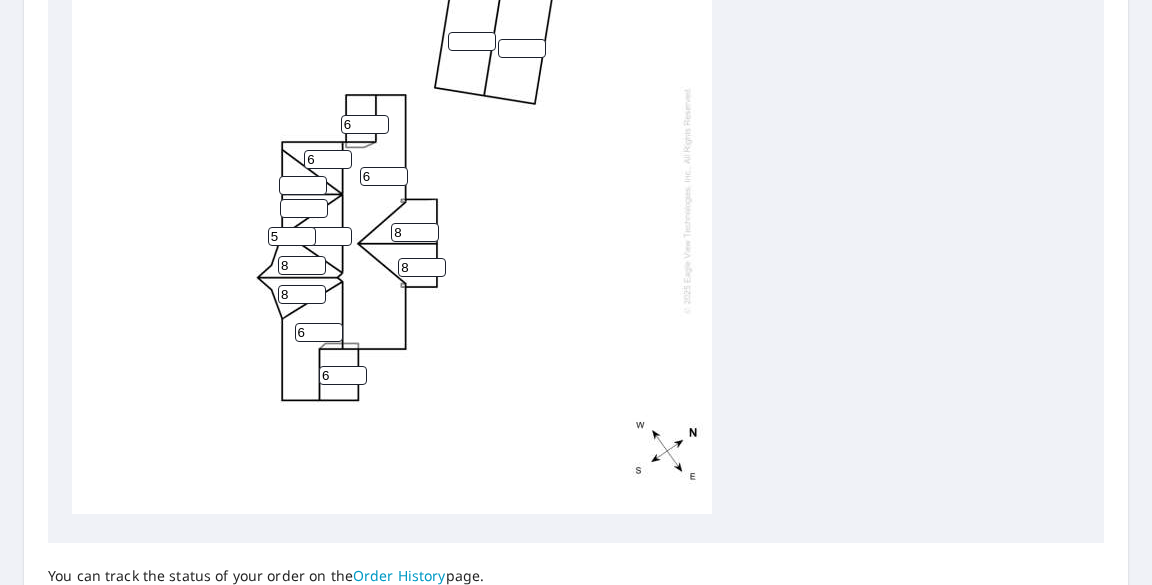 click on "5" at bounding box center [292, 236] 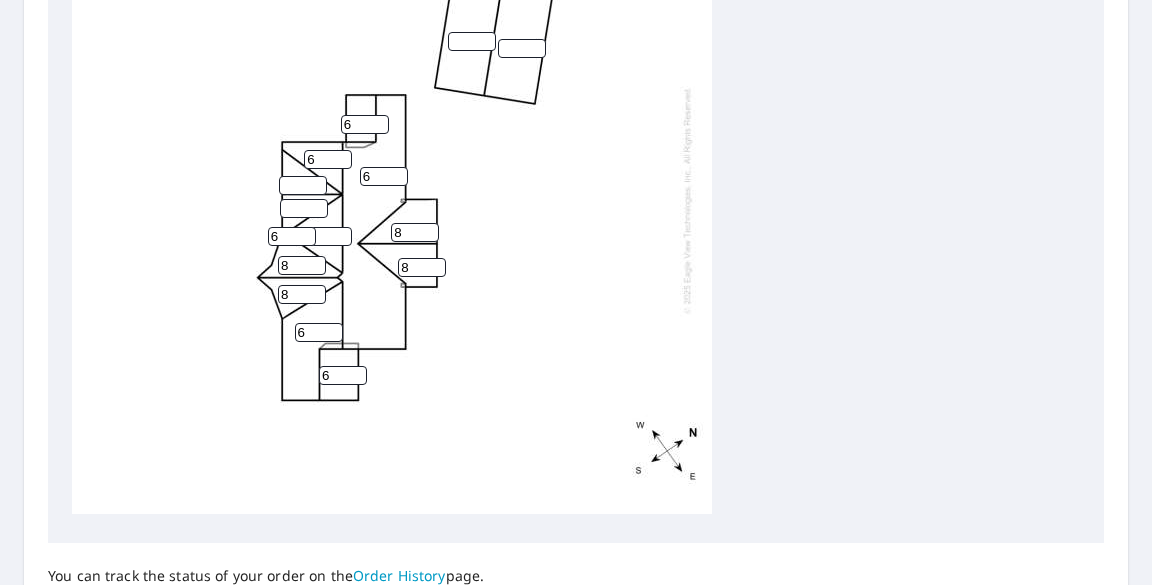 type on "6" 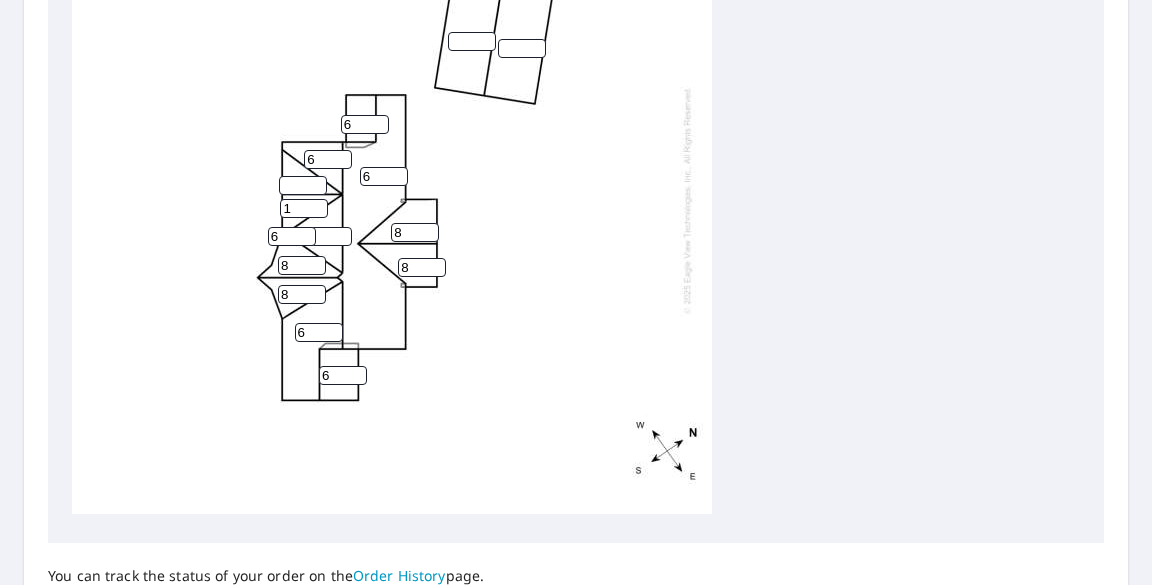 click on "1" at bounding box center (304, 208) 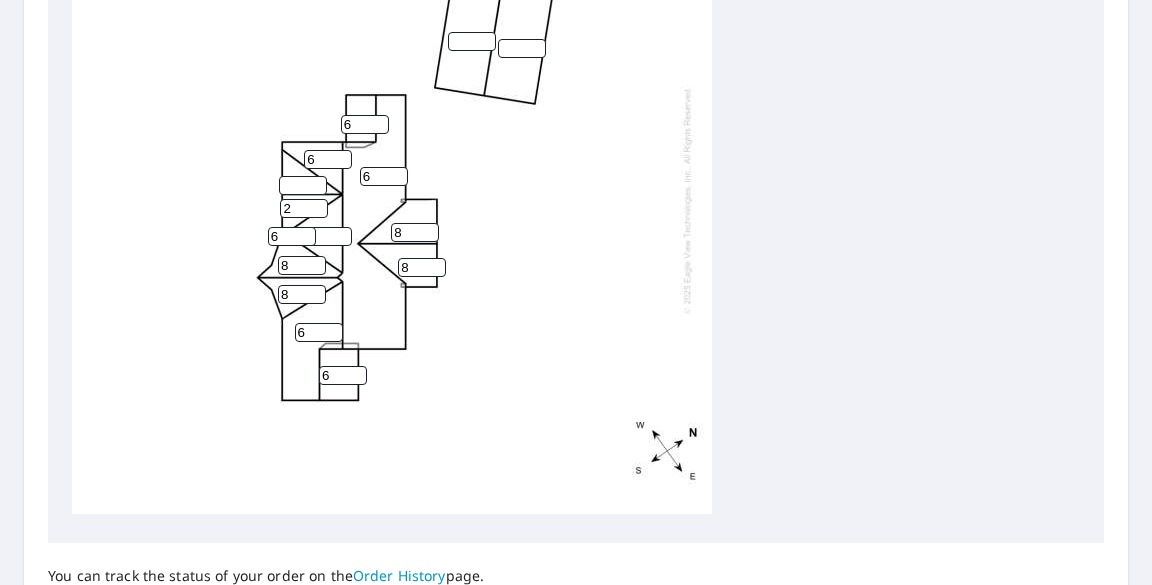 click on "2" at bounding box center (304, 208) 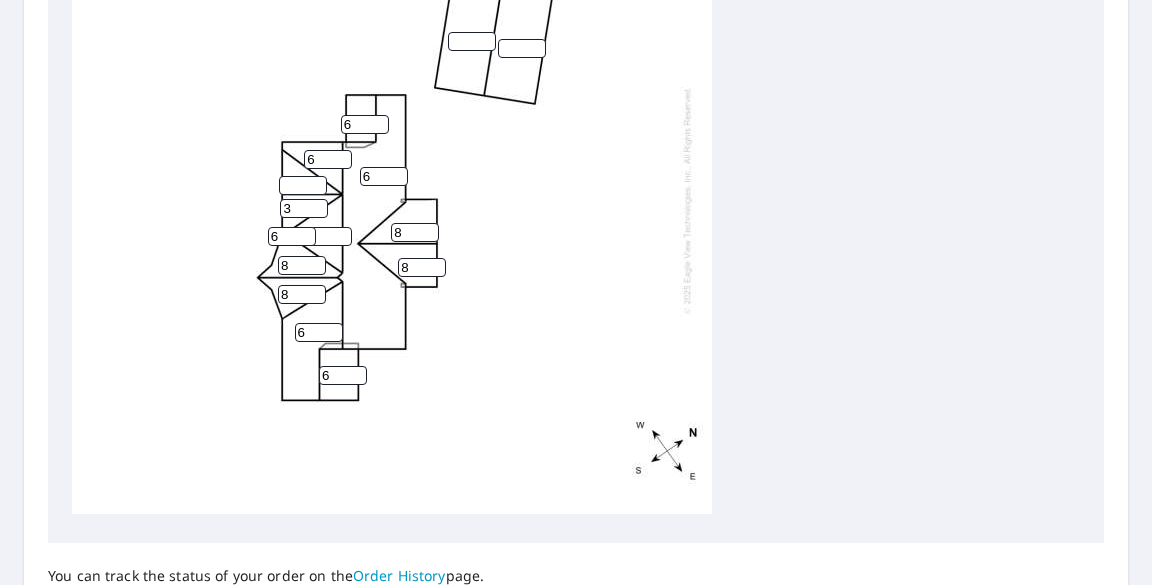 click on "3" at bounding box center (304, 208) 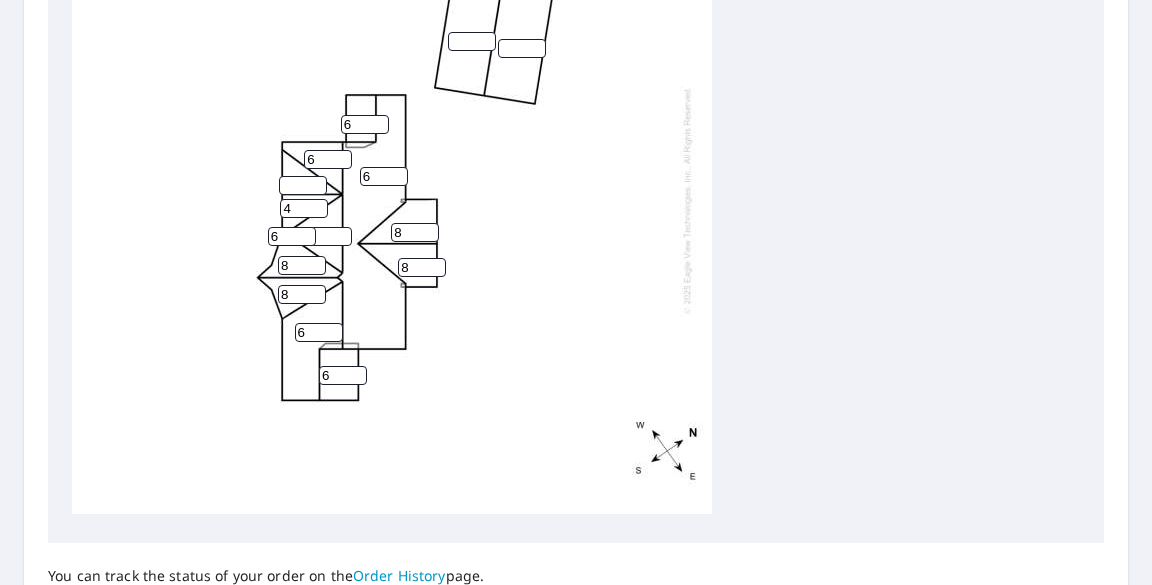 click on "4" at bounding box center [304, 208] 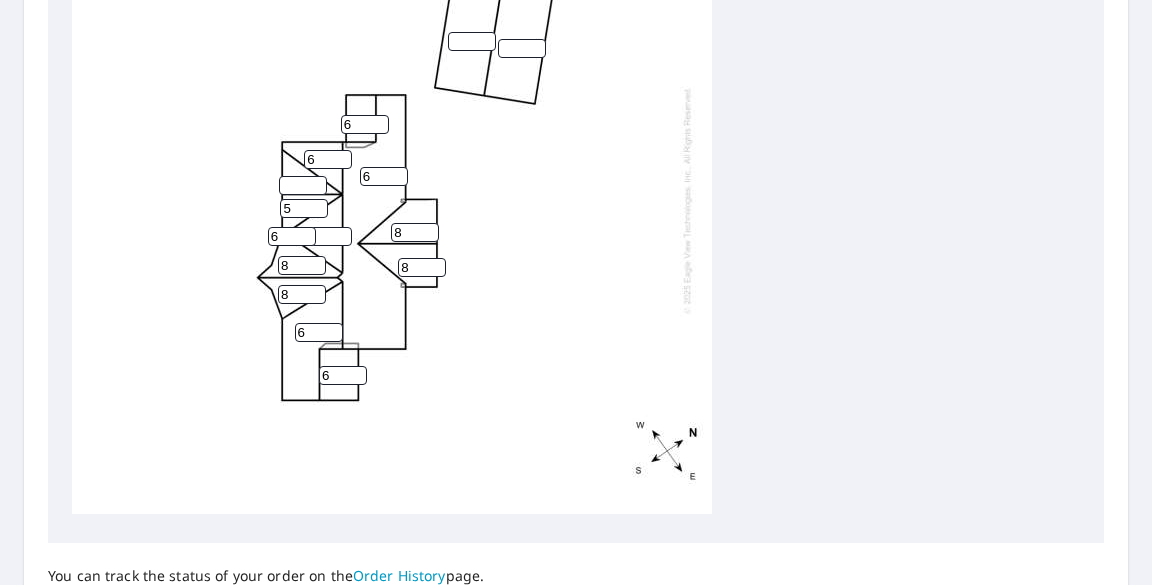 click on "5" at bounding box center [304, 208] 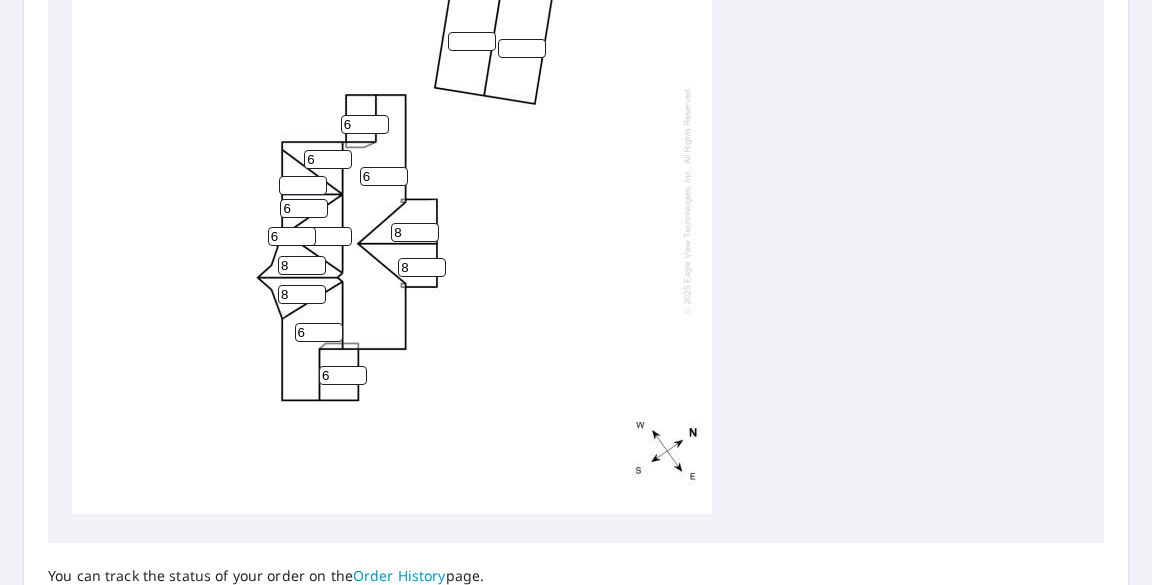 click on "6" at bounding box center [304, 208] 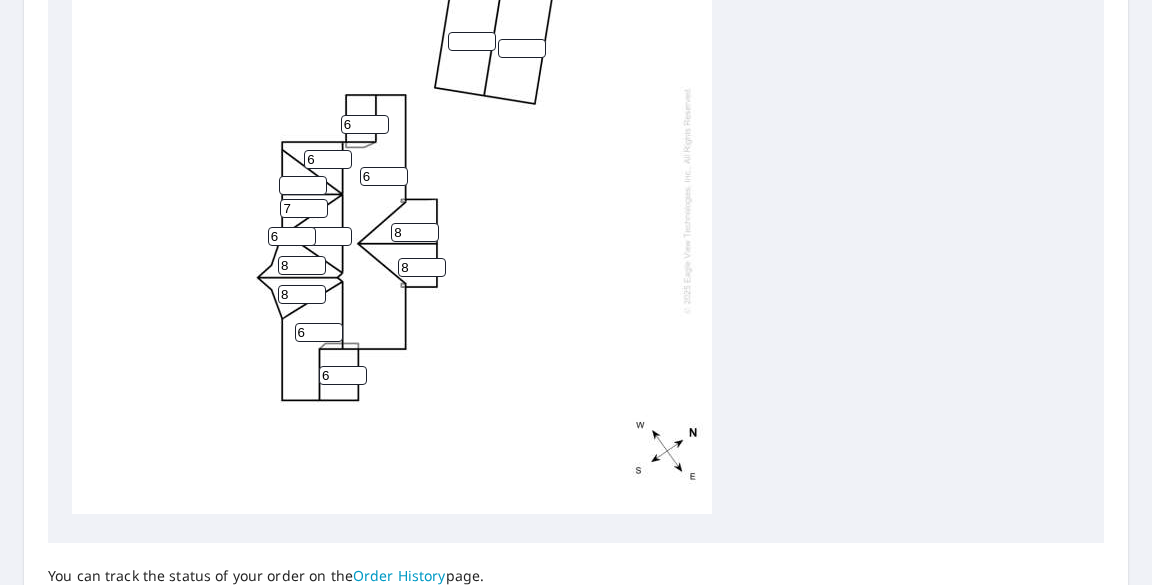 click on "7" at bounding box center [304, 208] 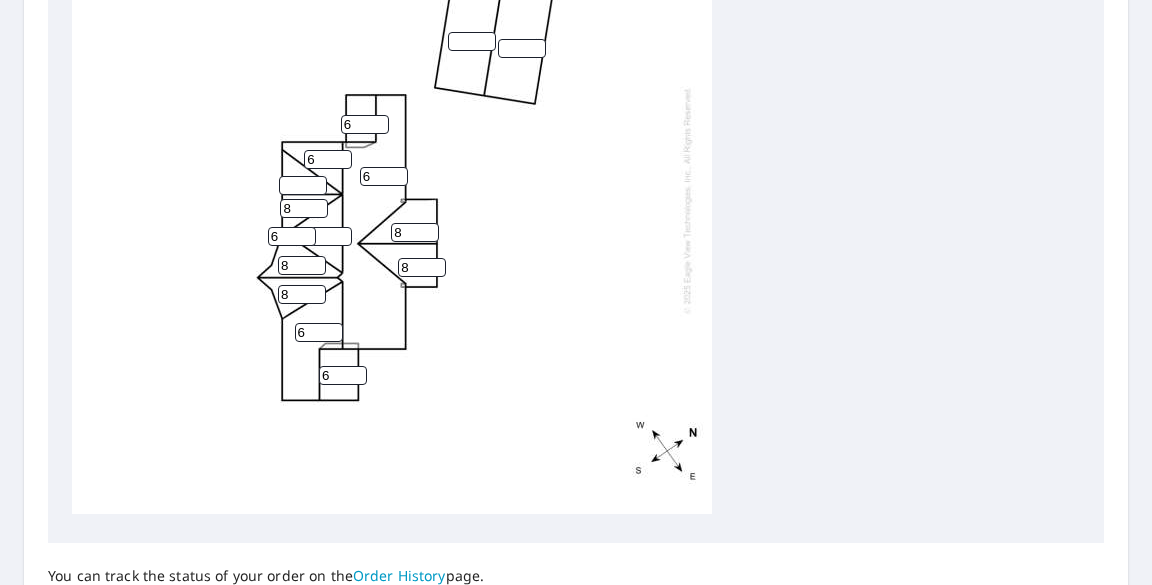 type on "8" 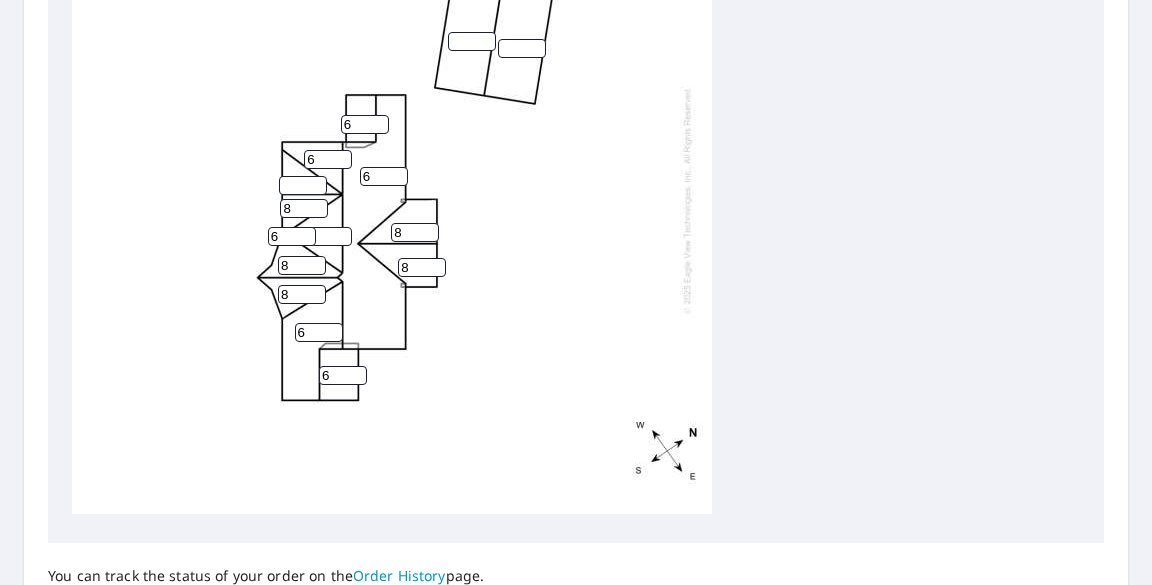 click on "8" at bounding box center [304, 208] 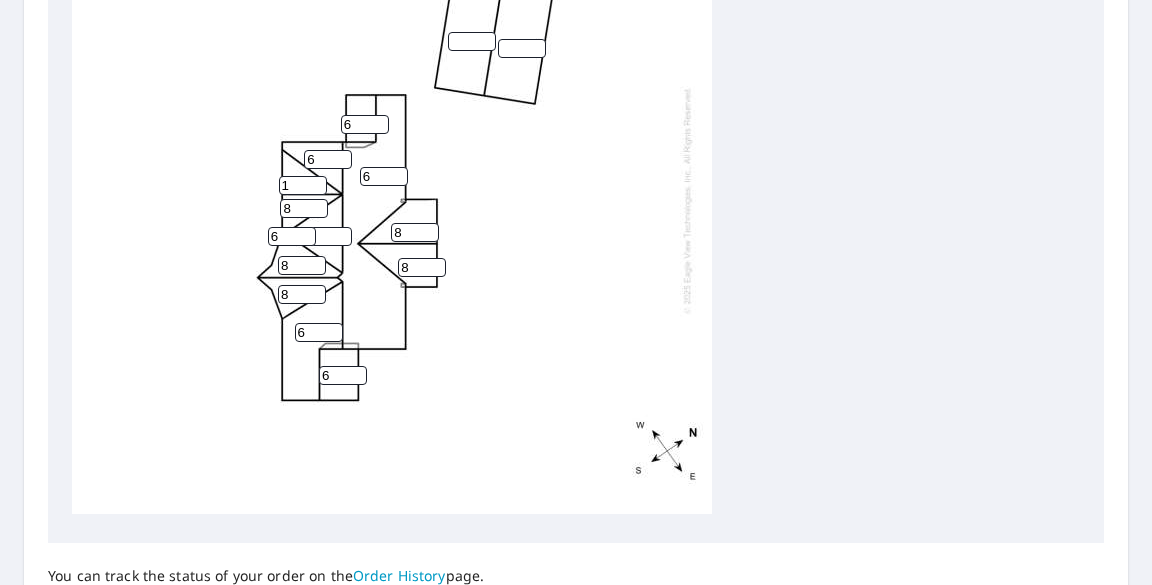 click on "1" at bounding box center (303, 185) 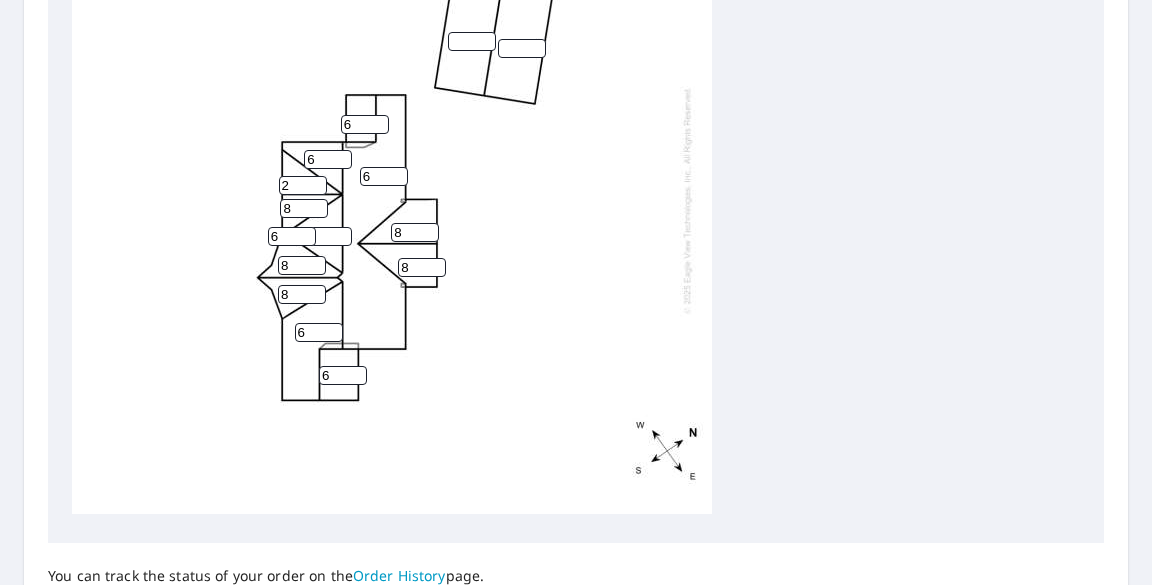 click on "2" at bounding box center [303, 185] 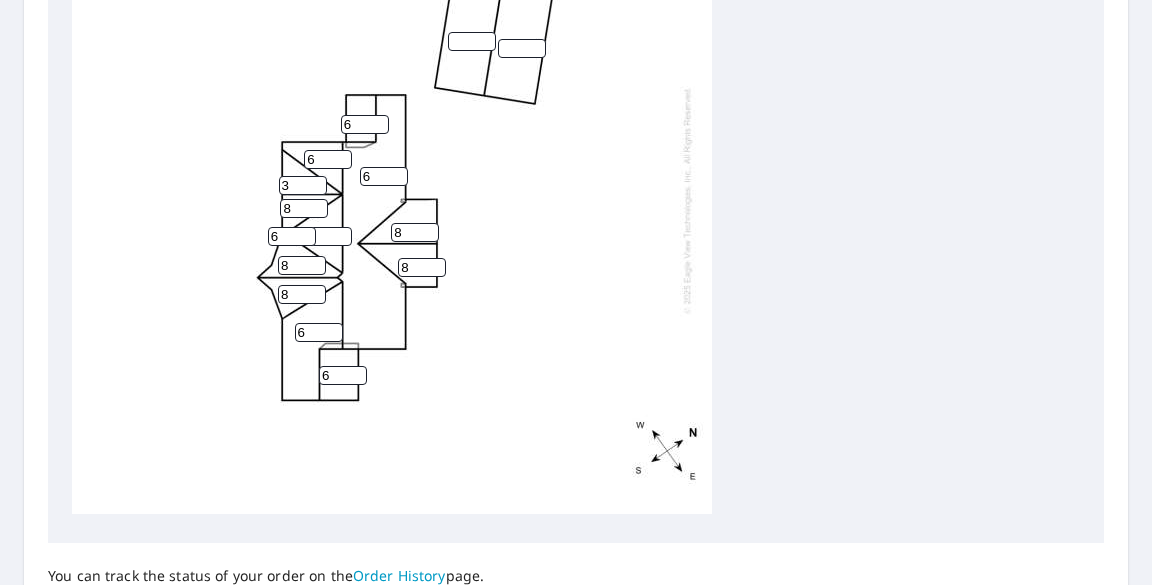 click on "3" at bounding box center [303, 185] 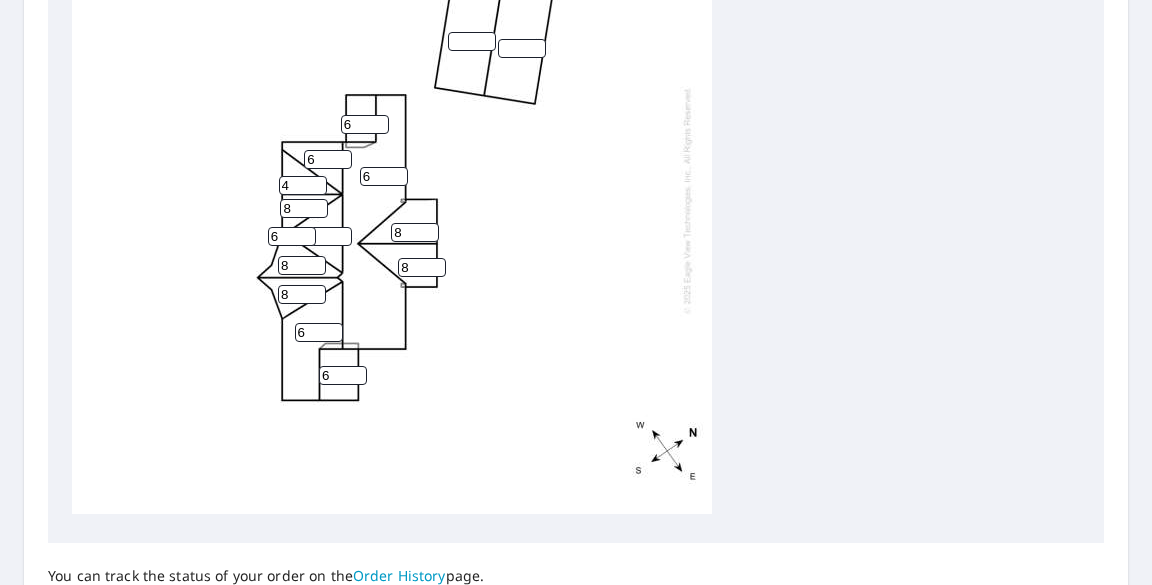 click on "4" at bounding box center (303, 185) 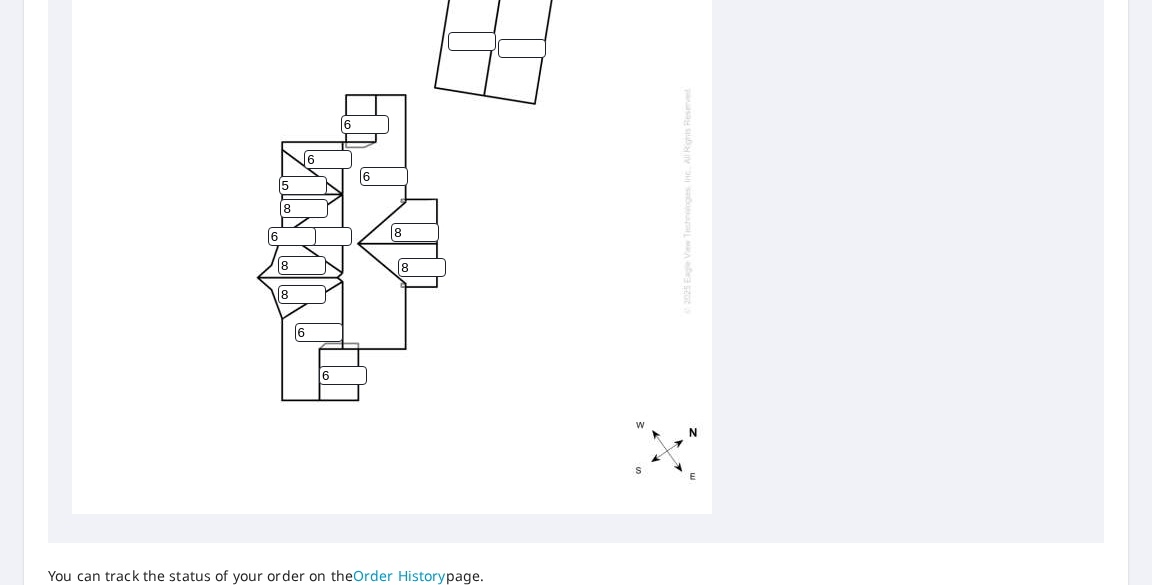 click on "5" at bounding box center (303, 185) 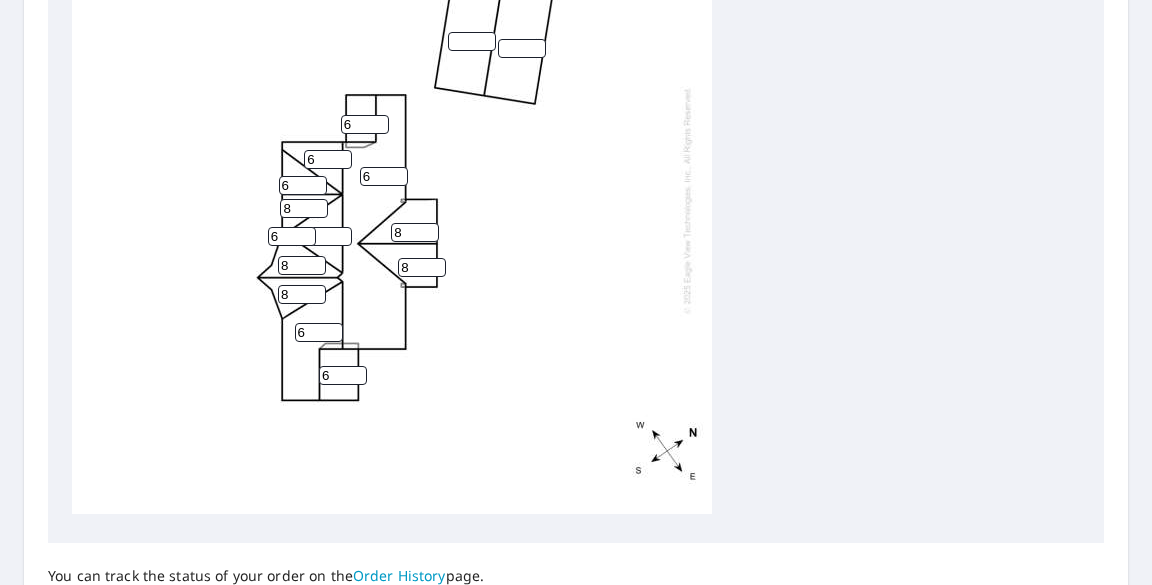 click on "6" at bounding box center [303, 185] 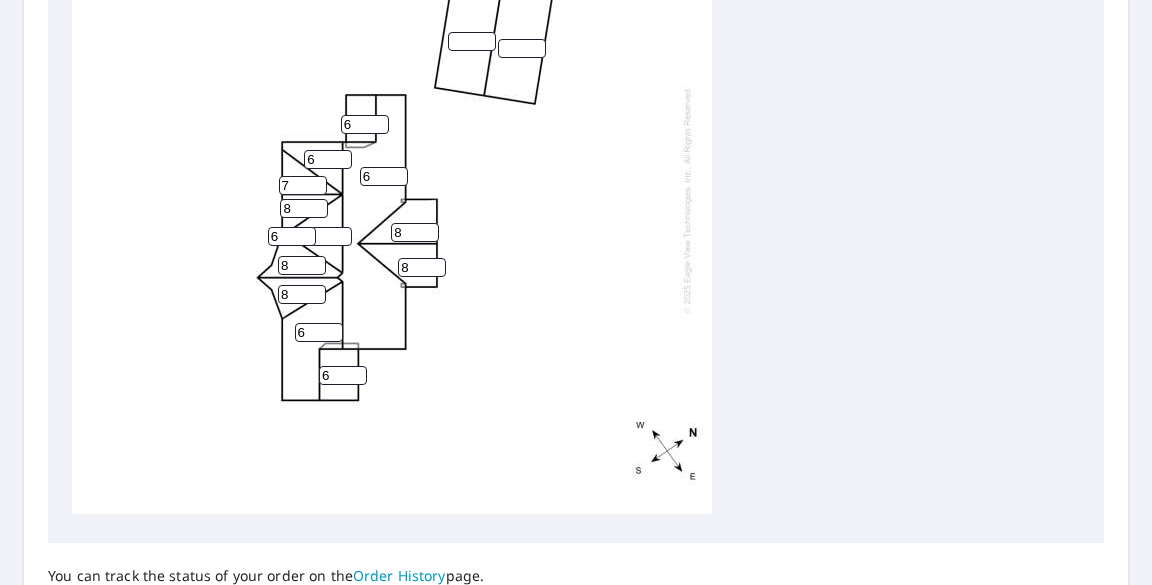 click on "7" at bounding box center [303, 185] 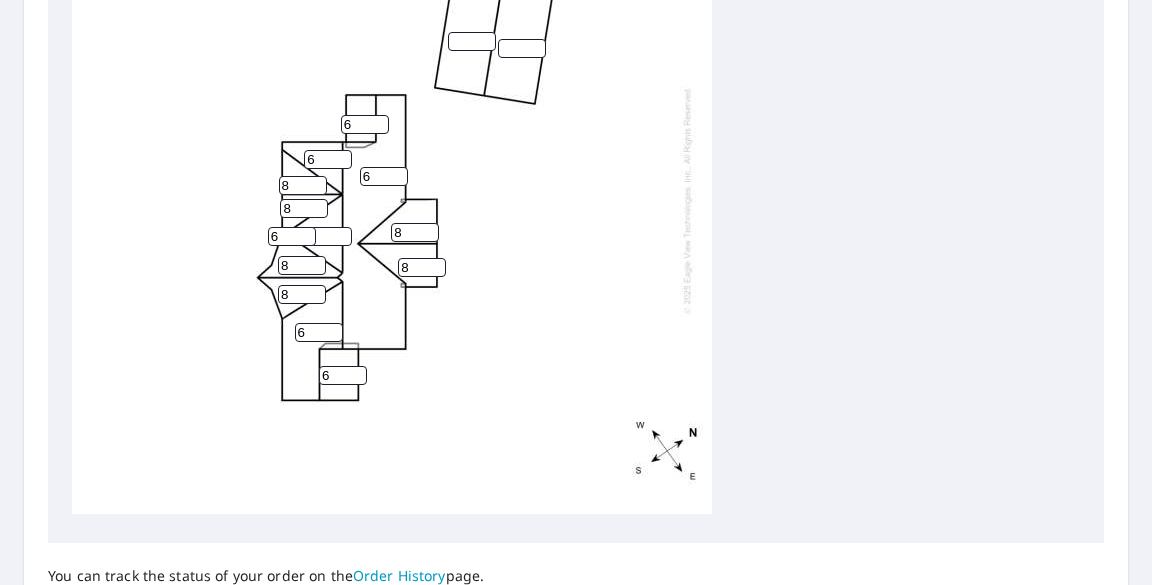 type on "8" 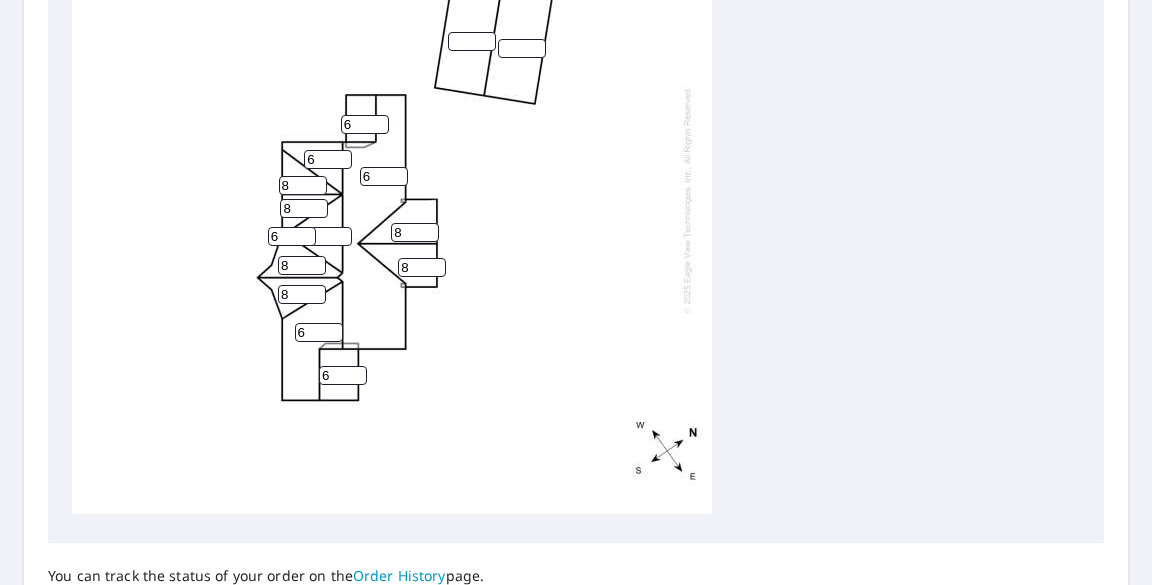 click on "6 6 8 8 6 8 6 8 6 8 8 6" at bounding box center (576, 205) 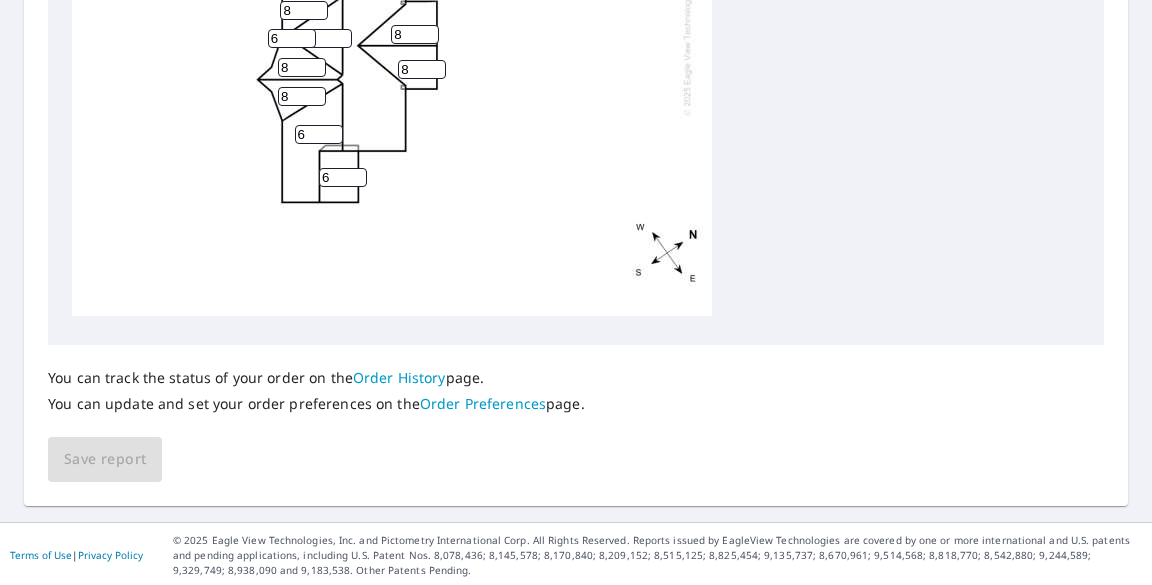 scroll, scrollTop: 1012, scrollLeft: 0, axis: vertical 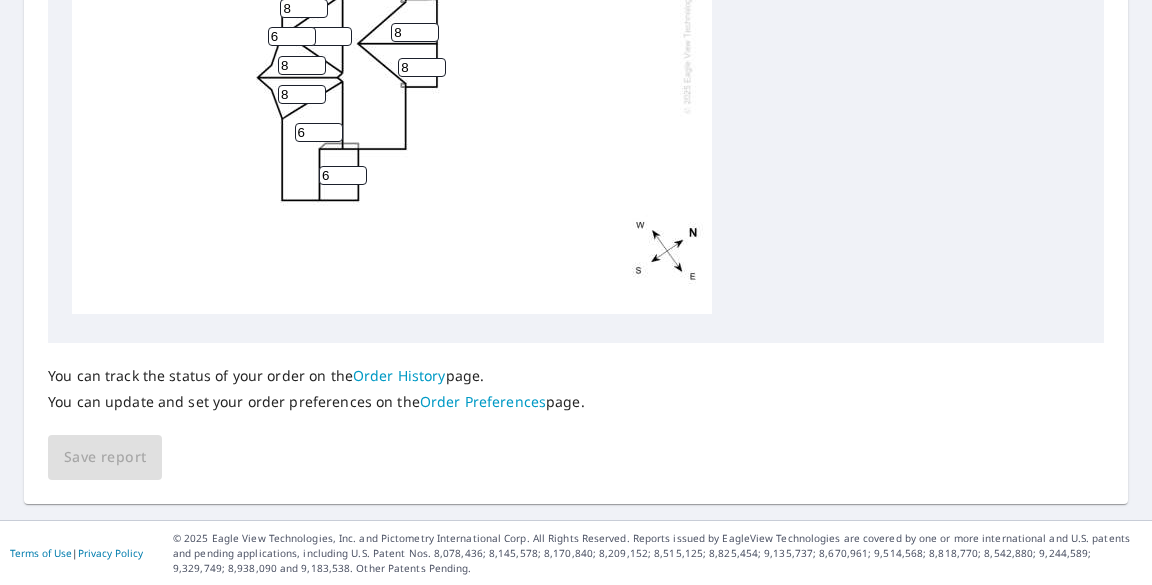 click on "You can track the status of your order on the  Order History  page. You can update and set your order preferences on the  Order Preferences  page. Save report" at bounding box center (576, 411) 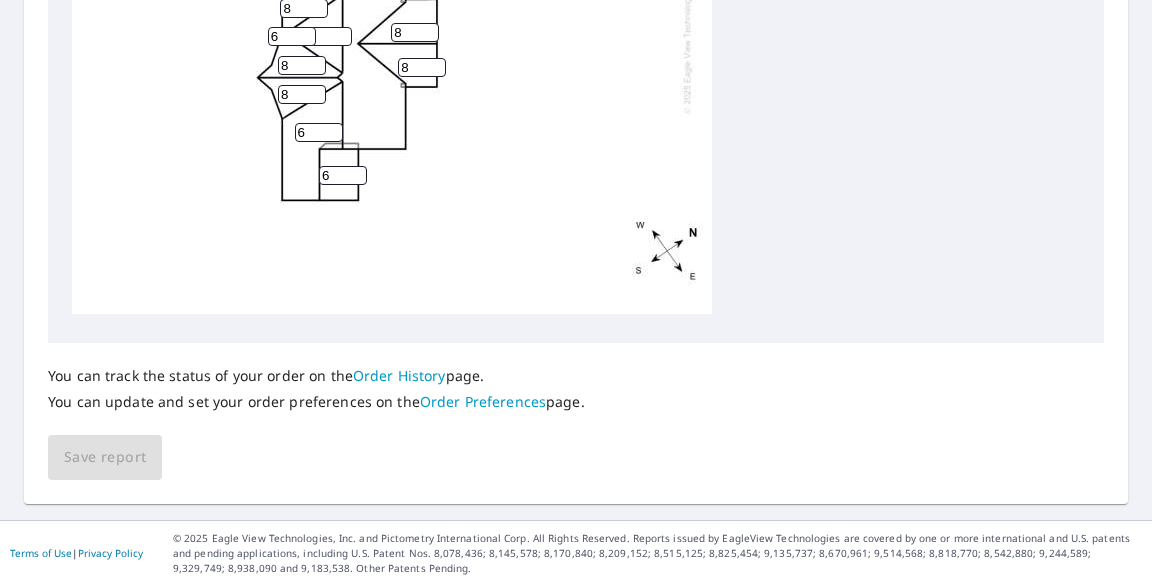 scroll, scrollTop: 712, scrollLeft: 0, axis: vertical 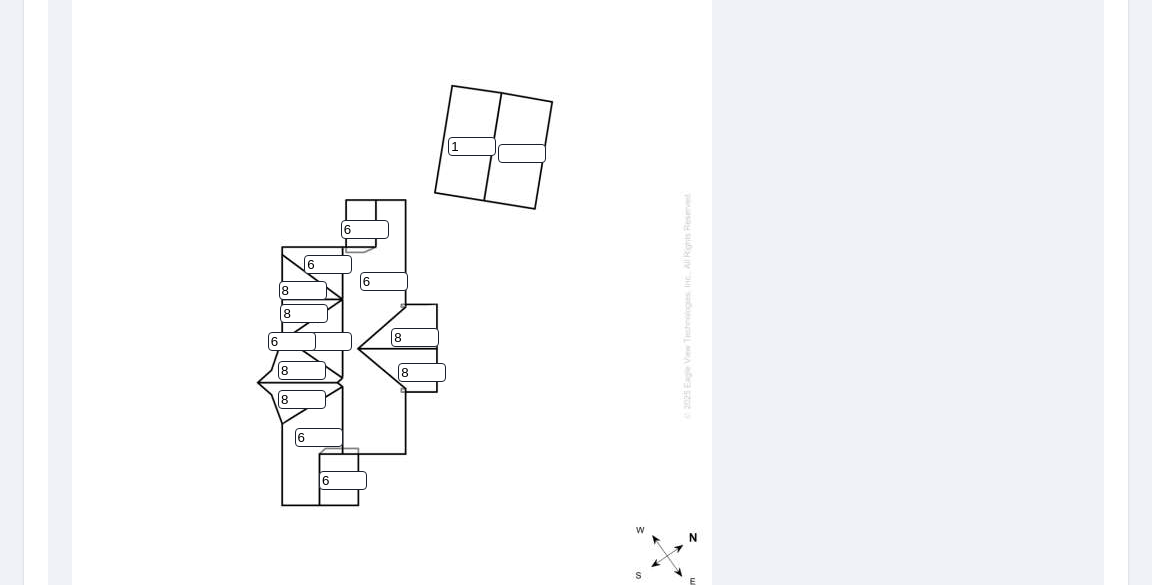 click on "1" at bounding box center [472, 146] 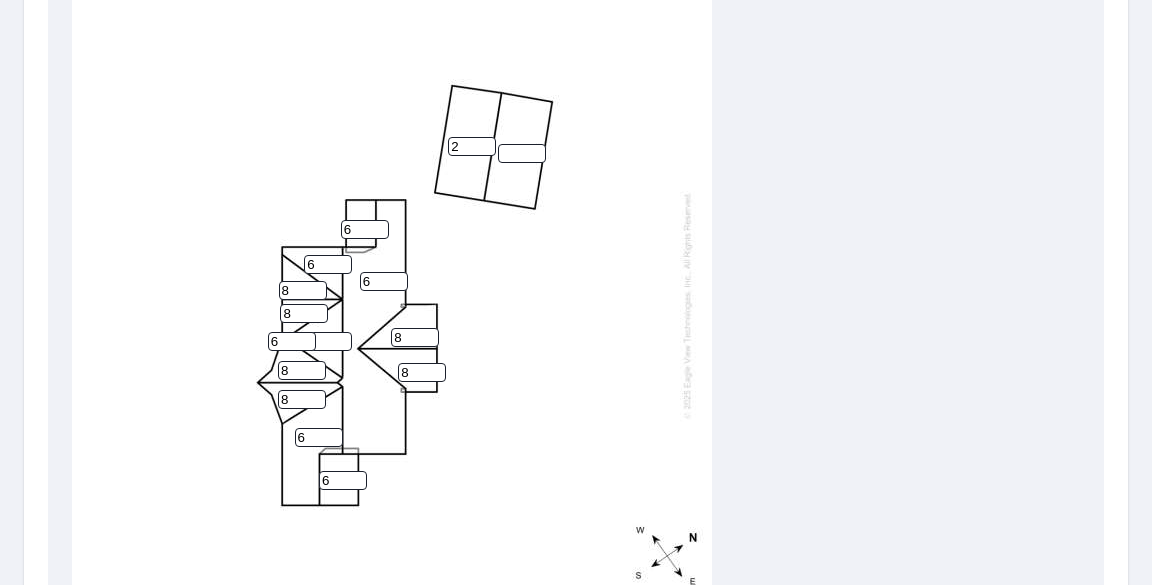 click on "2" at bounding box center [472, 146] 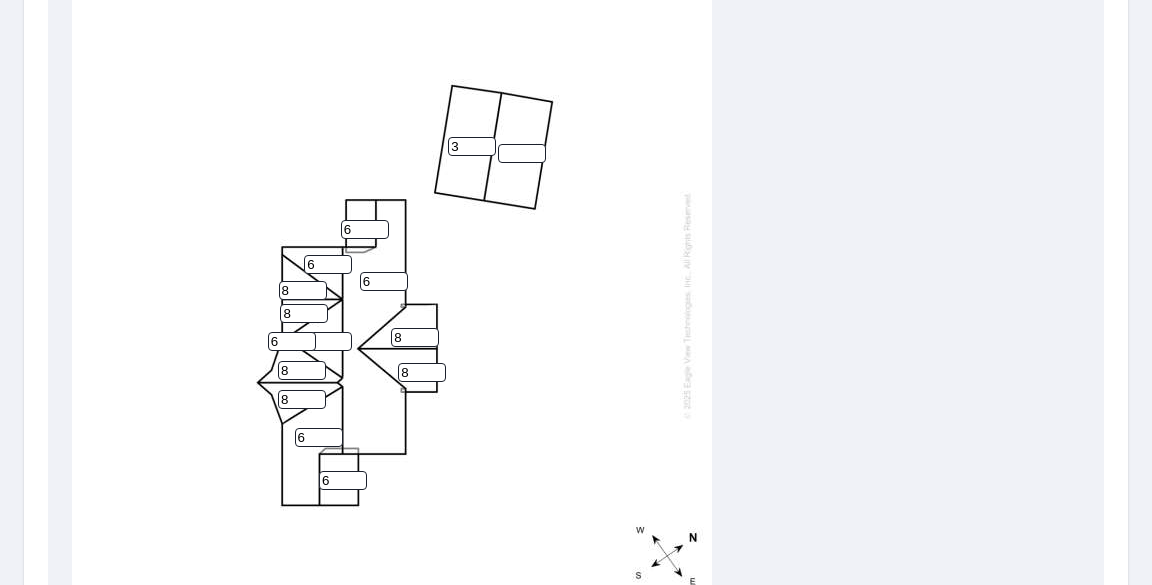 click on "3" at bounding box center [472, 146] 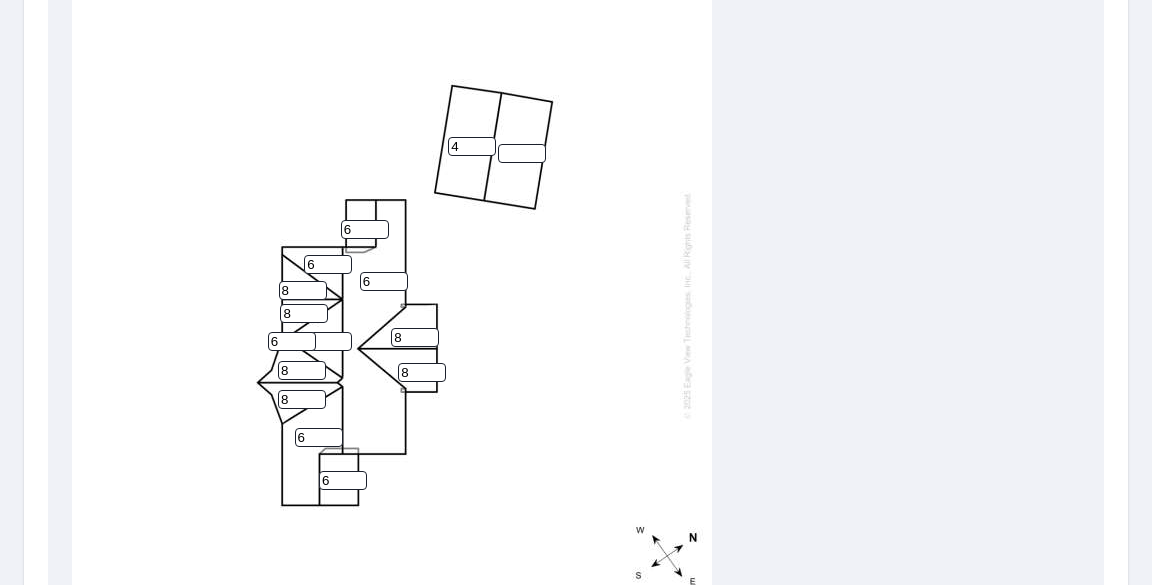 click on "4" at bounding box center [472, 146] 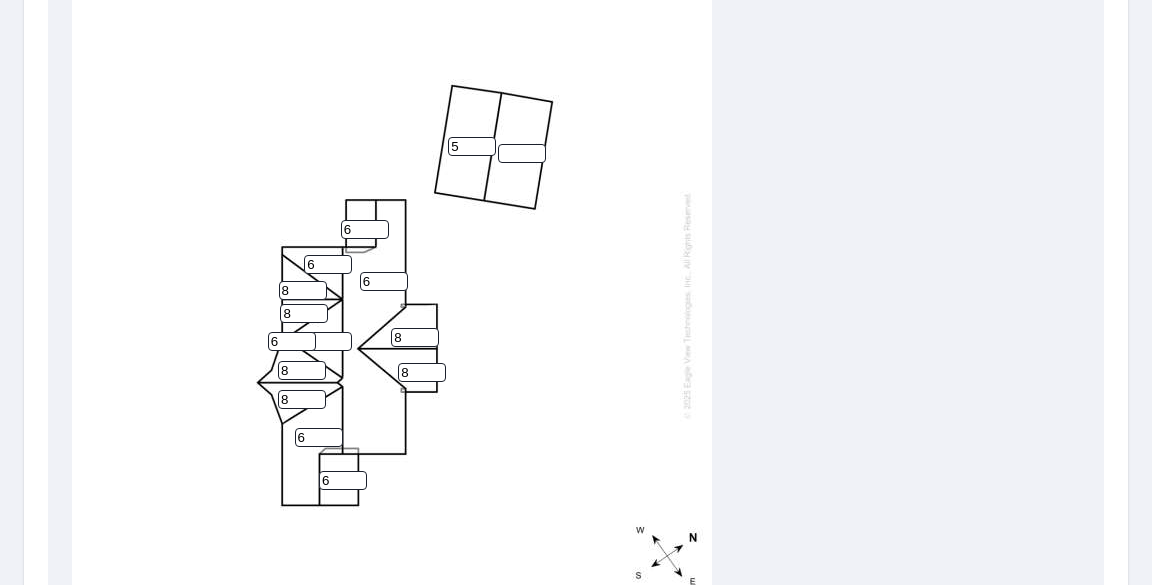 click on "5" at bounding box center (472, 146) 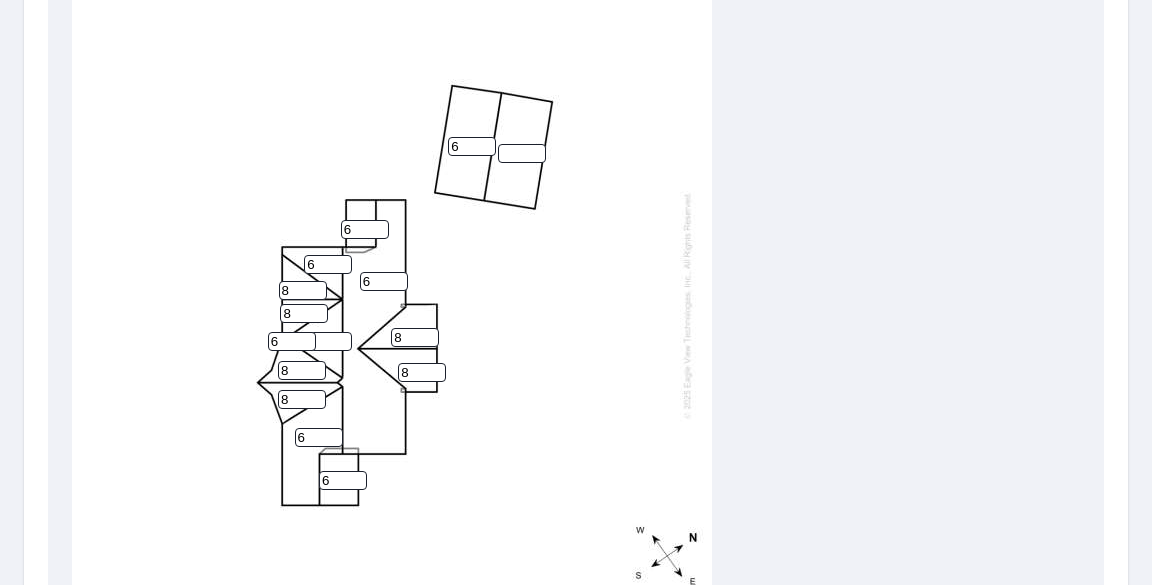 type on "6" 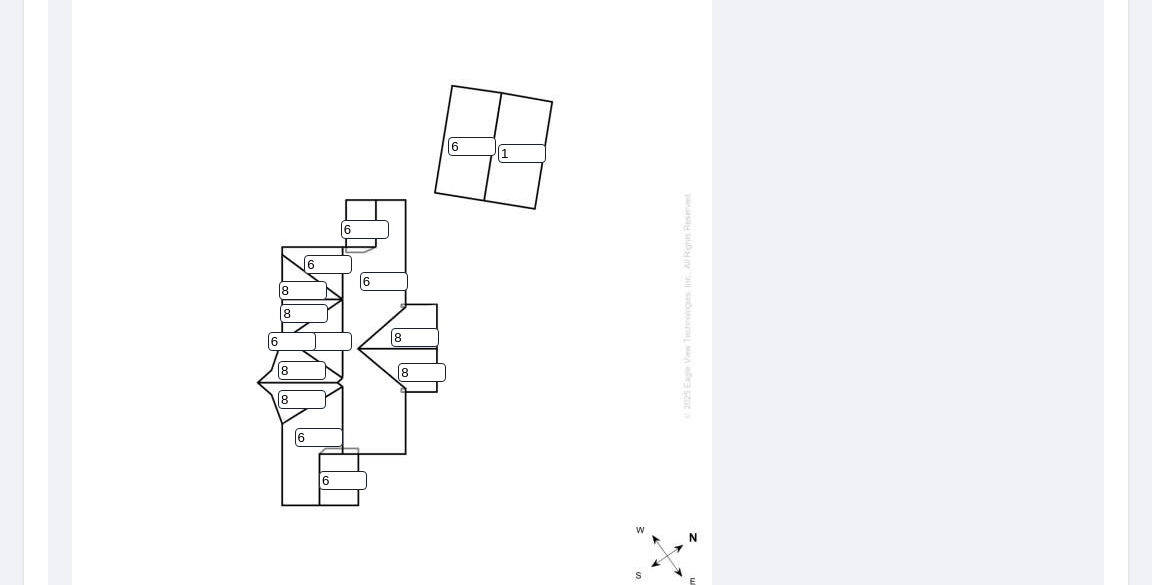 click on "1" at bounding box center (522, 153) 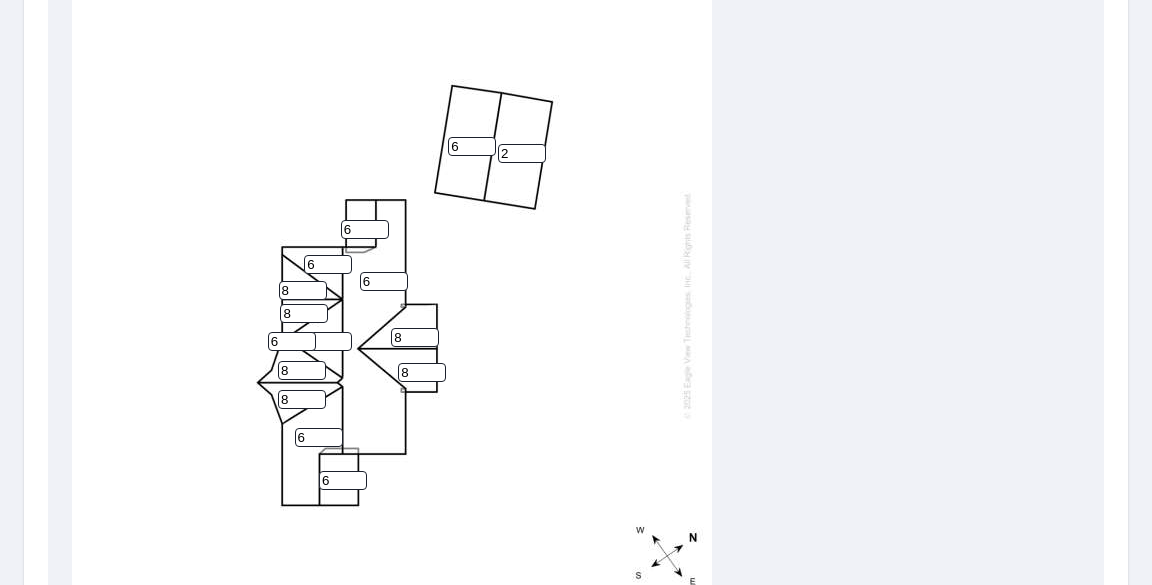 click on "2" at bounding box center [522, 153] 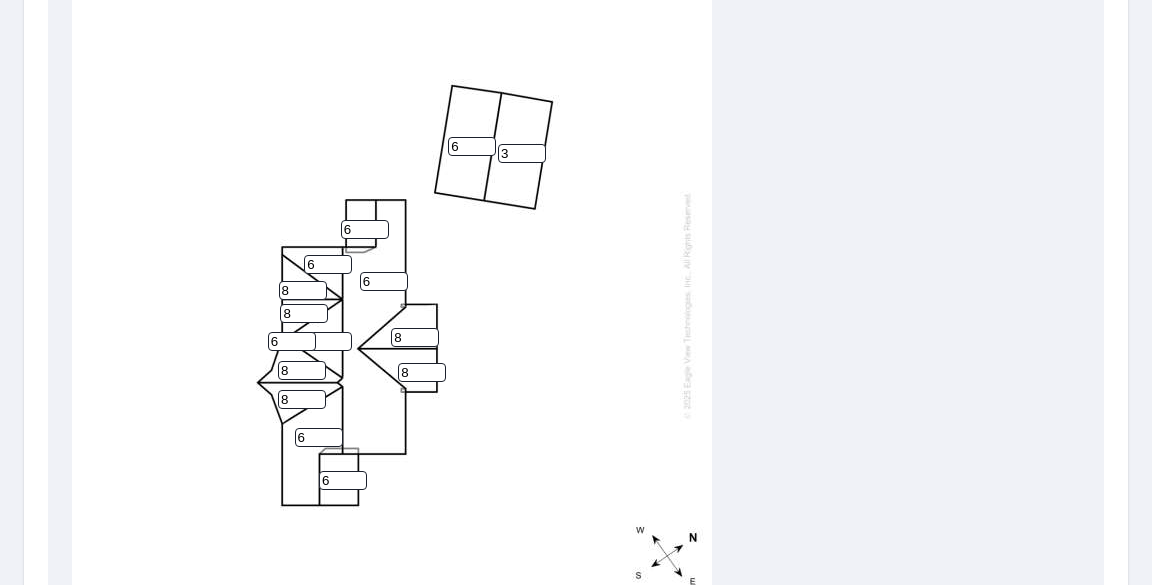 click on "3" at bounding box center [522, 153] 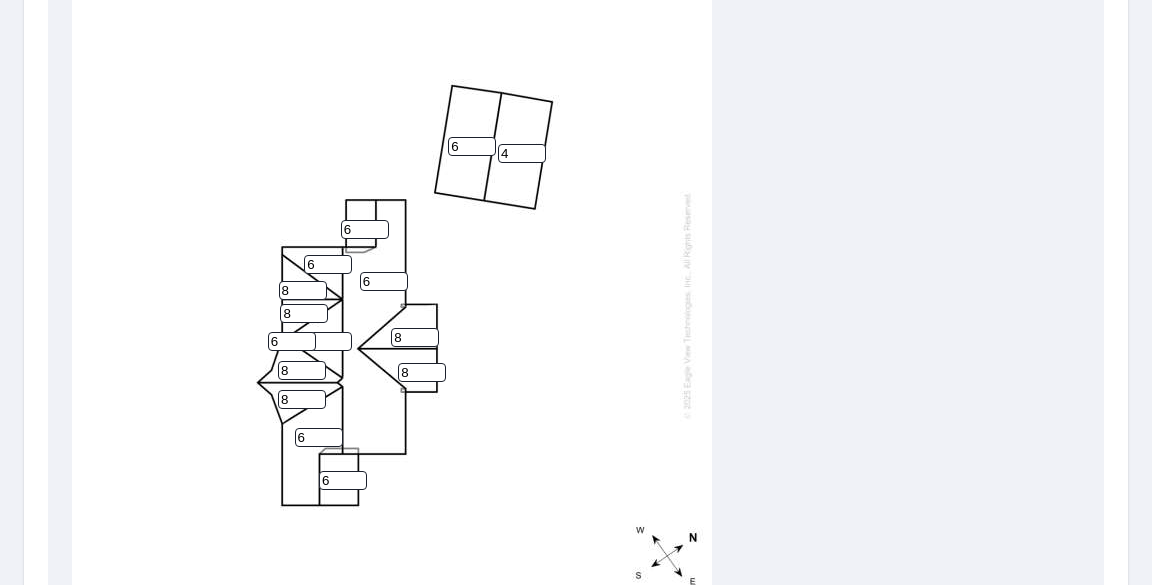 click on "4" at bounding box center [522, 153] 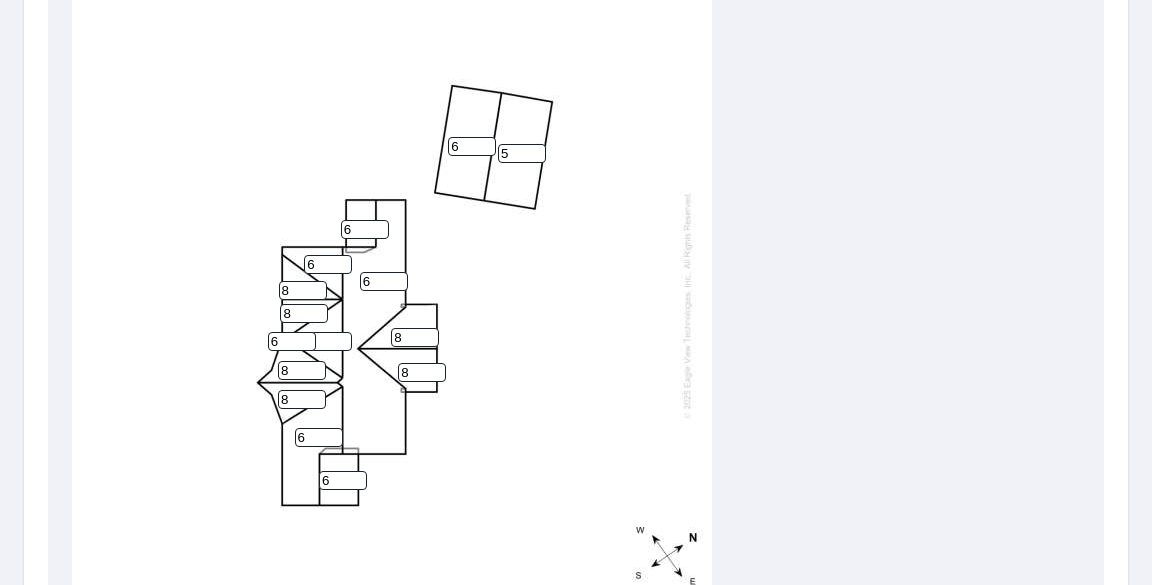 click on "5" at bounding box center (522, 153) 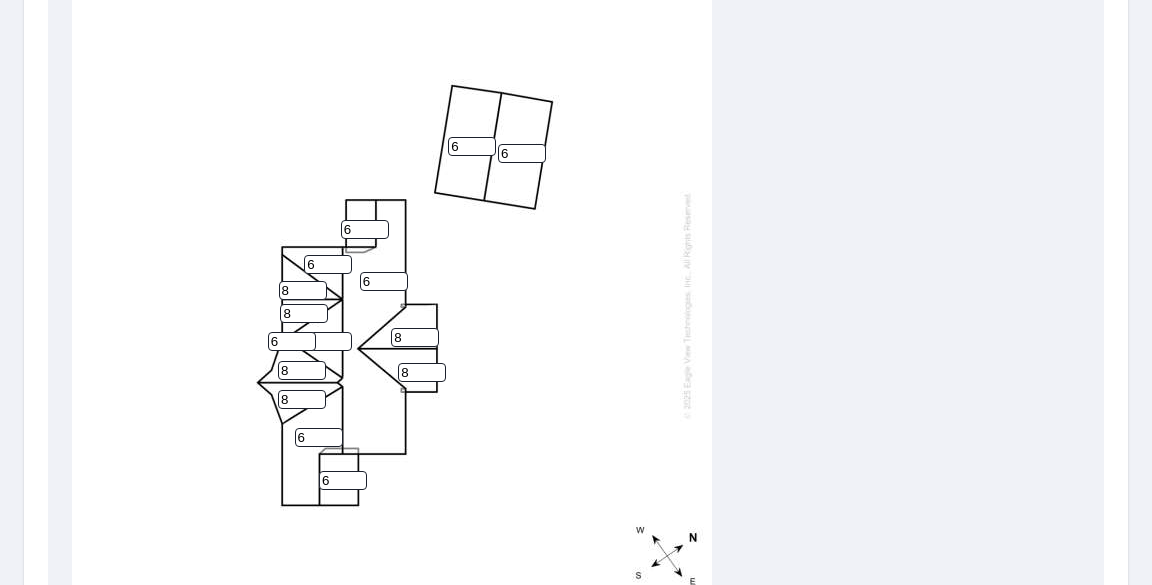 type on "6" 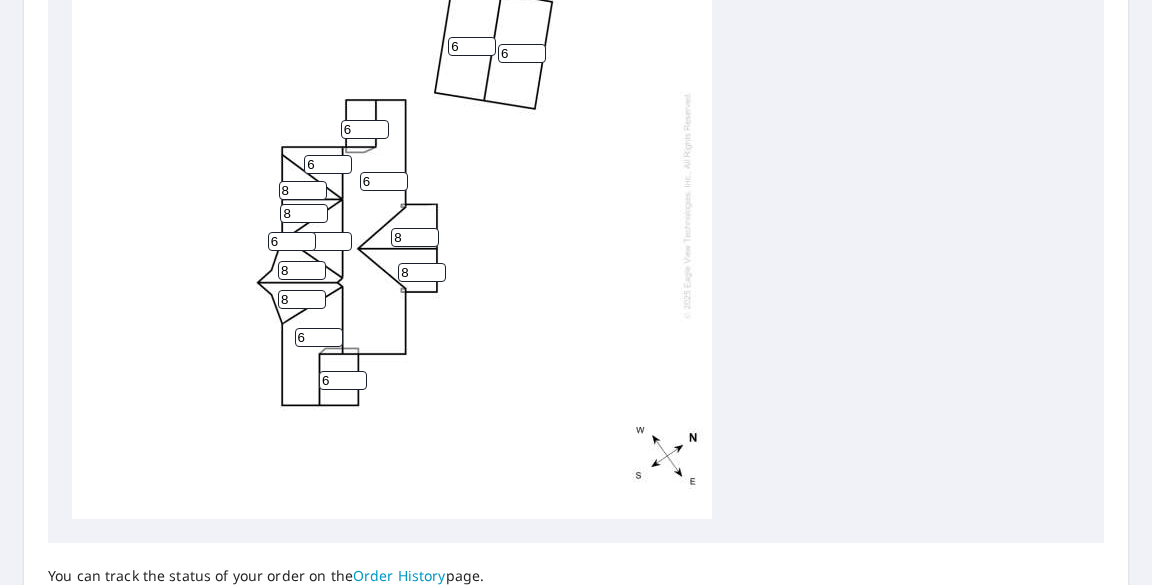 scroll, scrollTop: 1012, scrollLeft: 0, axis: vertical 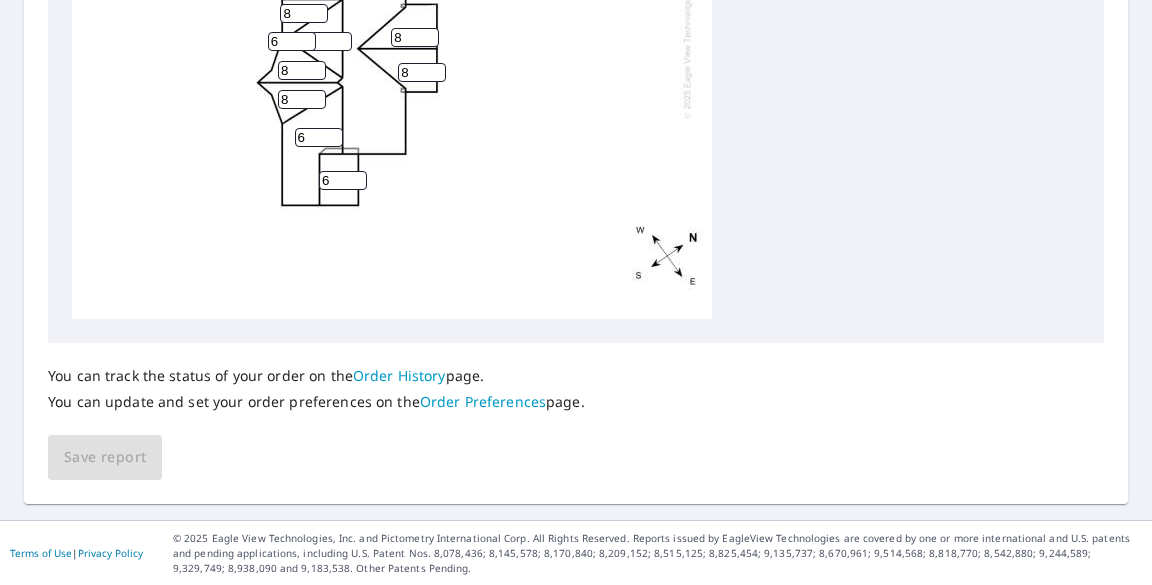 click on "You can track the status of your order on the  Order History  page. You can update and set your order preferences on the  Order Preferences  page. Save report" at bounding box center (576, 411) 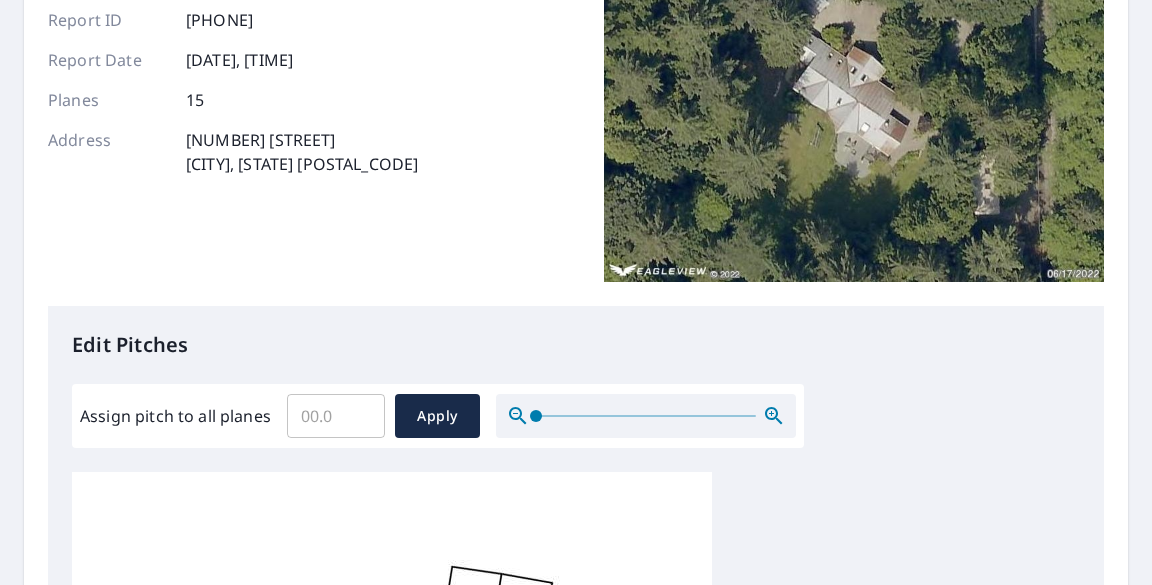 scroll, scrollTop: 400, scrollLeft: 0, axis: vertical 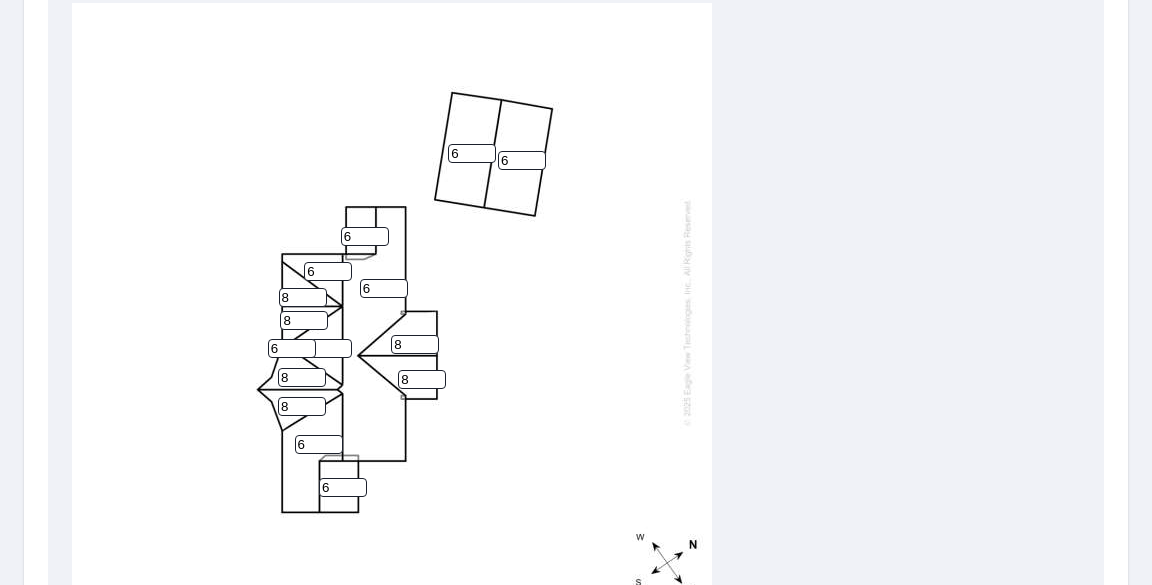 click on "6 6 6 6 8 8 6 8 6 8 6 8 8 6" at bounding box center (392, 312) 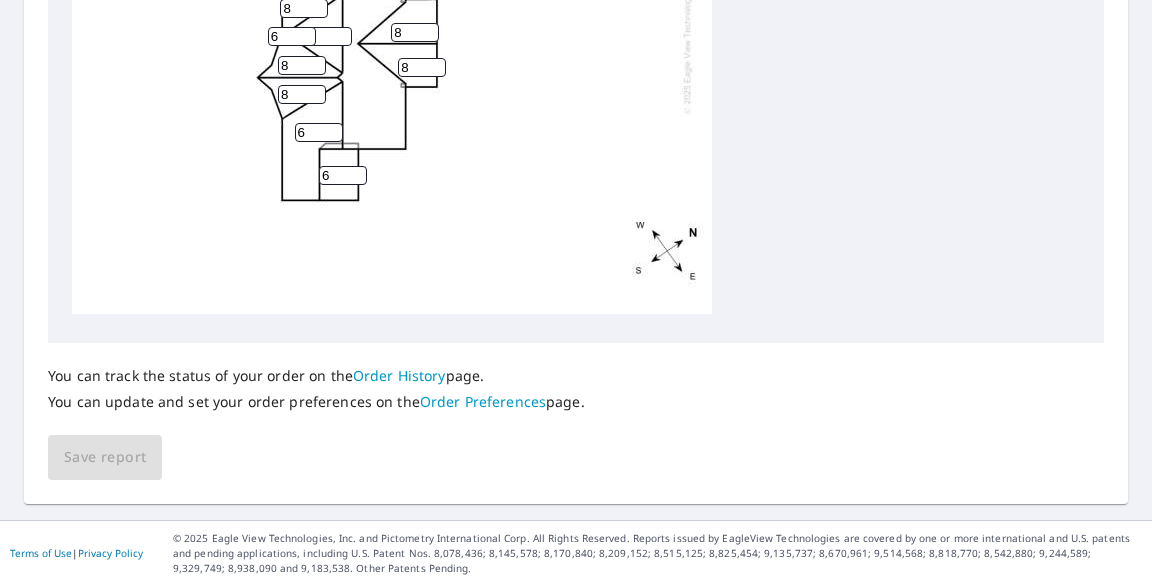 click on "You can track the status of your order on the  Order History  page. You can update and set your order preferences on the  Order Preferences  page." at bounding box center [316, 389] 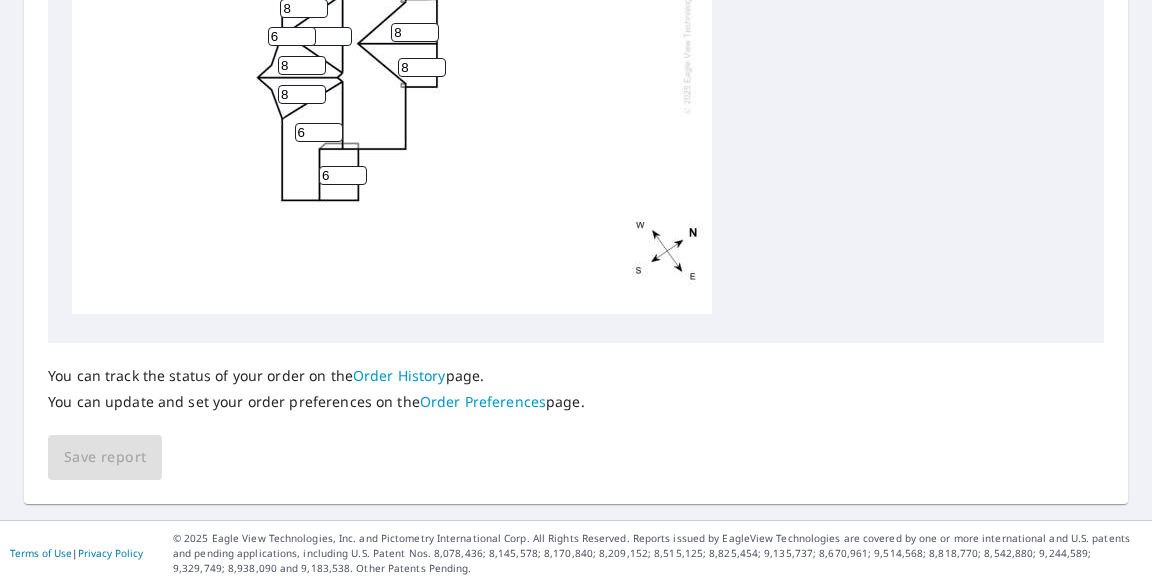 click on "You can track the status of your order on the  Order History  page. You can update and set your order preferences on the  Order Preferences  page." at bounding box center (316, 389) 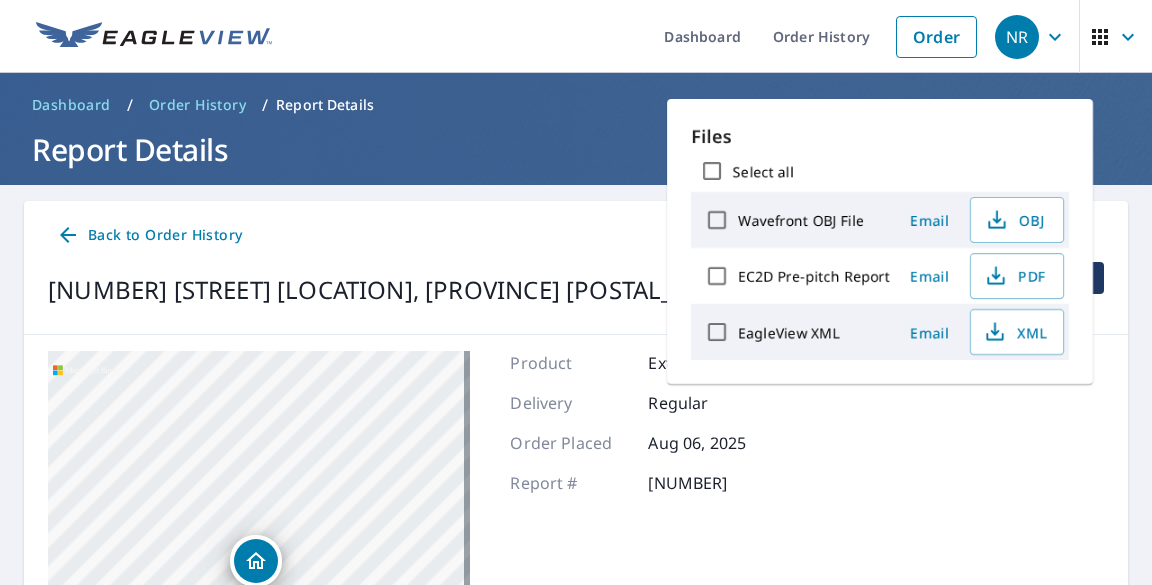scroll, scrollTop: 0, scrollLeft: 0, axis: both 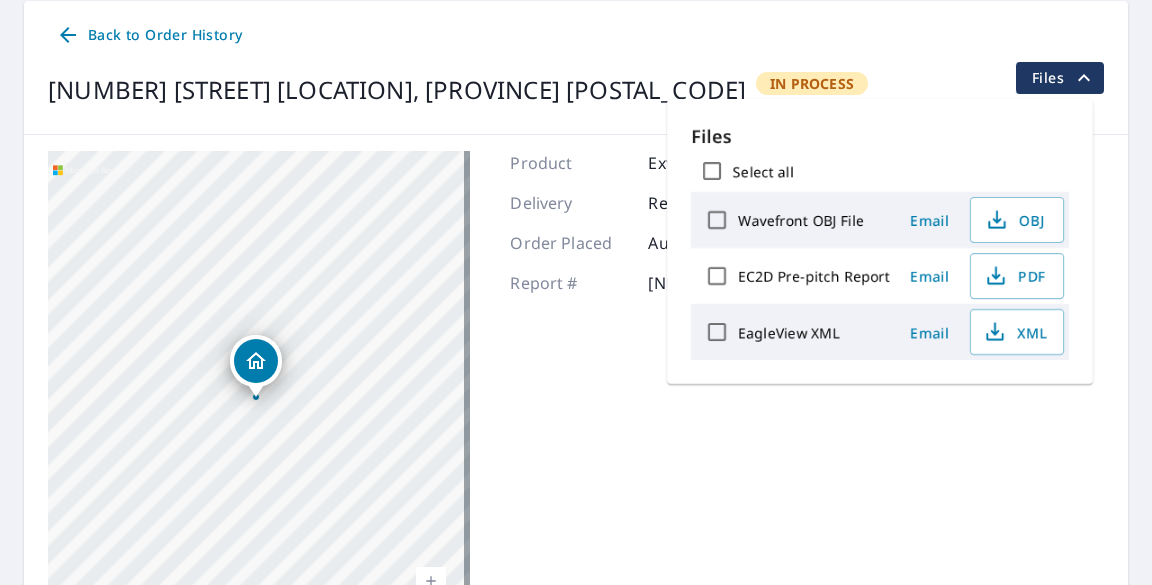 click on "Product Extended Cov 2D Delivery Regular Order Placed [DATE] Report # [NUMBER]" at bounding box center (644, 401) 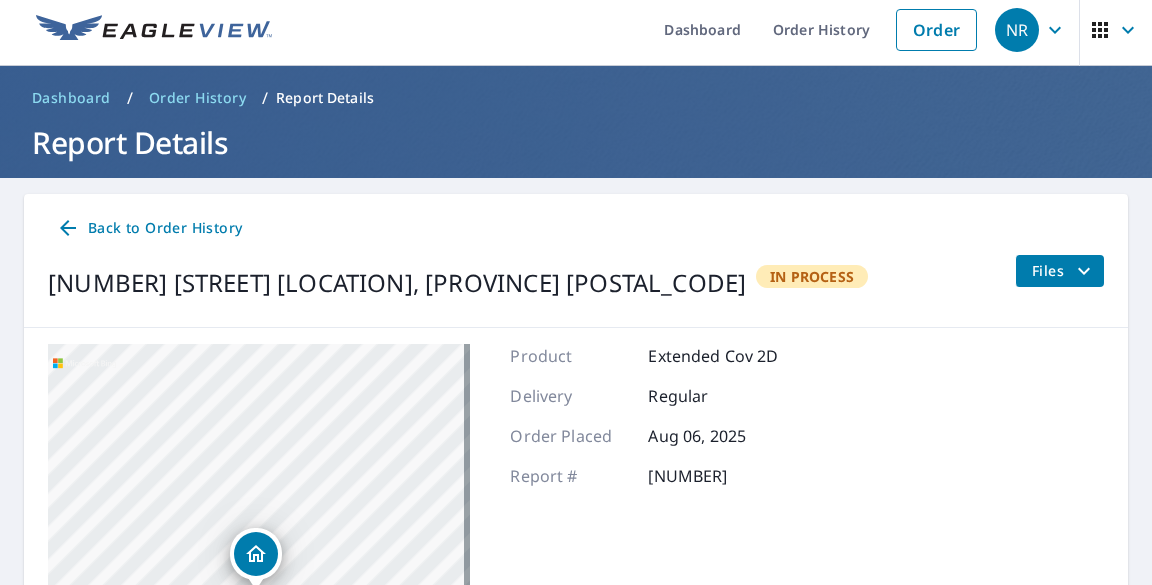 scroll, scrollTop: 0, scrollLeft: 0, axis: both 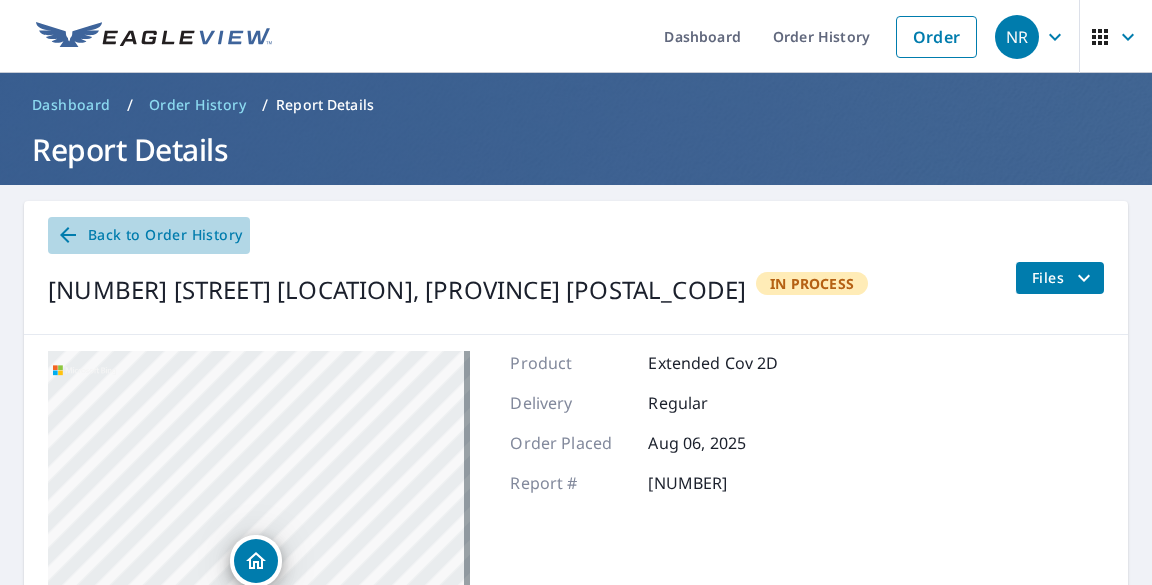 click on "Back to Order History" at bounding box center [149, 235] 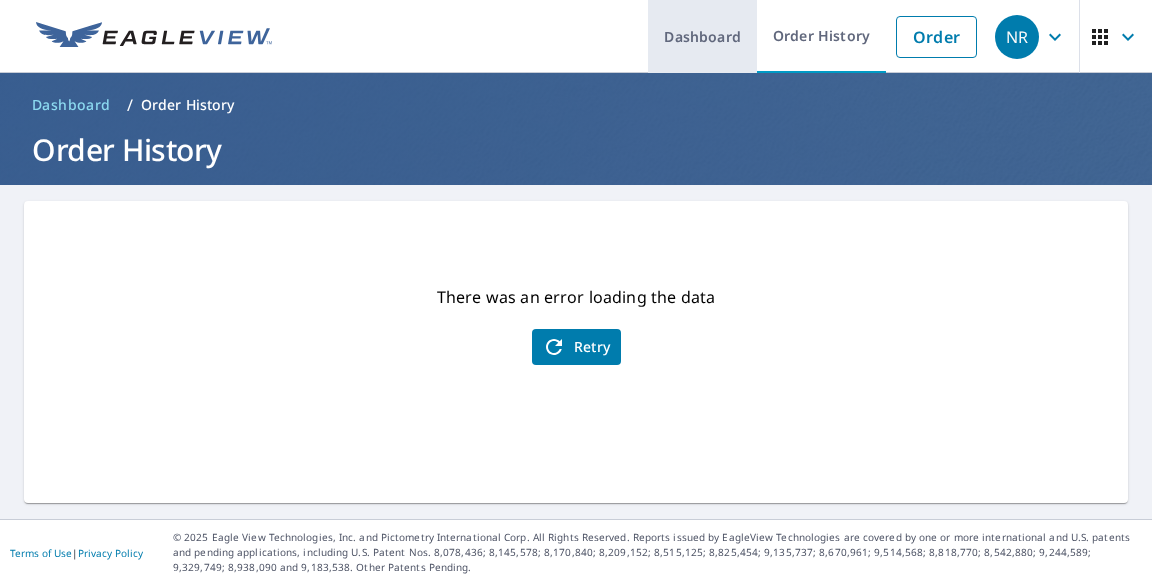 click on "Dashboard" at bounding box center (702, 36) 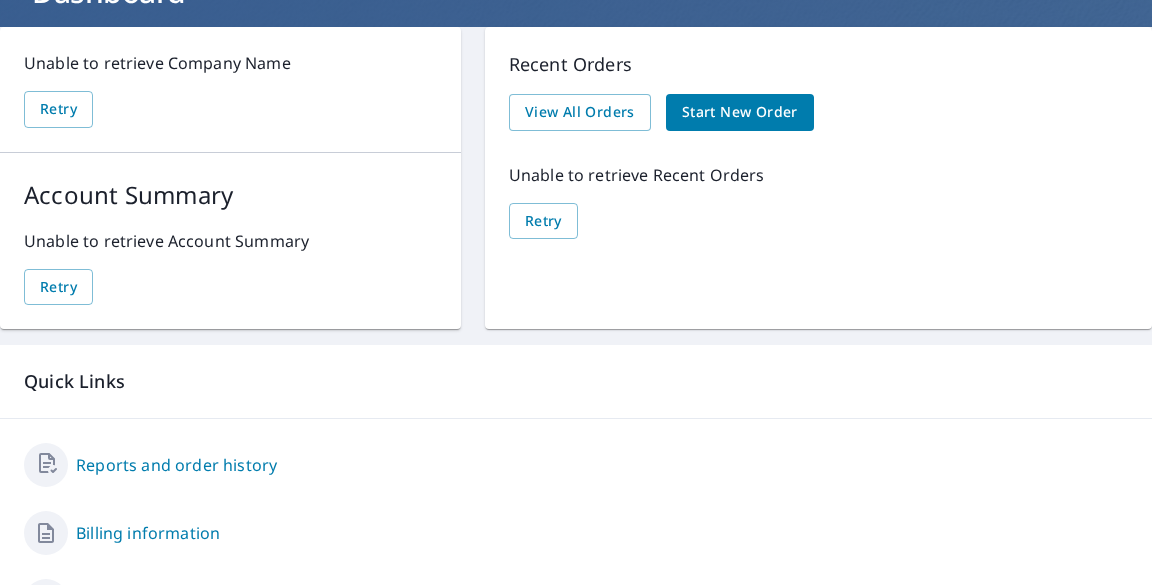 scroll, scrollTop: 0, scrollLeft: 0, axis: both 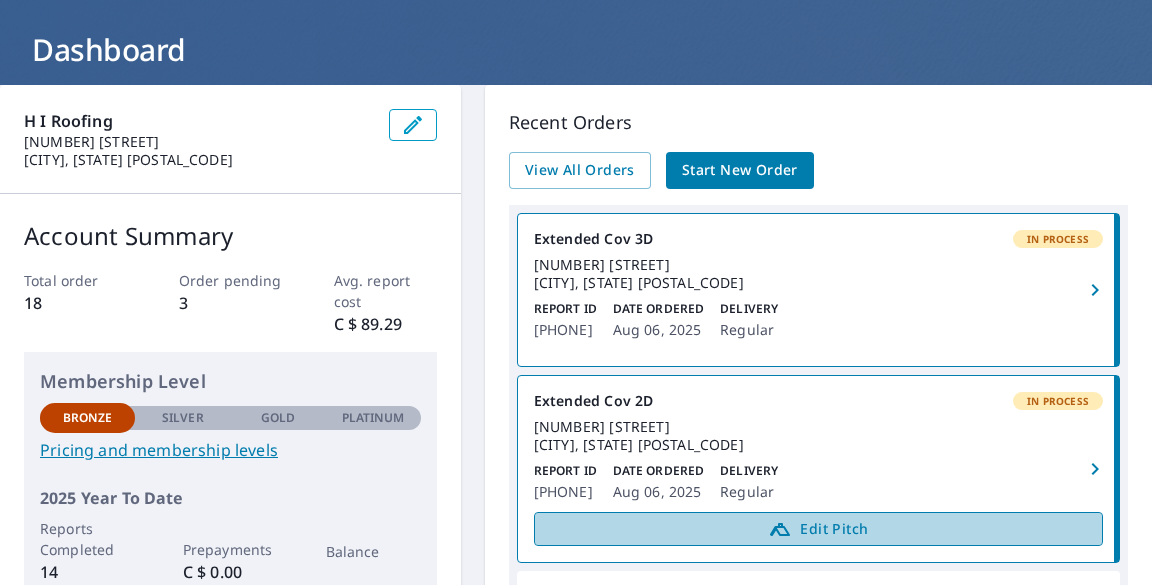 click on "Edit Pitch" at bounding box center (818, 529) 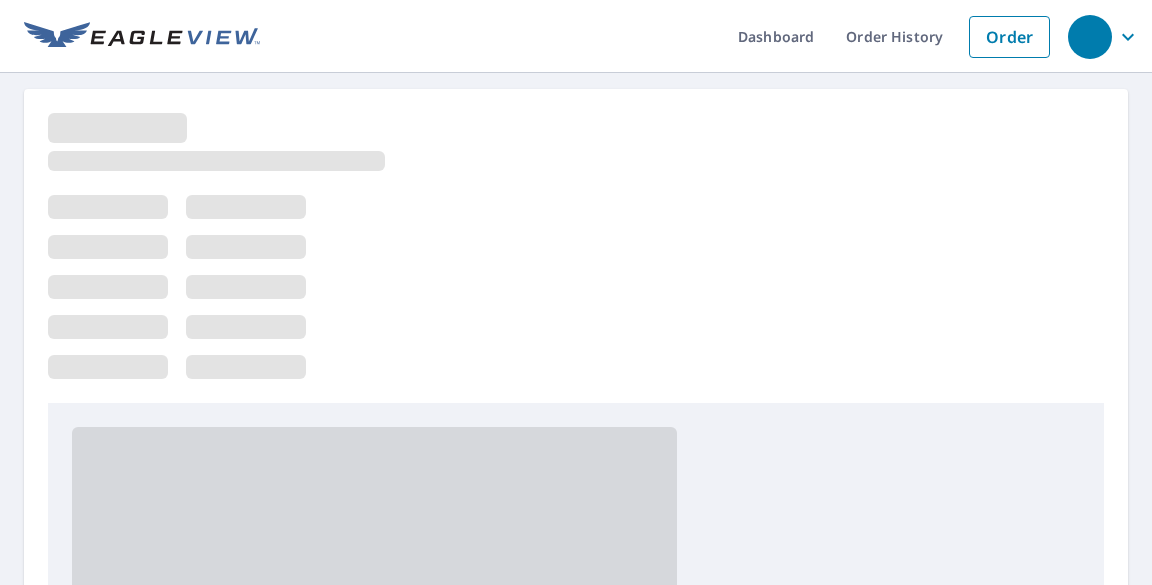 scroll, scrollTop: 0, scrollLeft: 0, axis: both 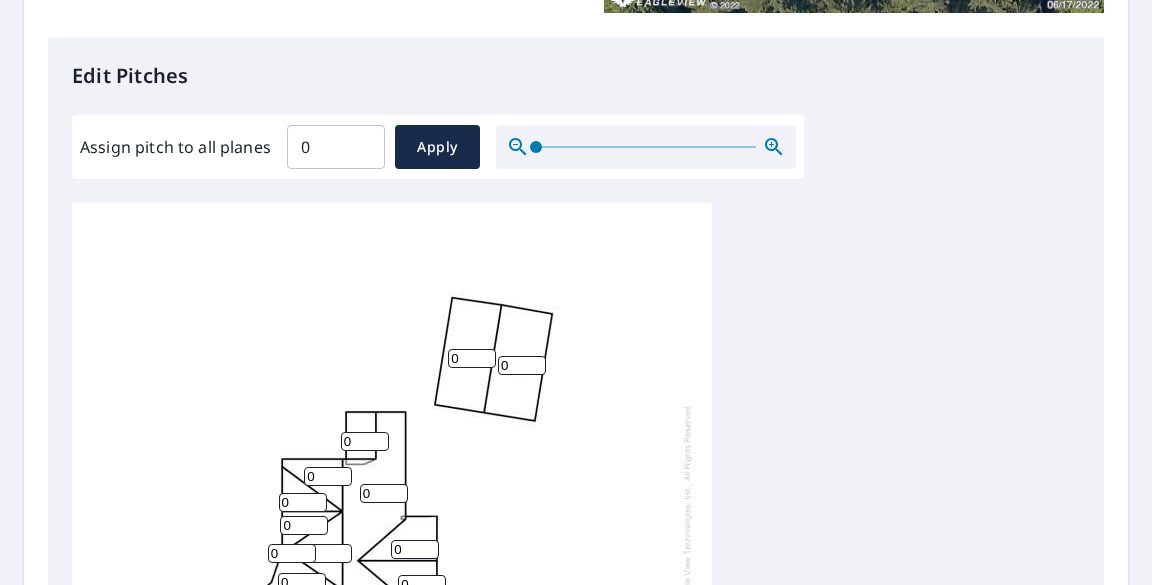 click on "0" at bounding box center [336, 147] 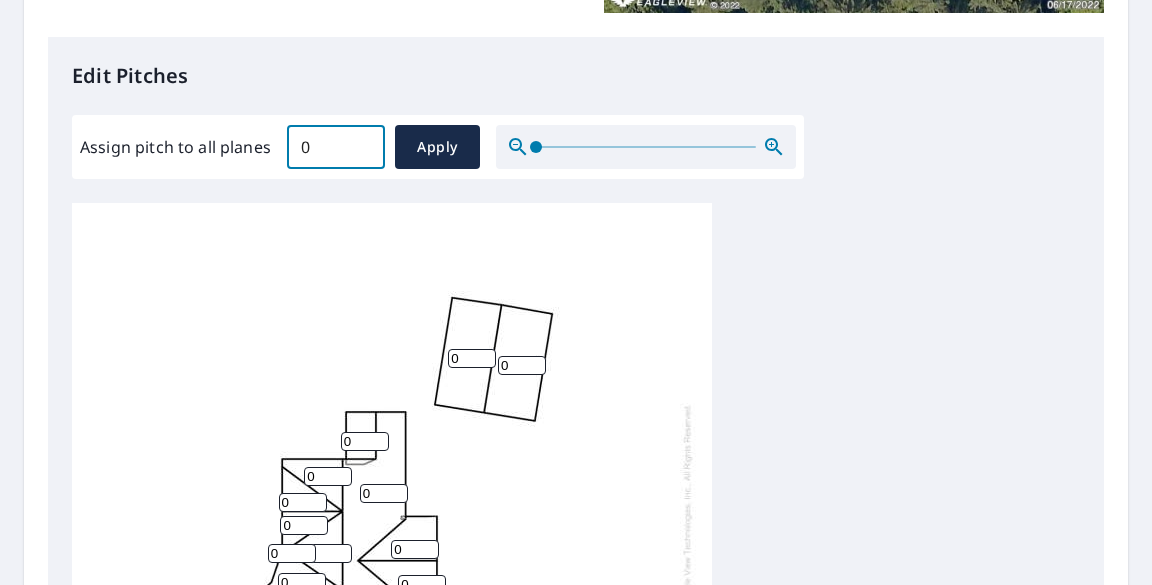 click on "0" at bounding box center (336, 147) 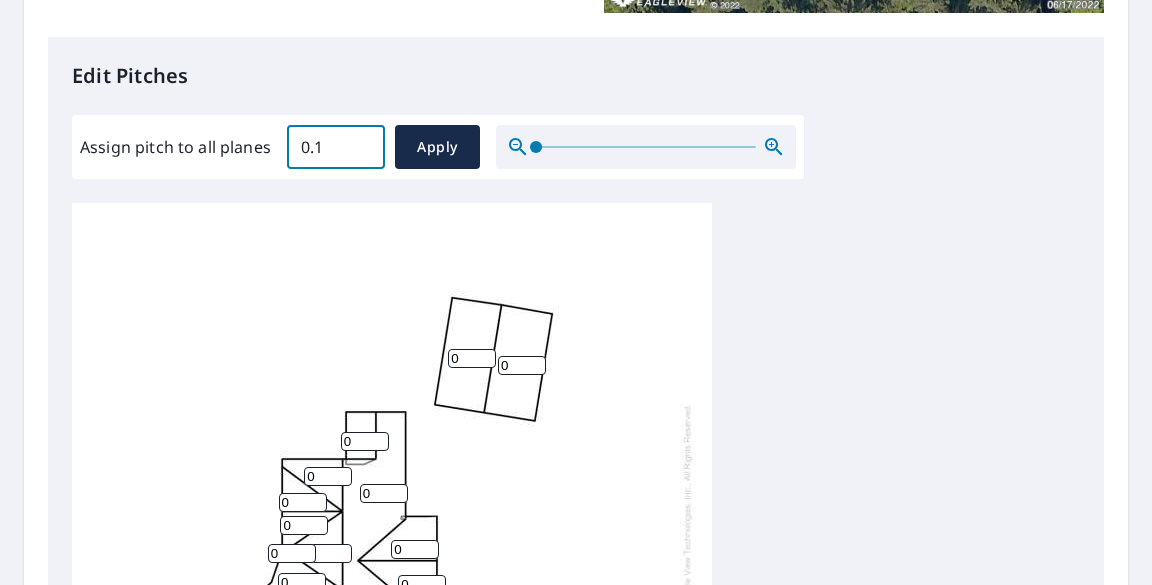 click on "0.1" at bounding box center [336, 147] 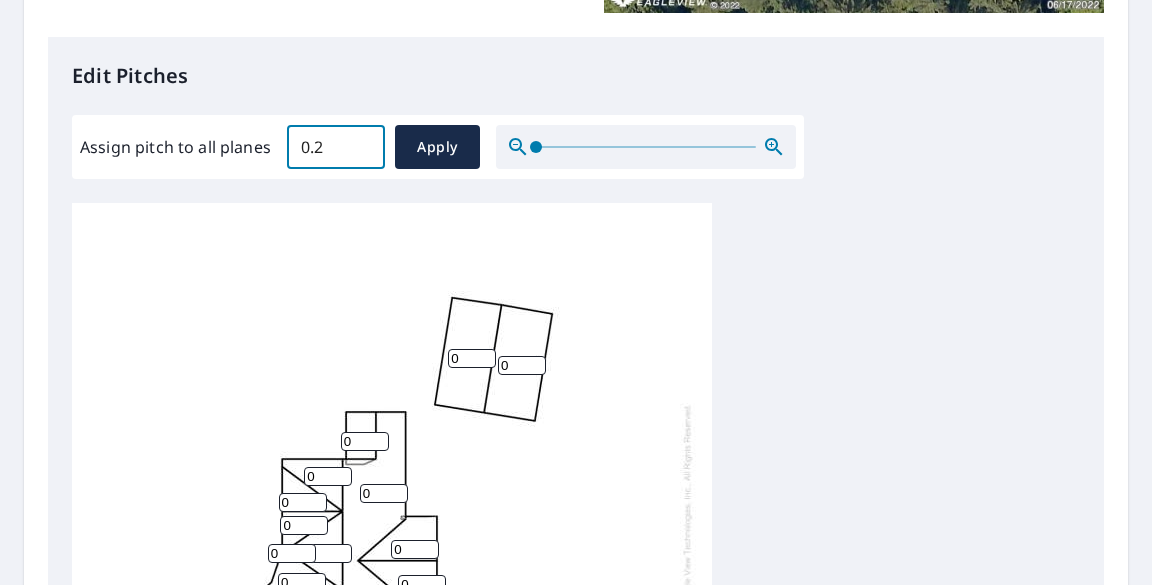 click on "0.2" at bounding box center [336, 147] 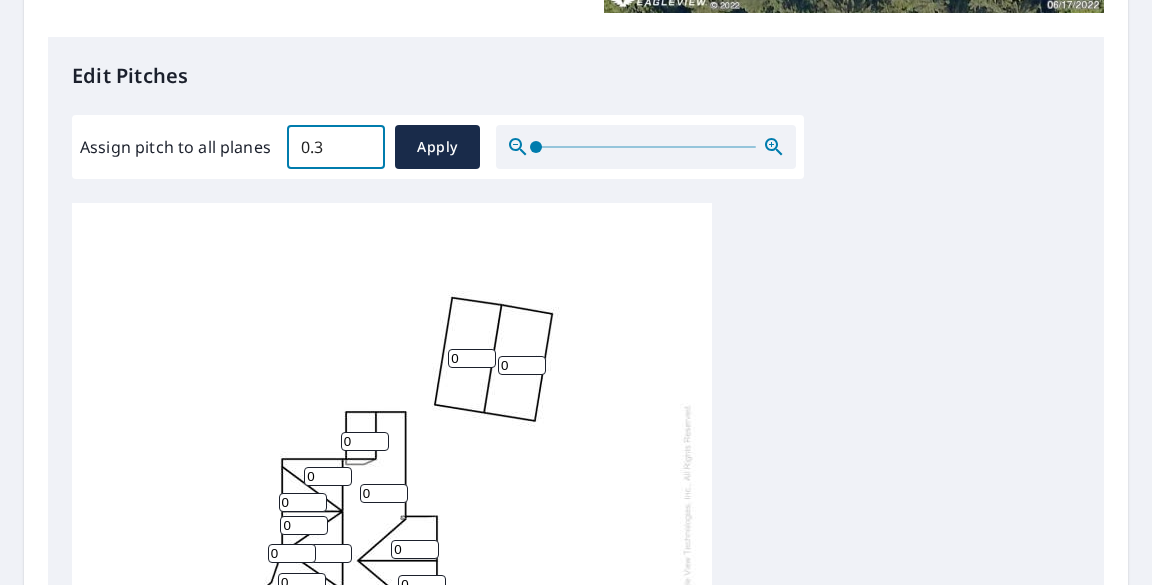 click on "0.3" at bounding box center (336, 147) 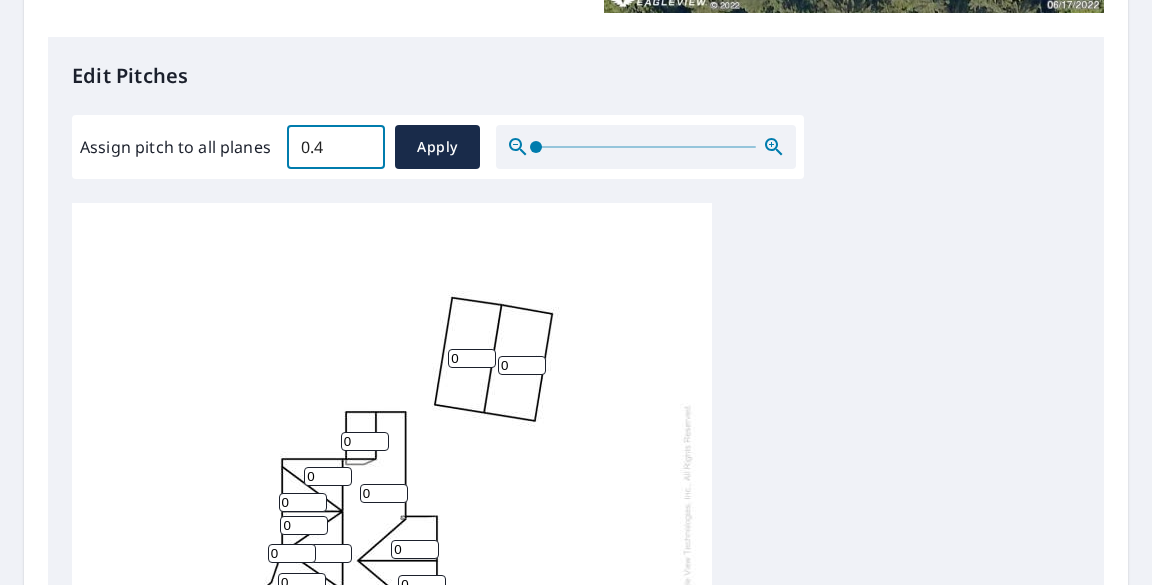 click on "0.4" at bounding box center (336, 147) 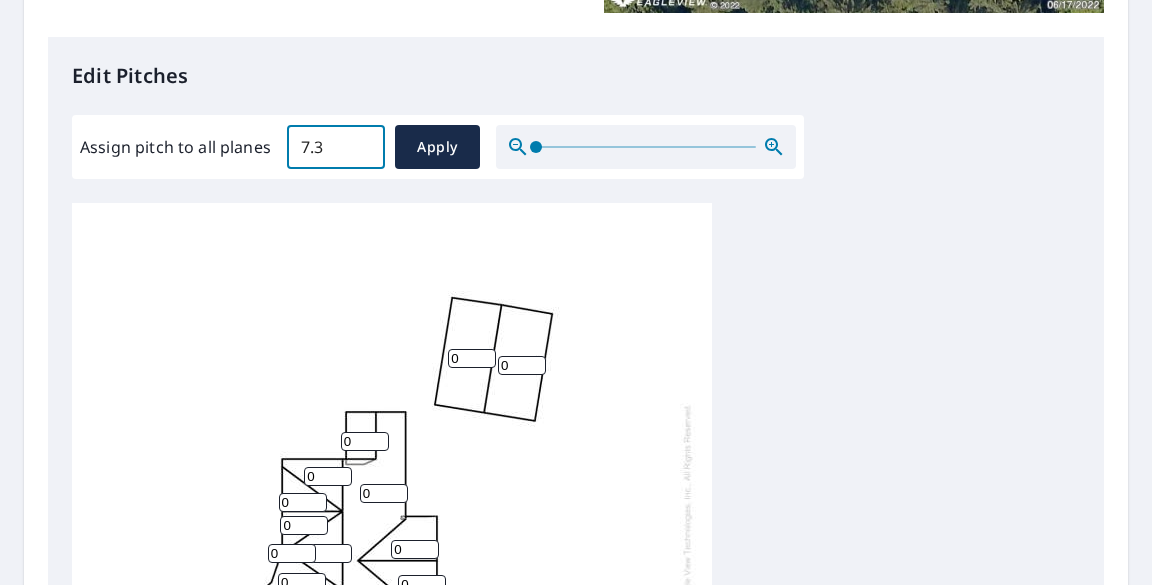 click on "7.3" at bounding box center (336, 147) 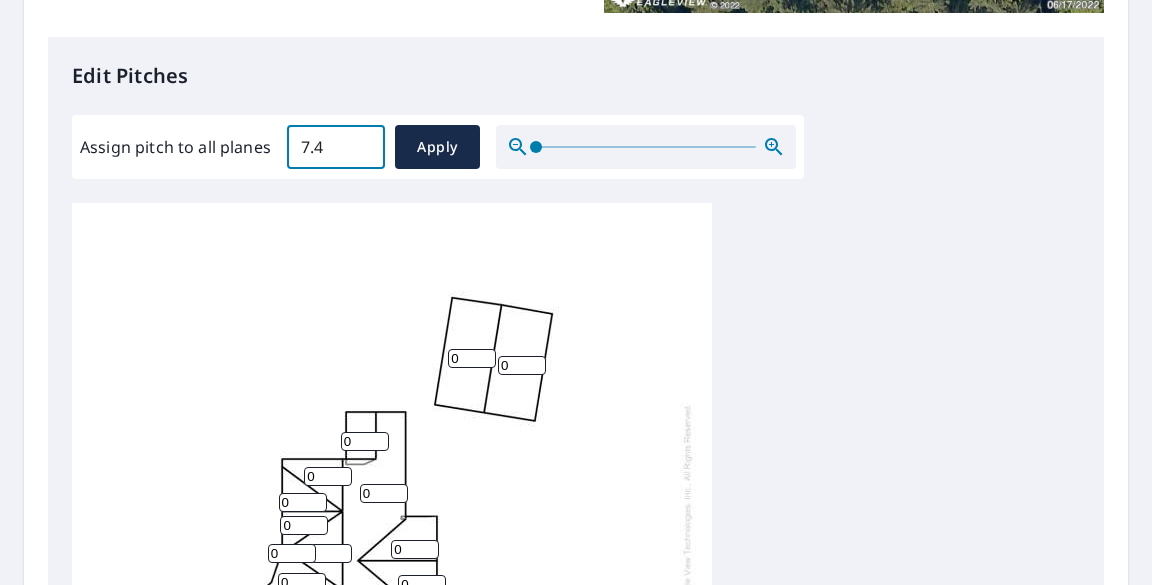 click on "7.4" at bounding box center (336, 147) 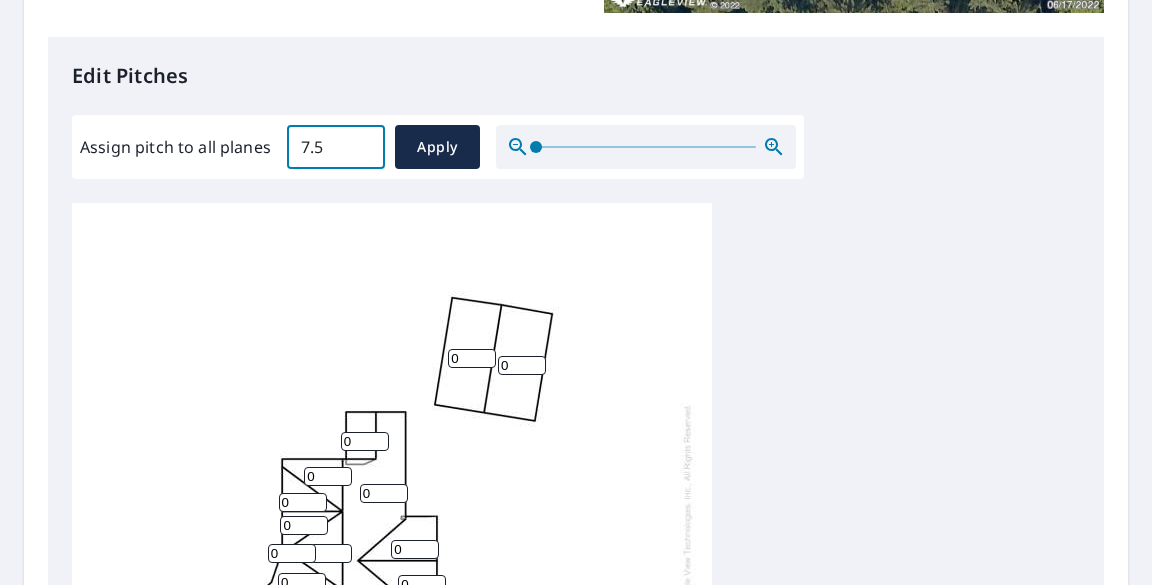 type on "7.5" 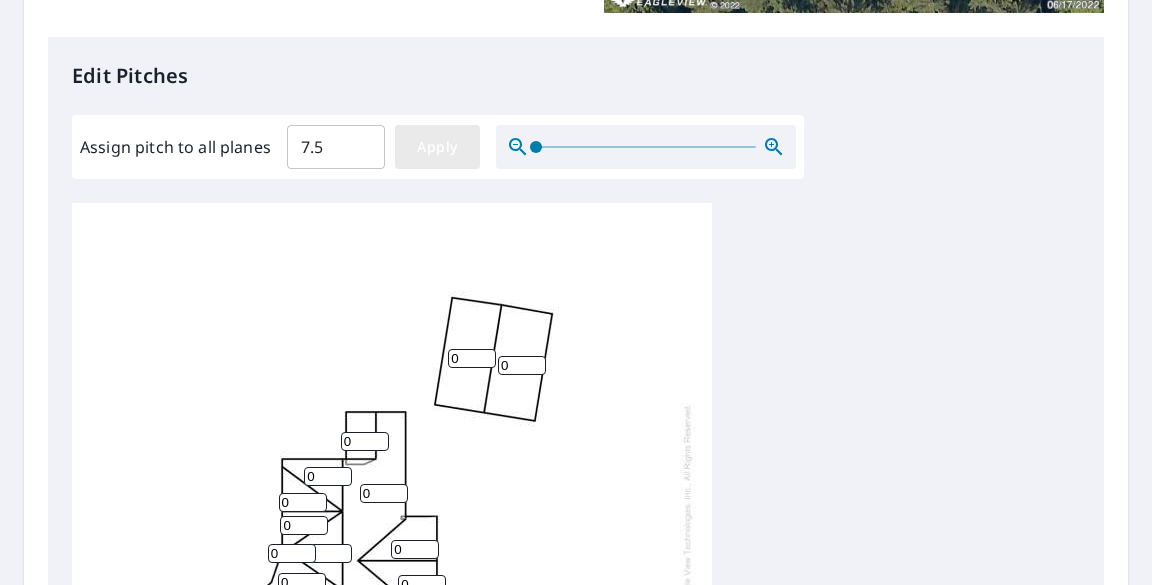 click on "Apply" at bounding box center [437, 147] 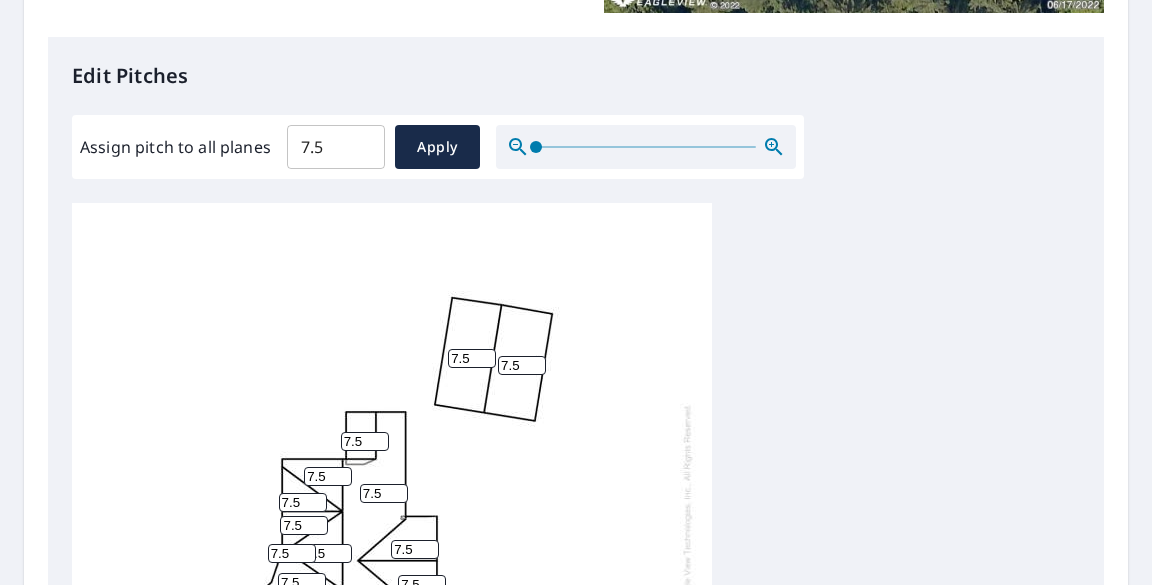 click on "7.5 7.5 7.5 7.5 7.5 7.5 7.5 7.5 7.5 7.5 7.5 7.5 7.5 7.5 7.5" at bounding box center [576, 517] 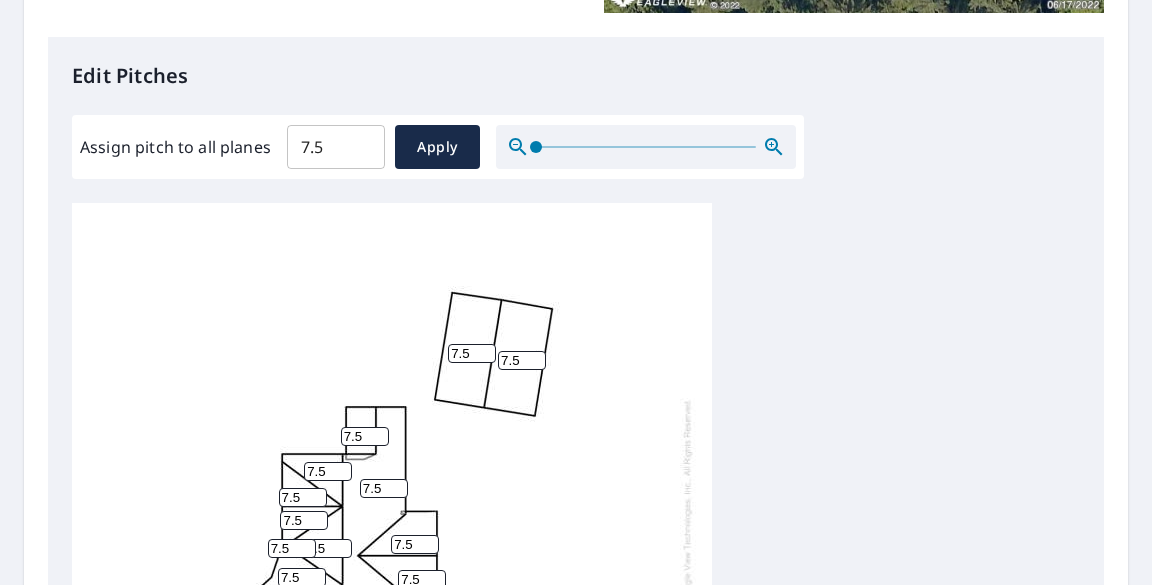 drag, startPoint x: 1130, startPoint y: 337, endPoint x: 1137, endPoint y: 358, distance: 22.135944 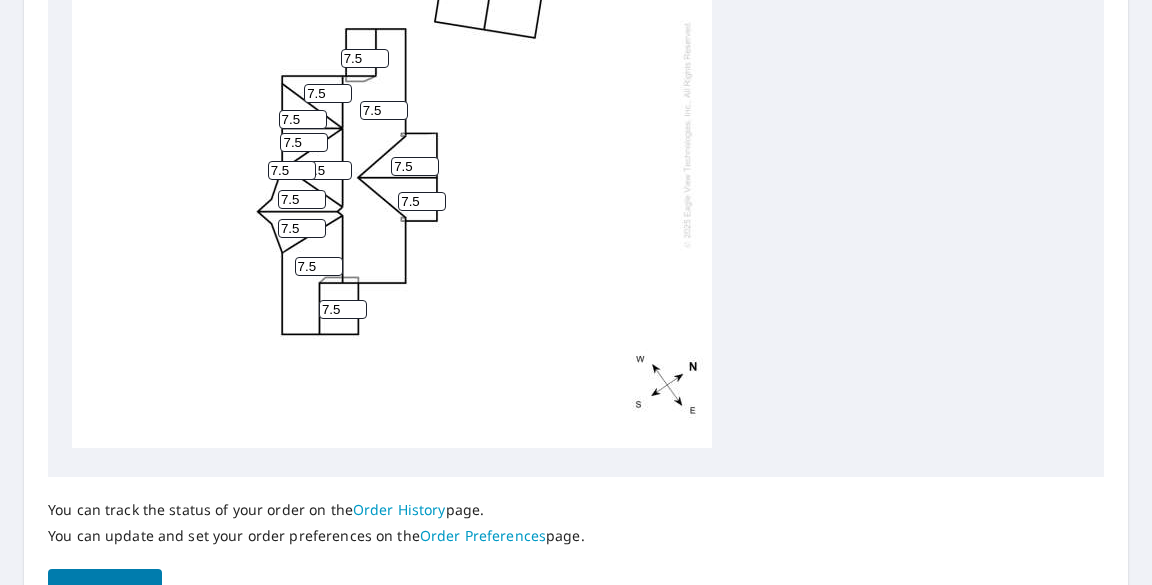 scroll, scrollTop: 1012, scrollLeft: 0, axis: vertical 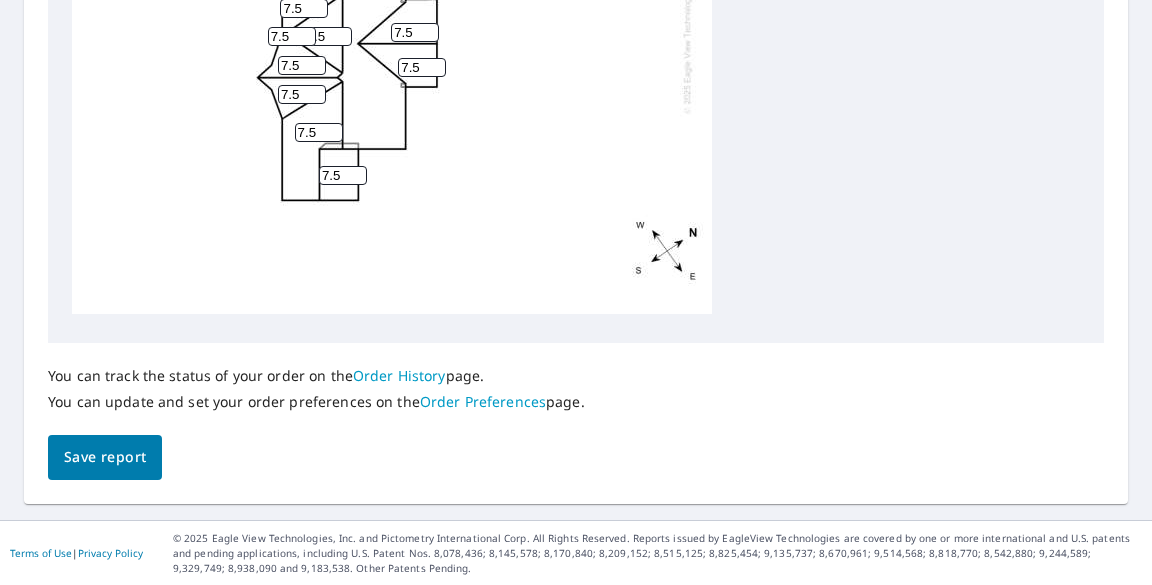 click on "Save report" at bounding box center (105, 457) 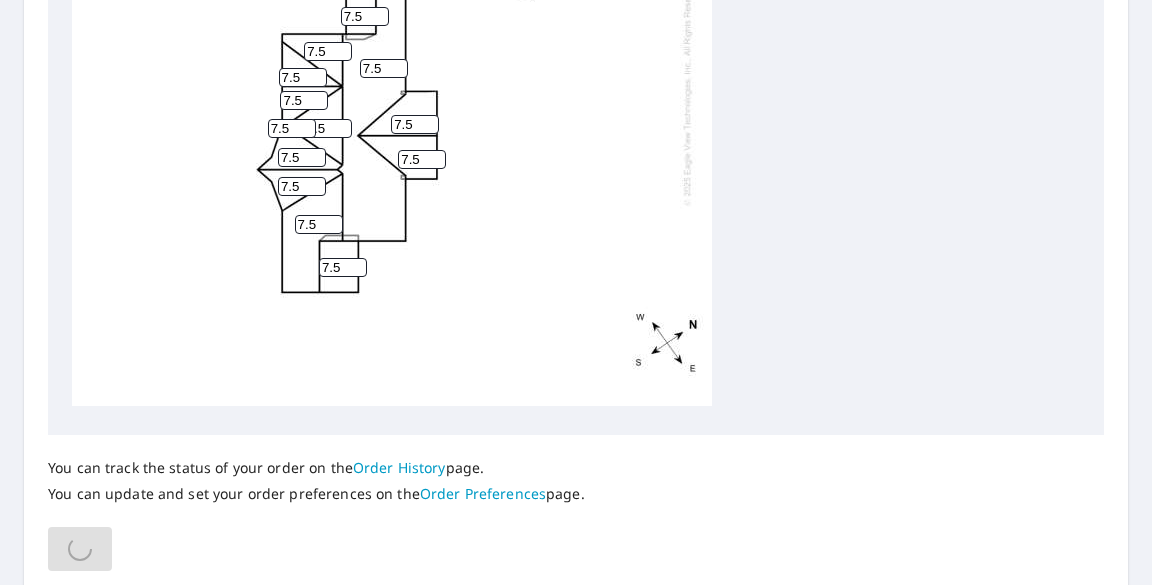 scroll, scrollTop: 1011, scrollLeft: 0, axis: vertical 